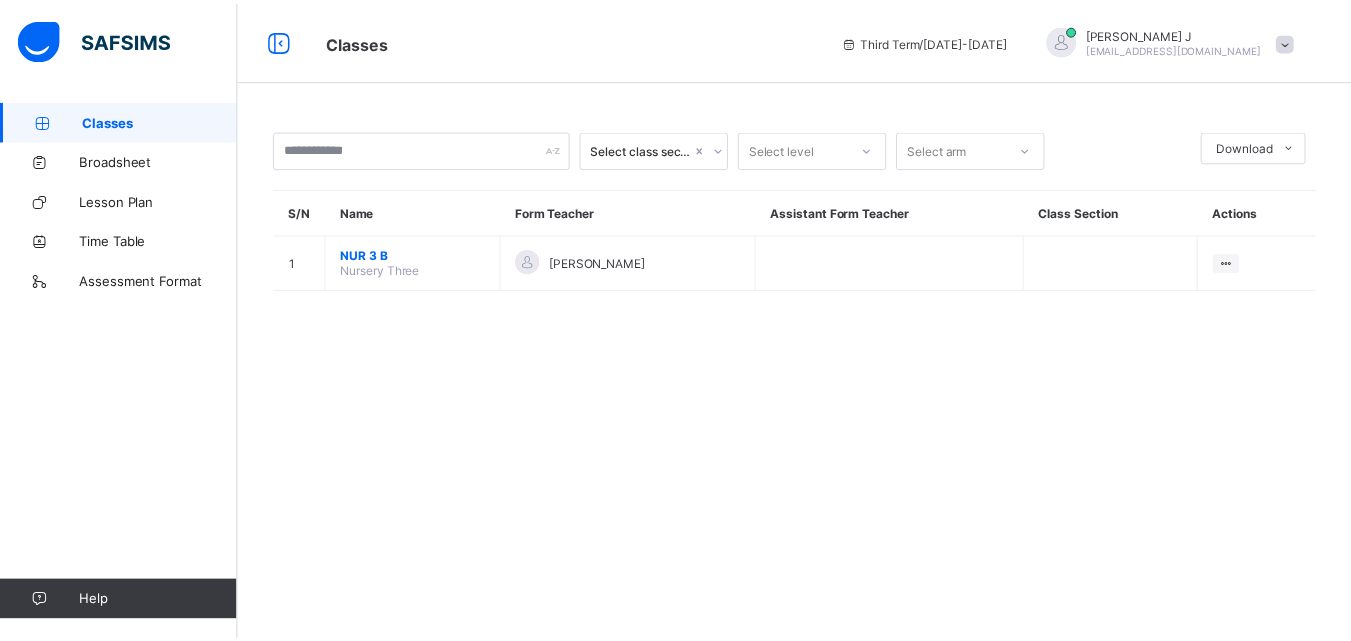 scroll, scrollTop: 0, scrollLeft: 0, axis: both 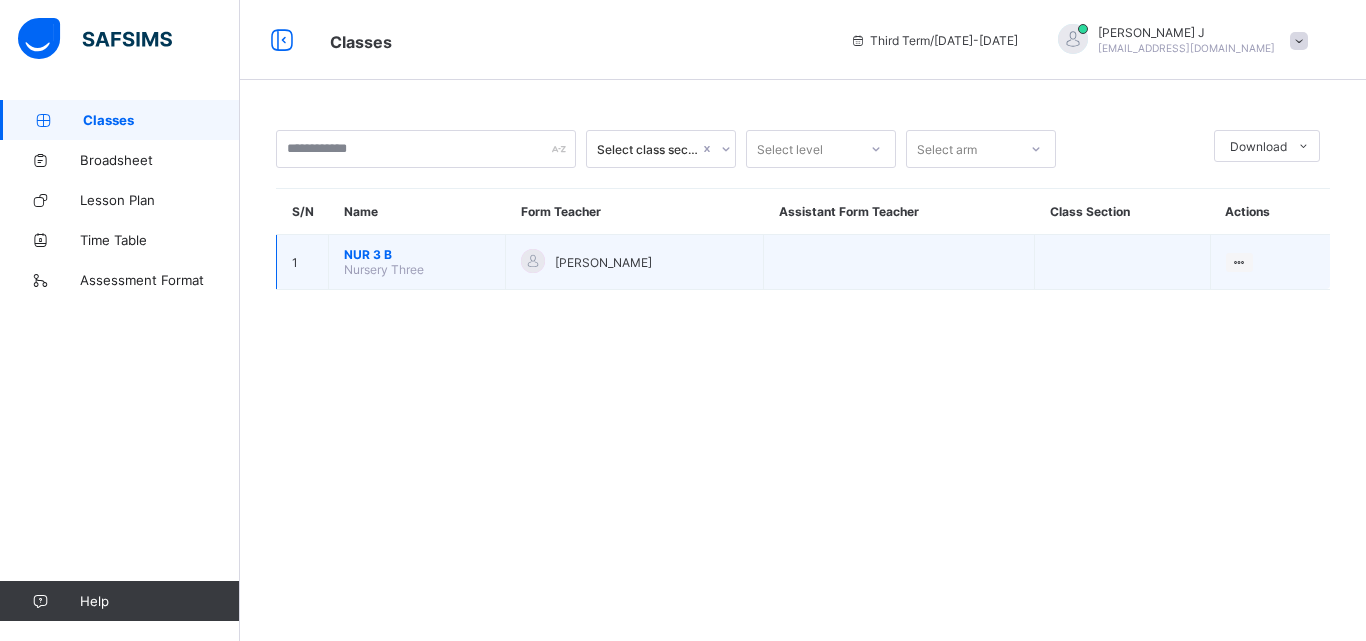 click at bounding box center [533, 261] 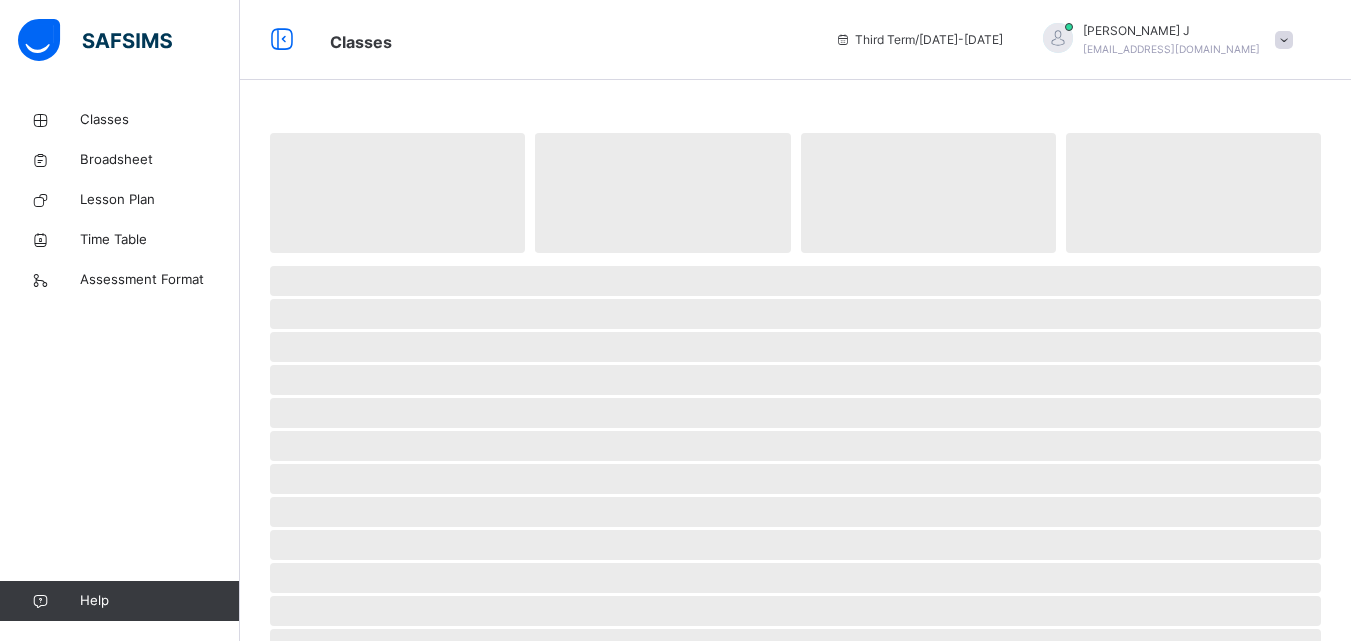 click at bounding box center [795, 258] 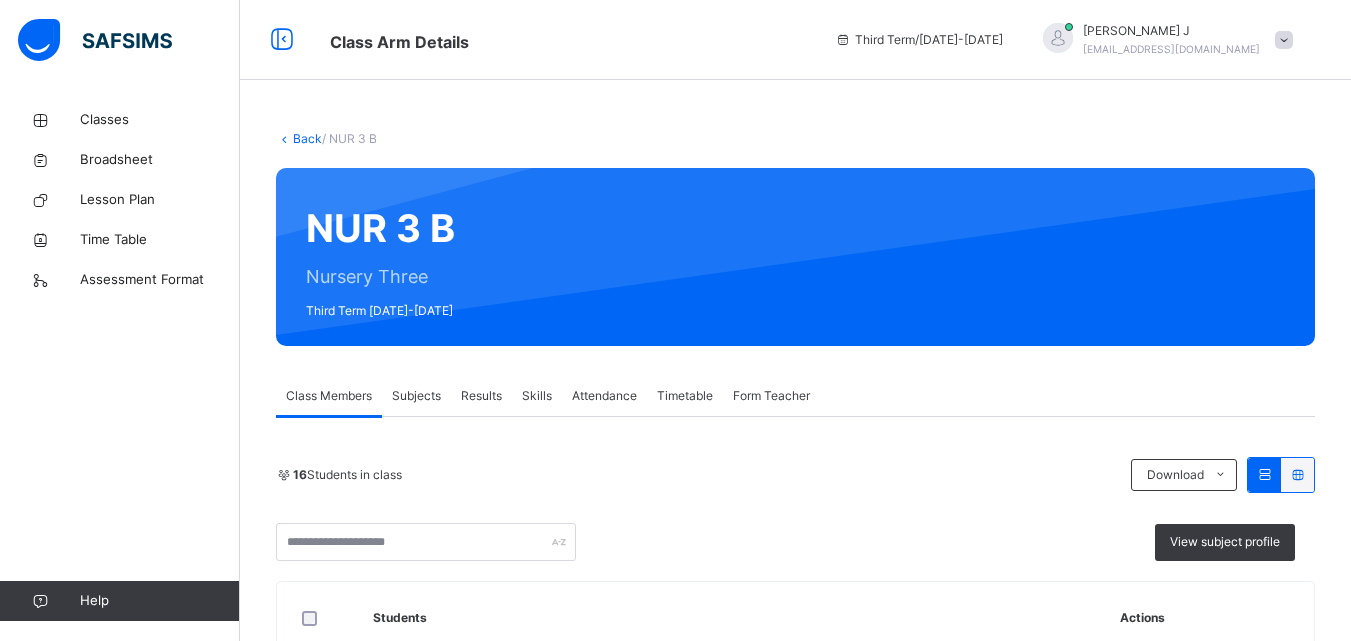click on "Subjects" at bounding box center (416, 396) 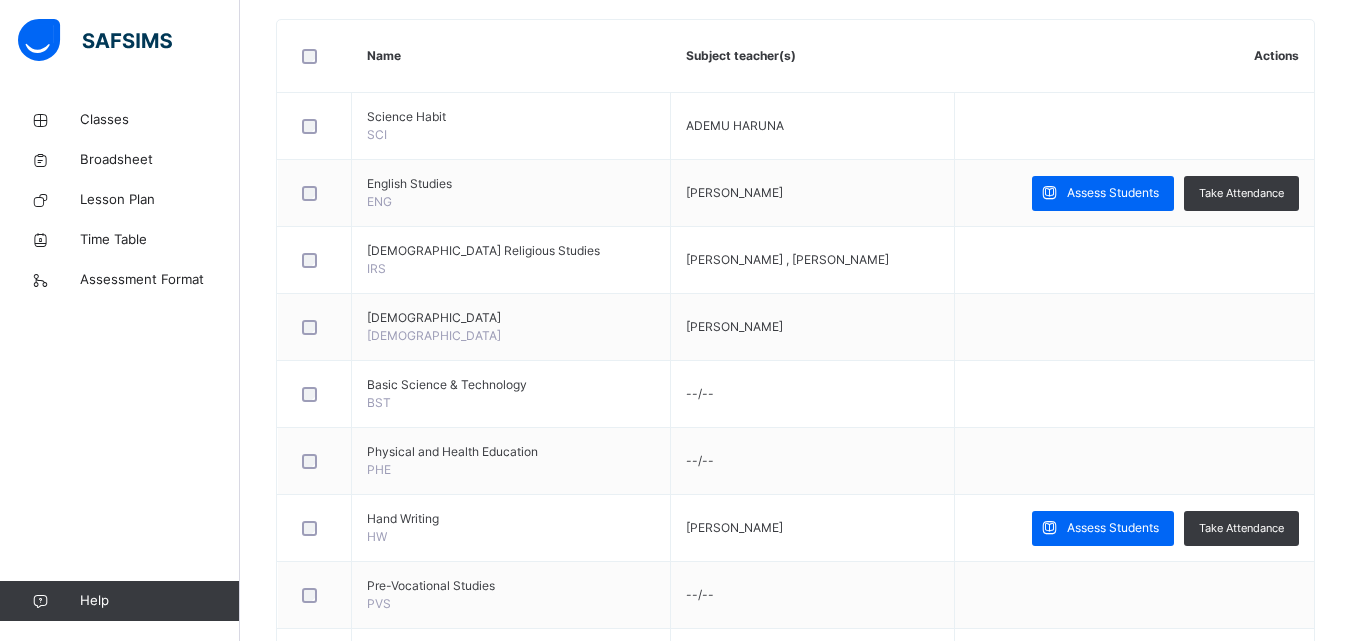 scroll, scrollTop: 520, scrollLeft: 0, axis: vertical 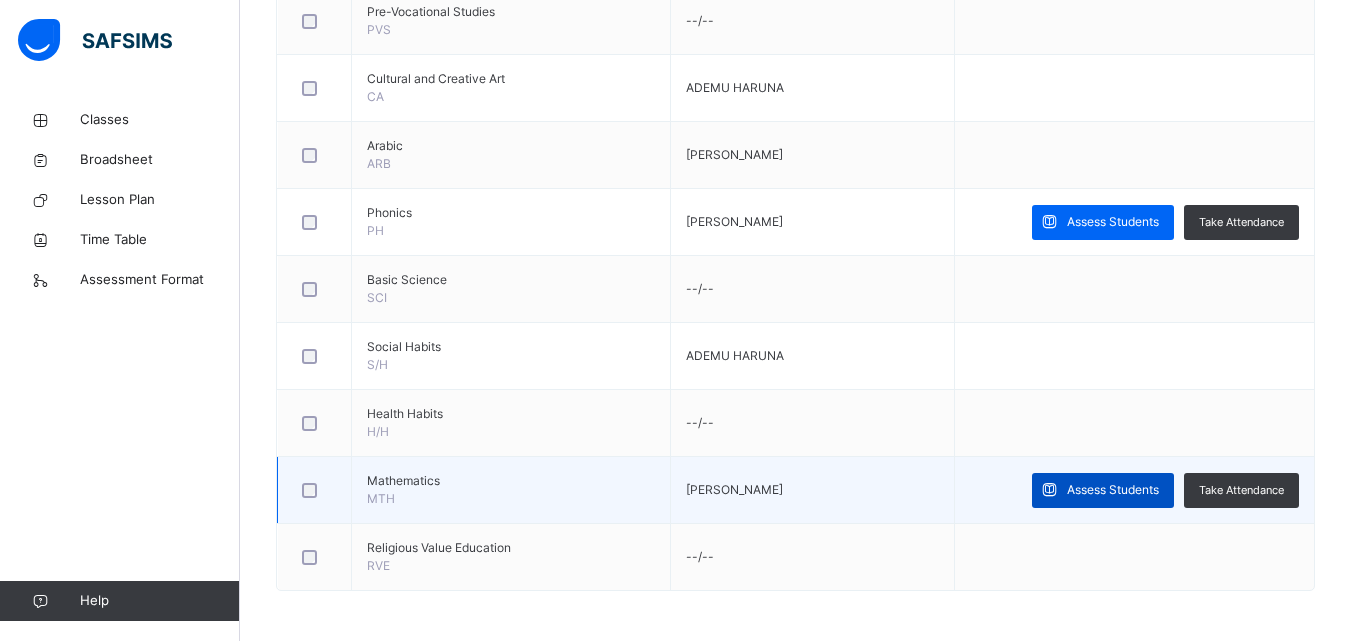 click on "Assess Students" at bounding box center (1113, 490) 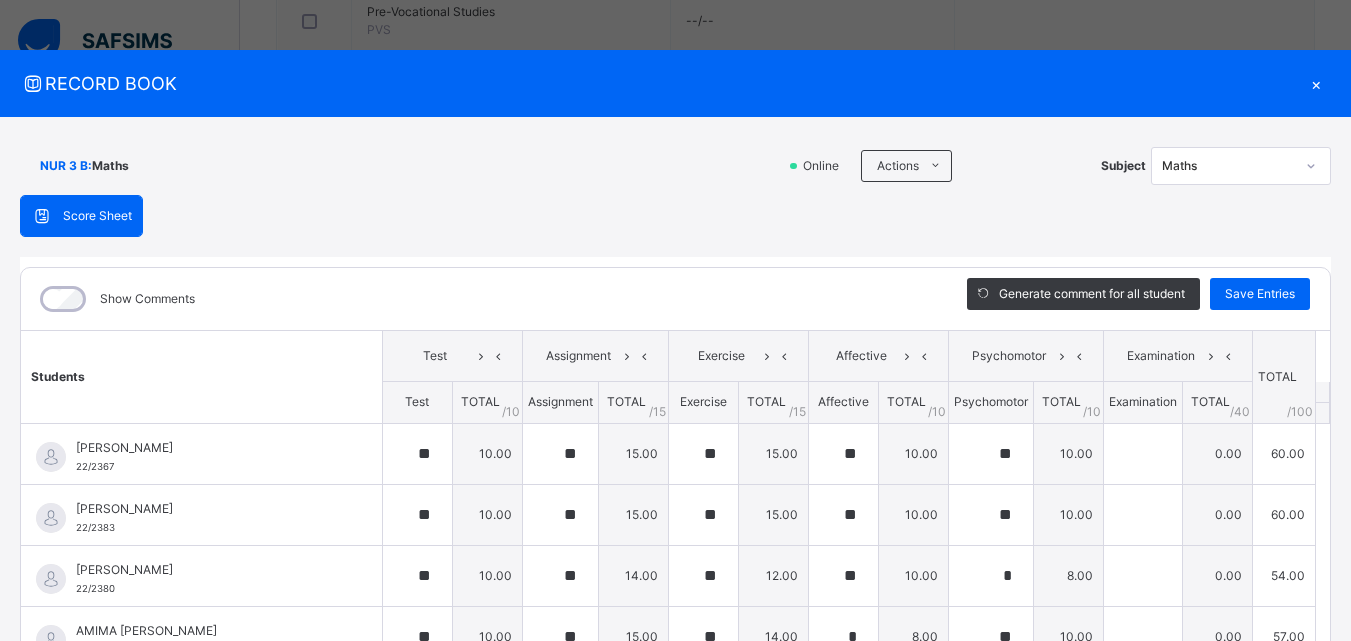 type on "**" 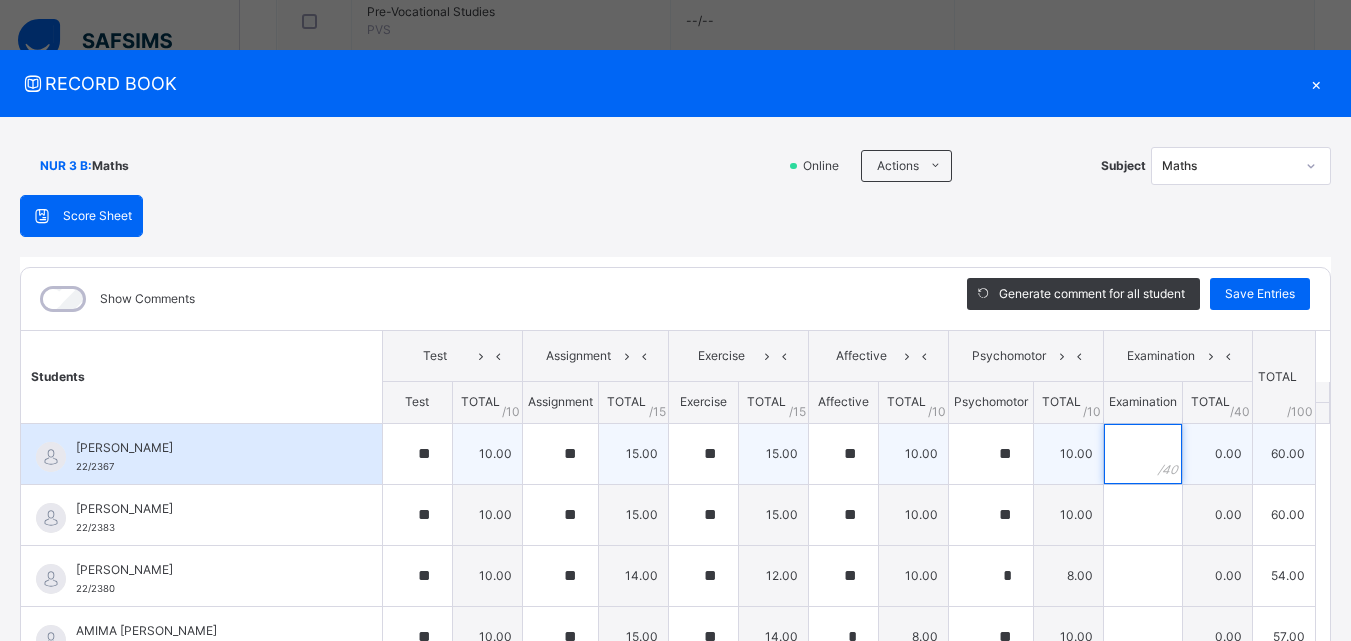 click at bounding box center [1143, 454] 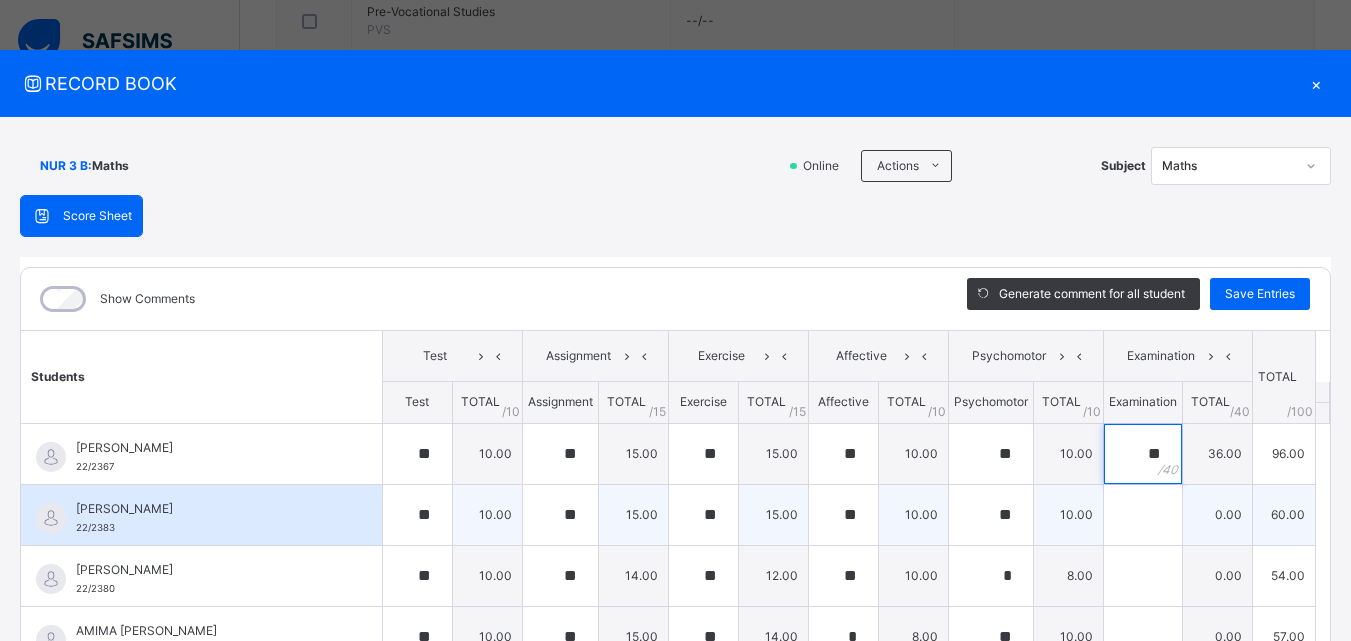 type on "**" 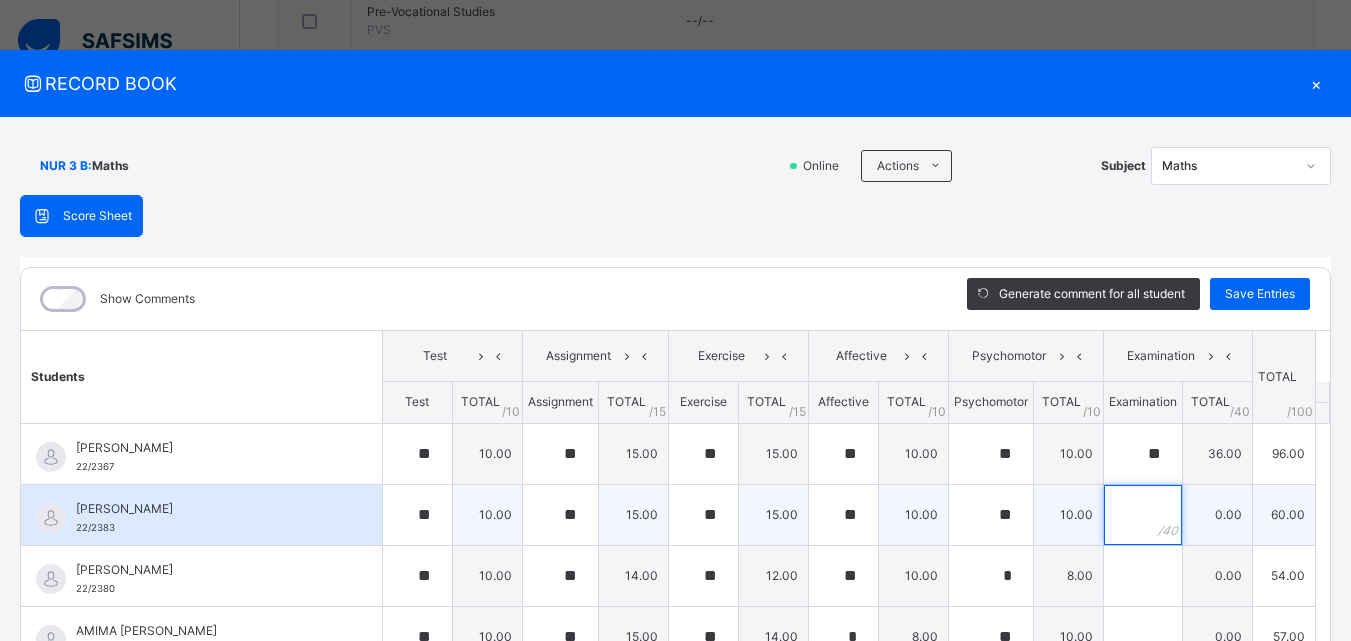 click at bounding box center [1143, 515] 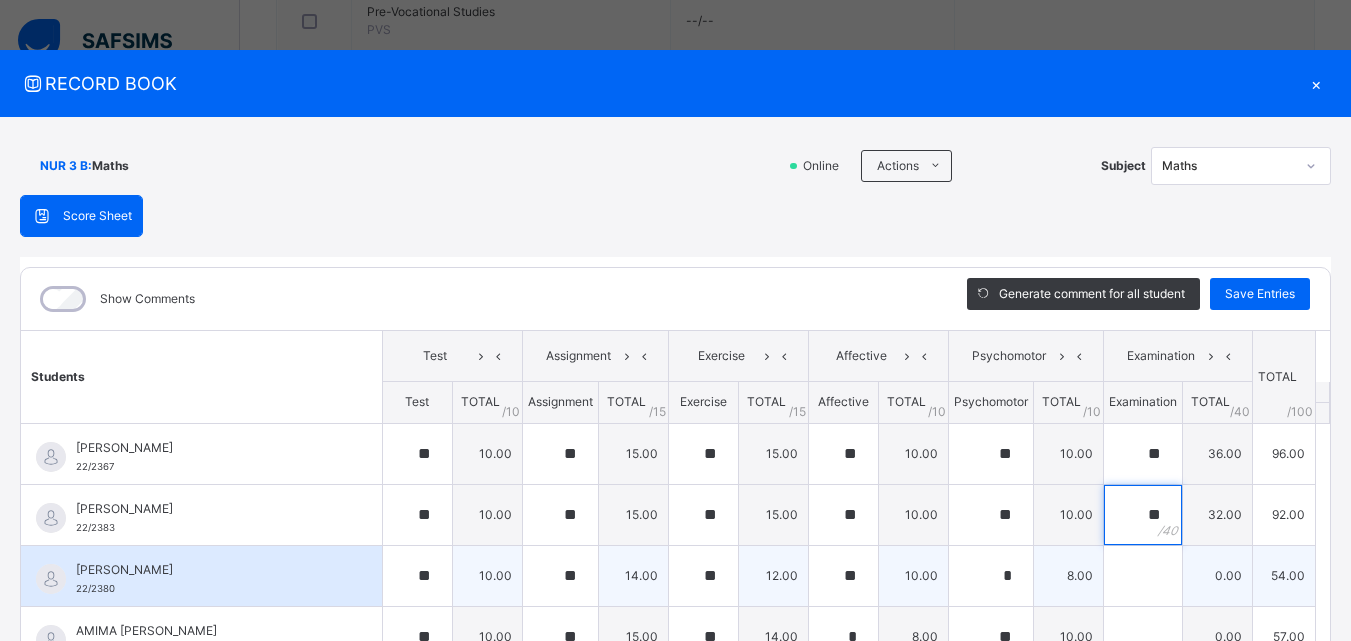 type on "**" 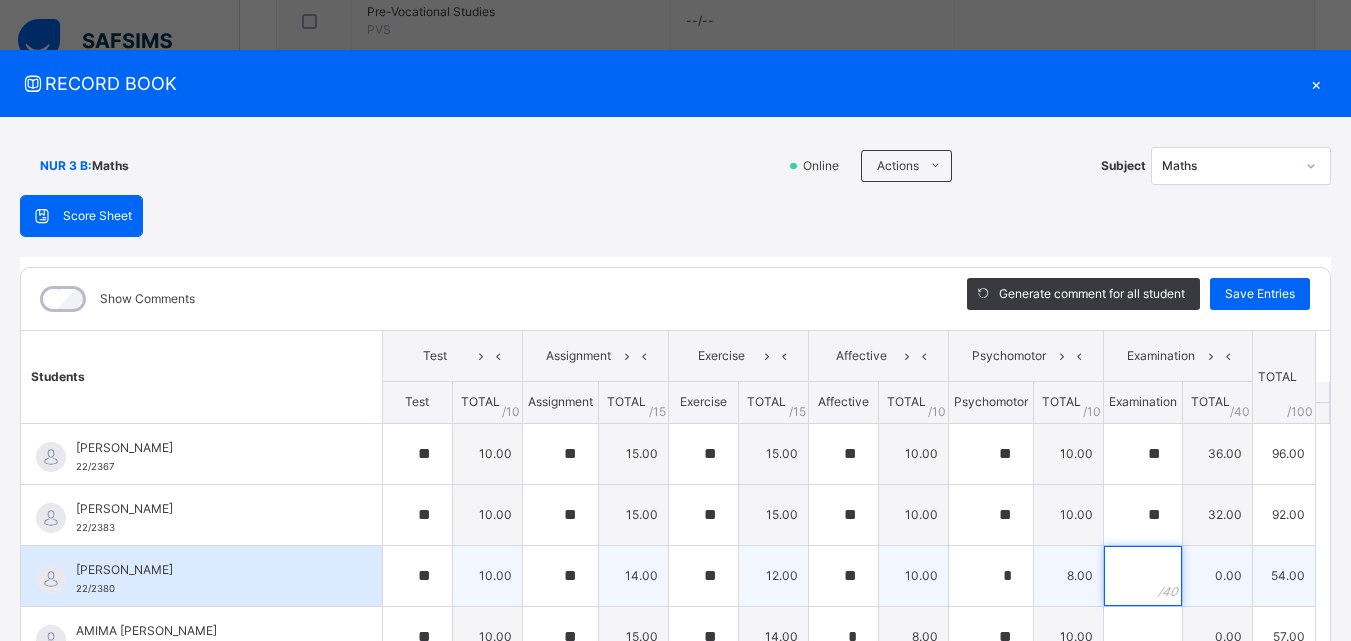 click at bounding box center [1143, 576] 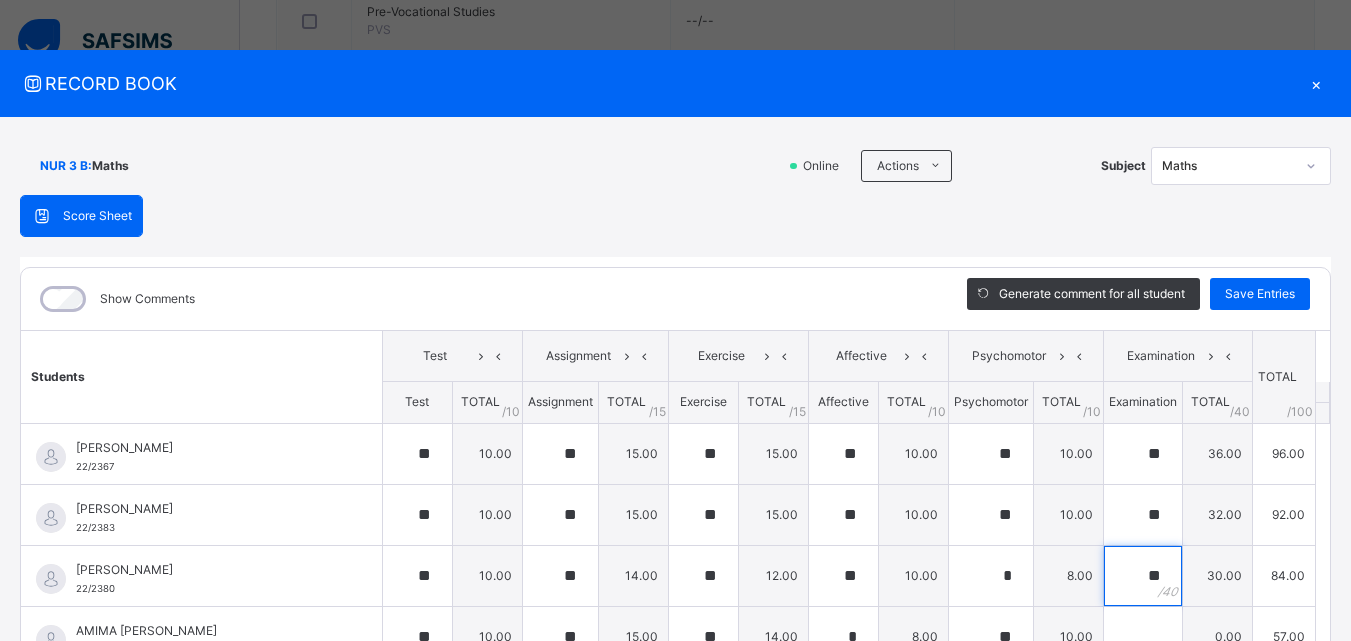 scroll, scrollTop: 437, scrollLeft: 0, axis: vertical 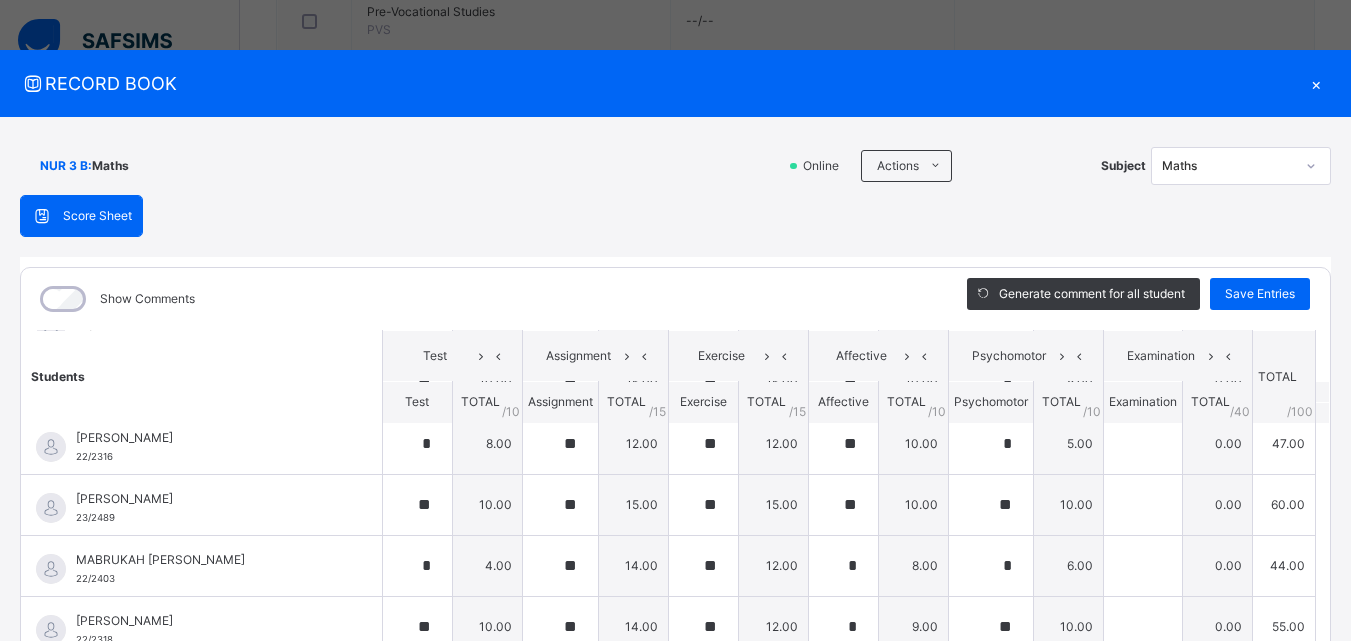 type on "**" 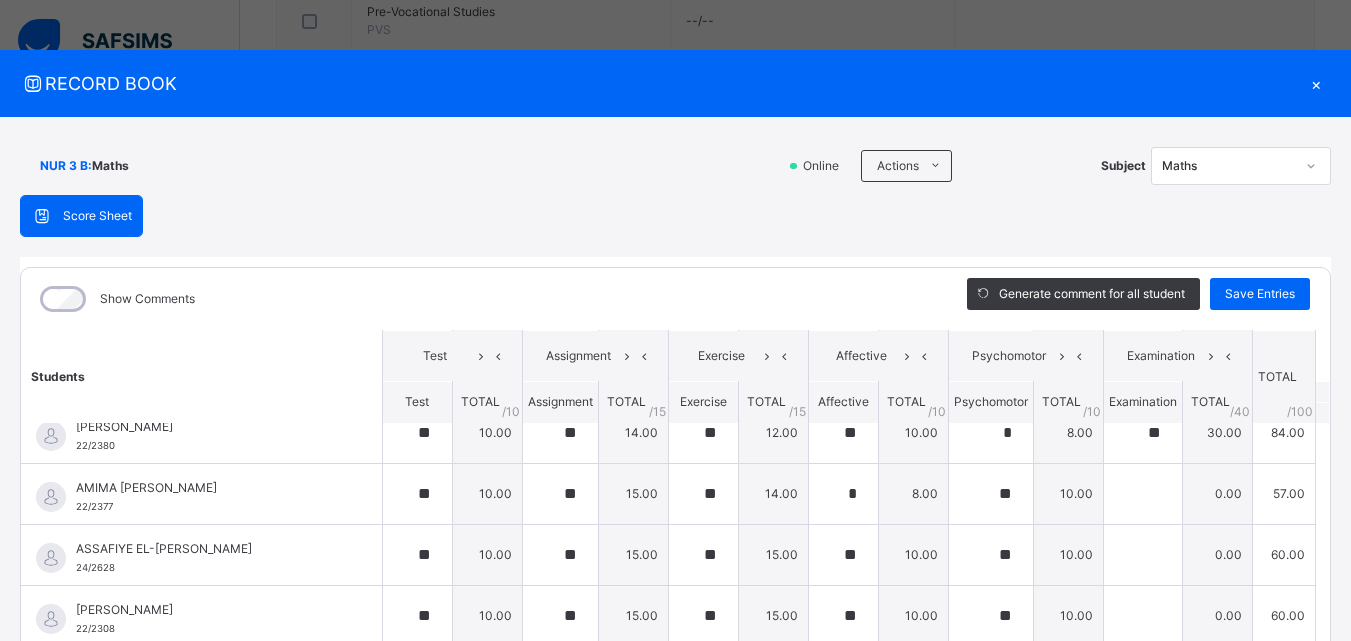 scroll, scrollTop: 148, scrollLeft: 0, axis: vertical 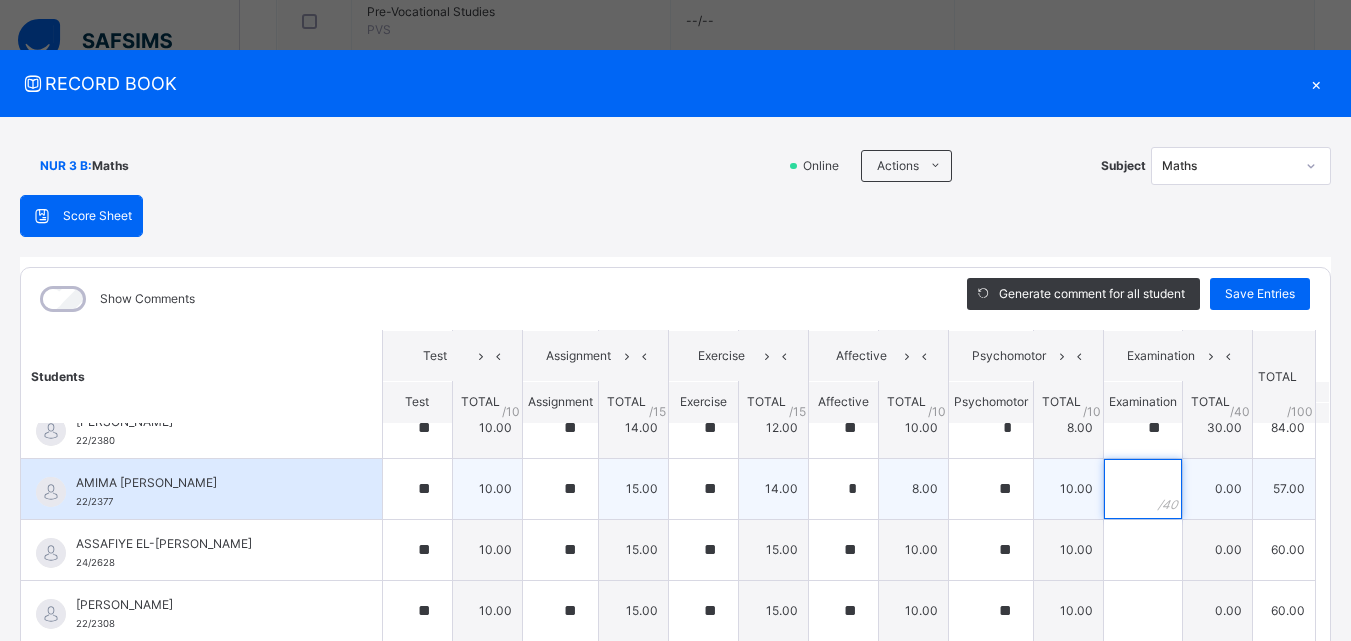 click at bounding box center (1143, 489) 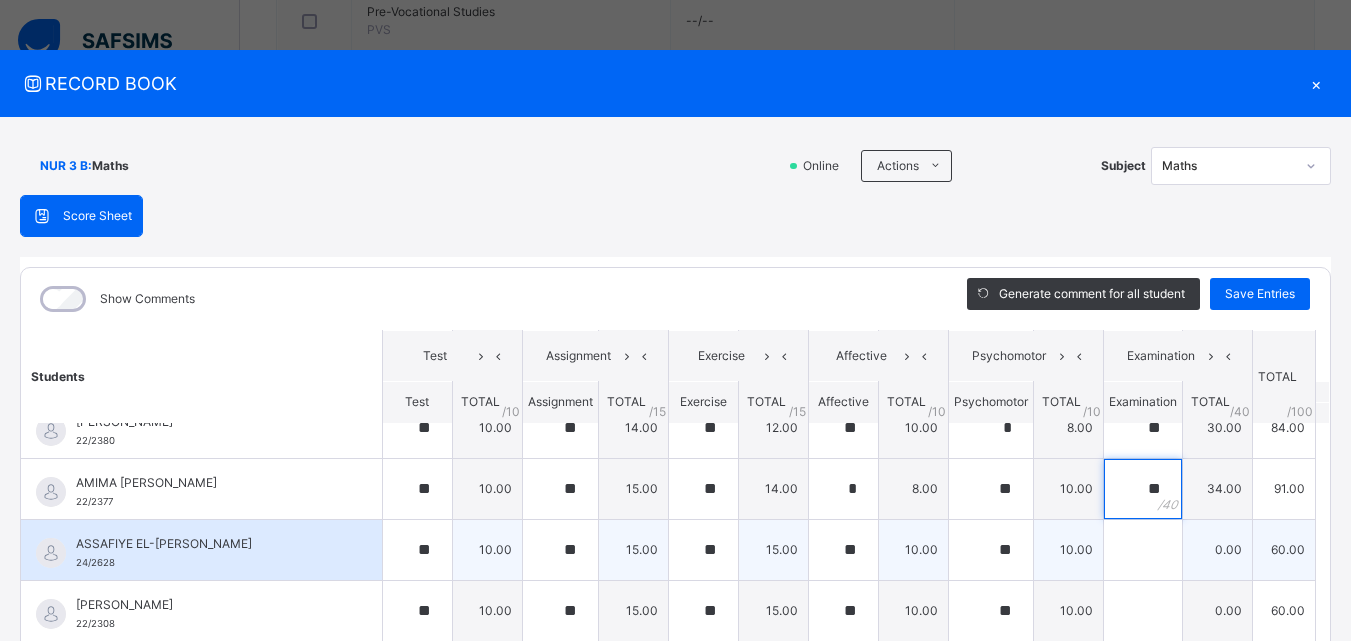 type on "**" 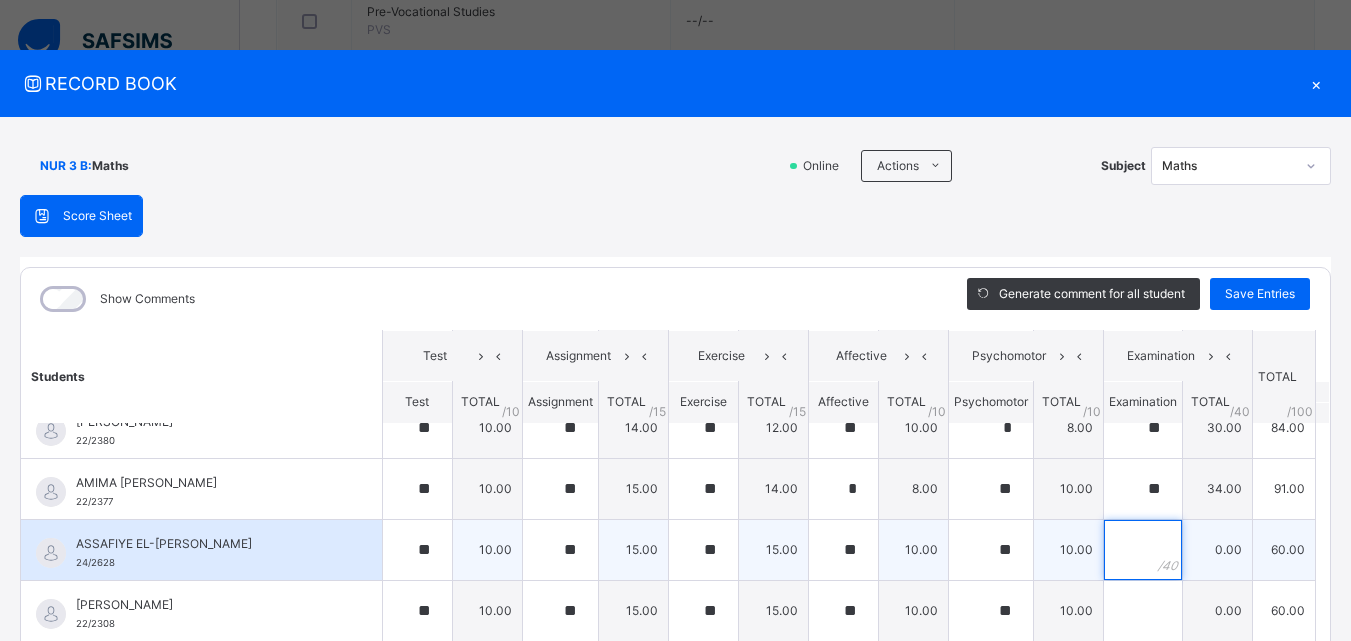 click at bounding box center (1143, 550) 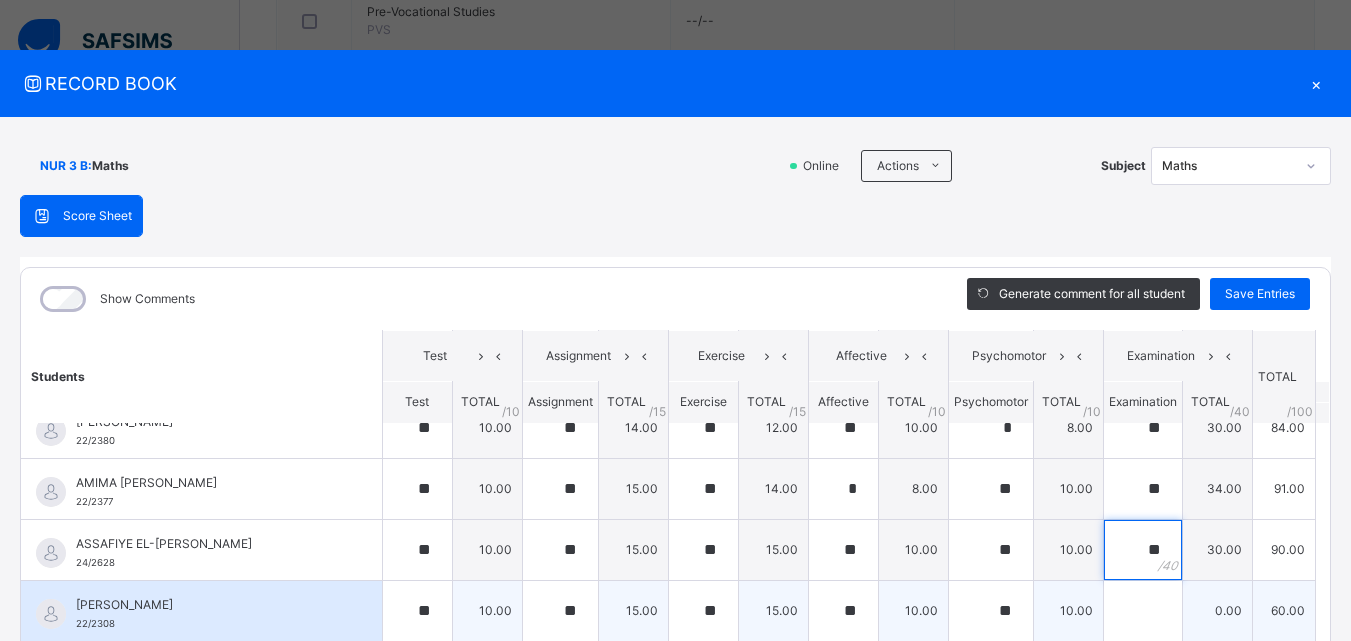 type on "**" 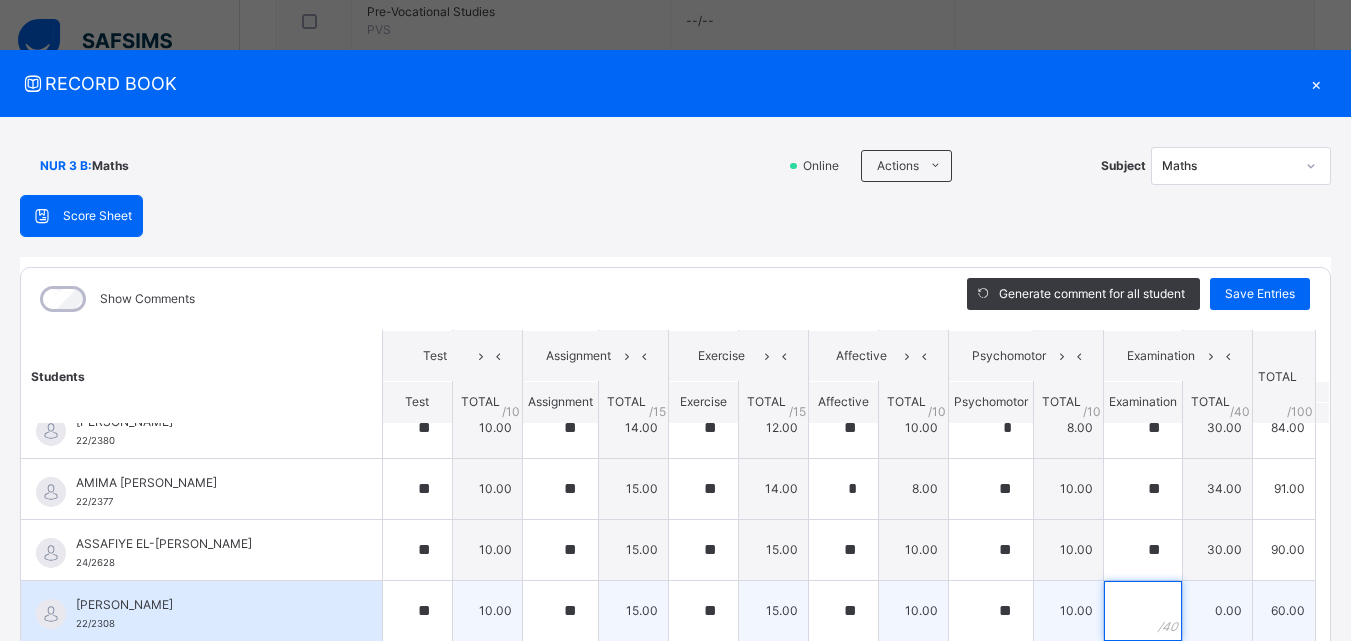 click at bounding box center (1143, 611) 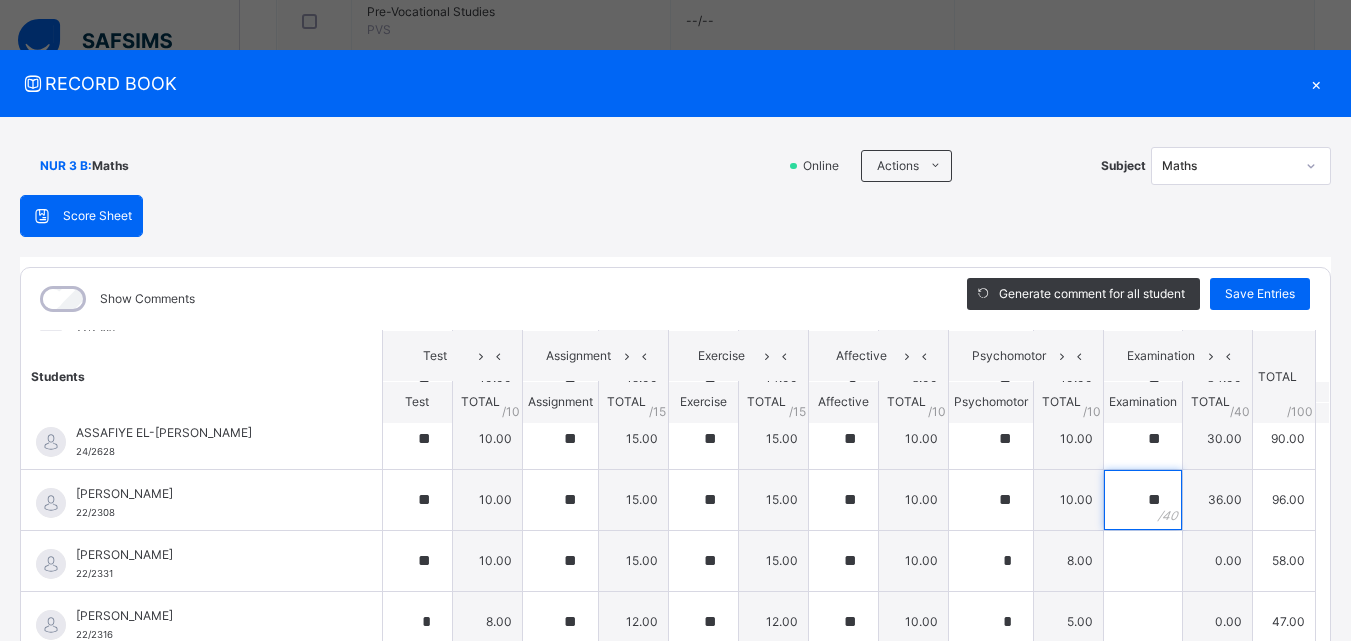 scroll, scrollTop: 250, scrollLeft: 0, axis: vertical 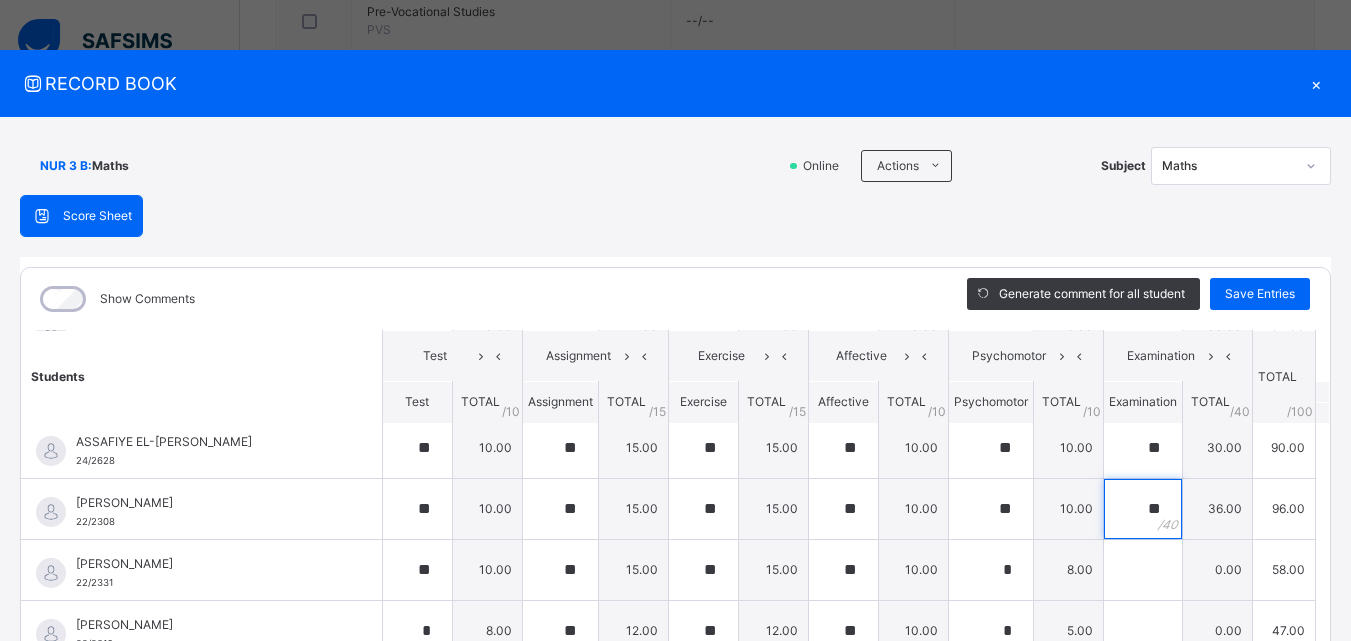 type on "**" 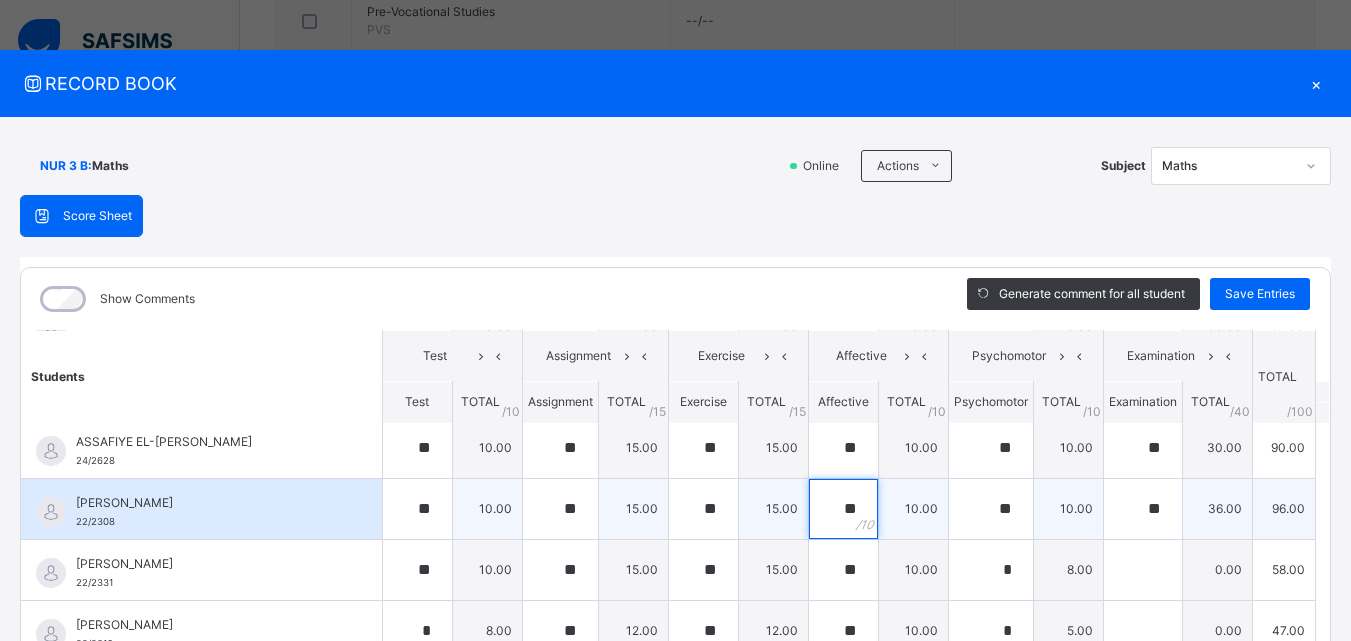 click on "**" at bounding box center [843, 509] 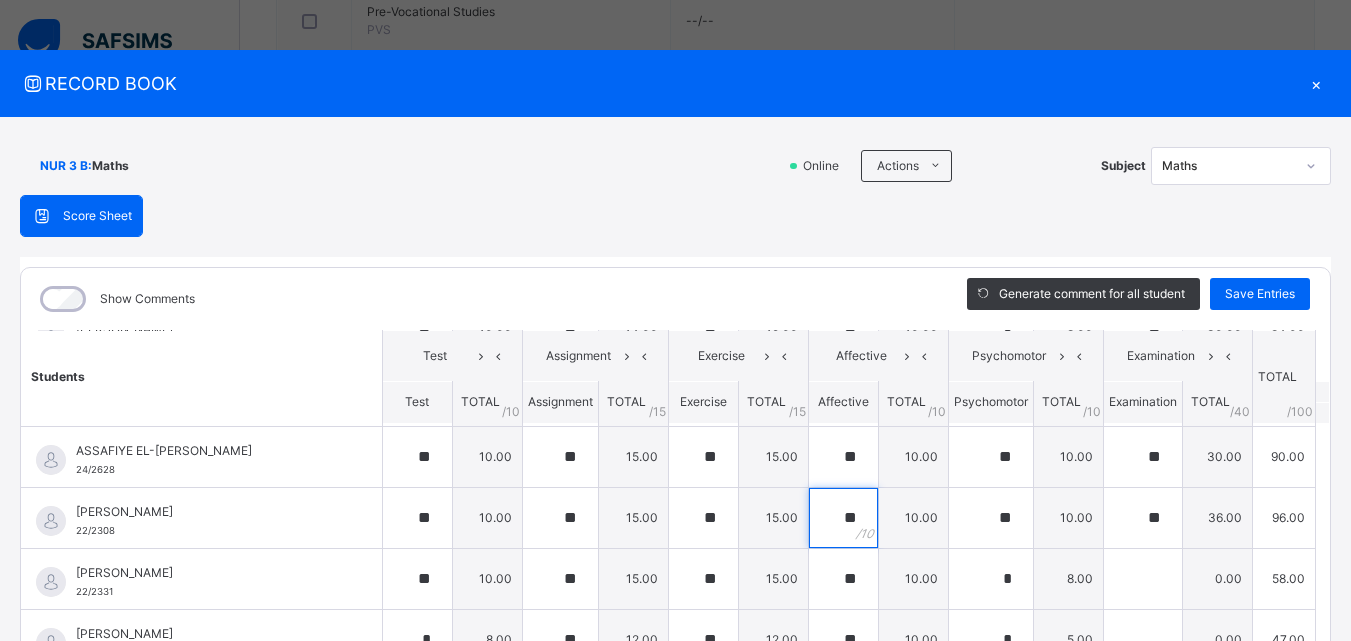 scroll, scrollTop: 243, scrollLeft: 0, axis: vertical 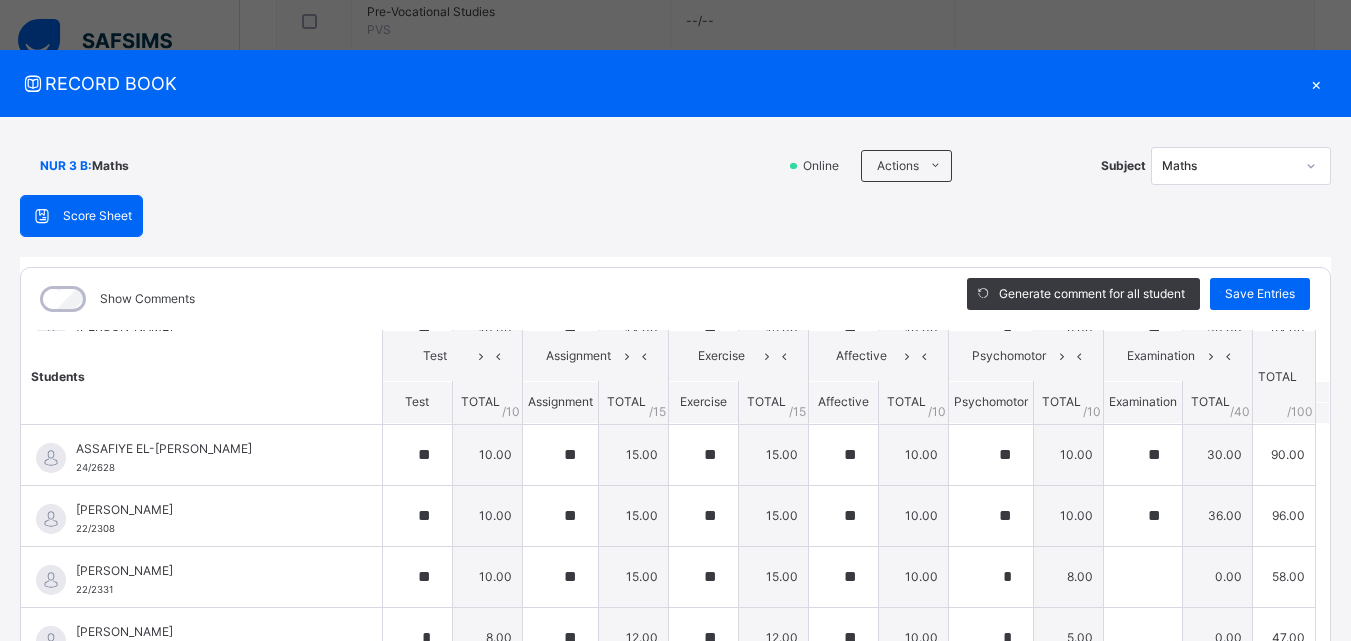 click on "NUR 3   B :   Maths Online Actions  Download Empty Score Sheet  Upload/map score sheet Subject  Maths" at bounding box center (675, 166) 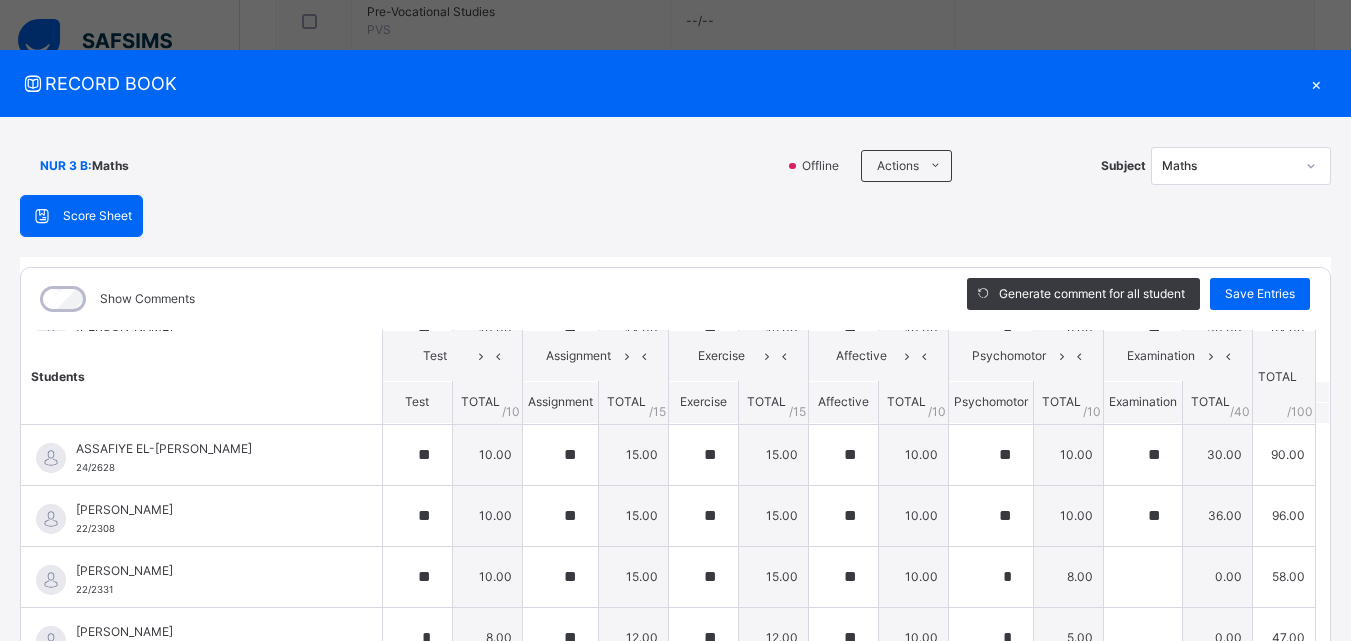 scroll, scrollTop: 270, scrollLeft: 0, axis: vertical 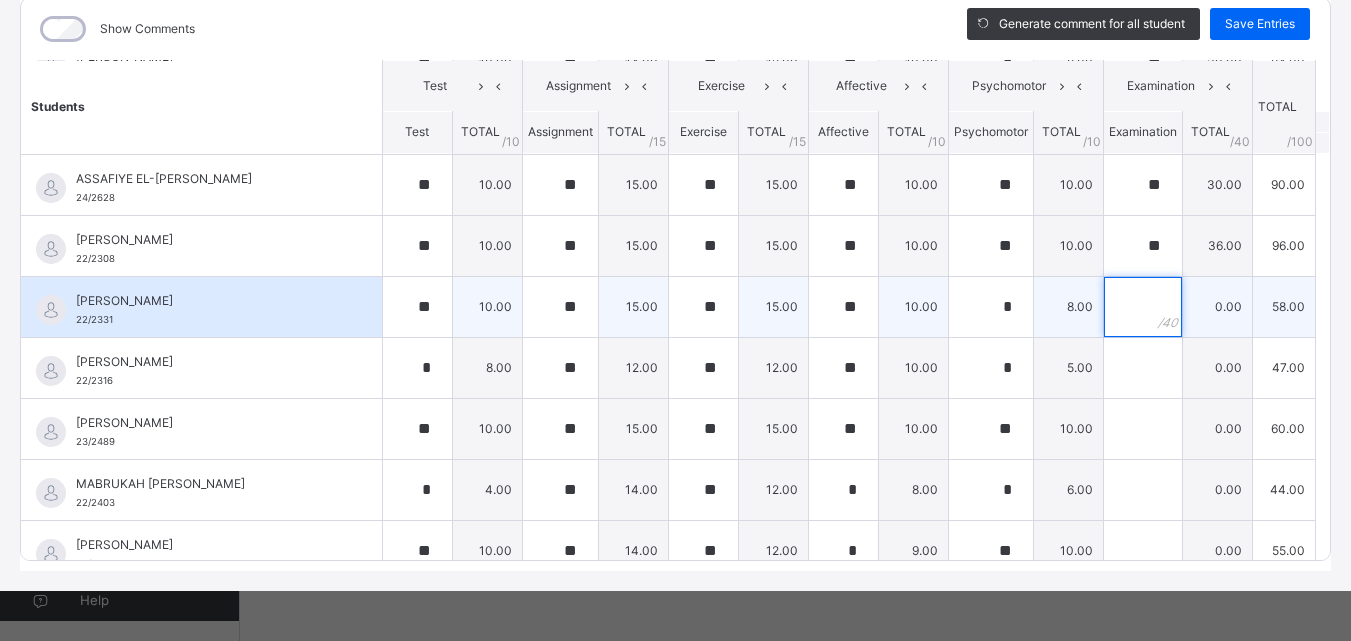click at bounding box center (1143, 307) 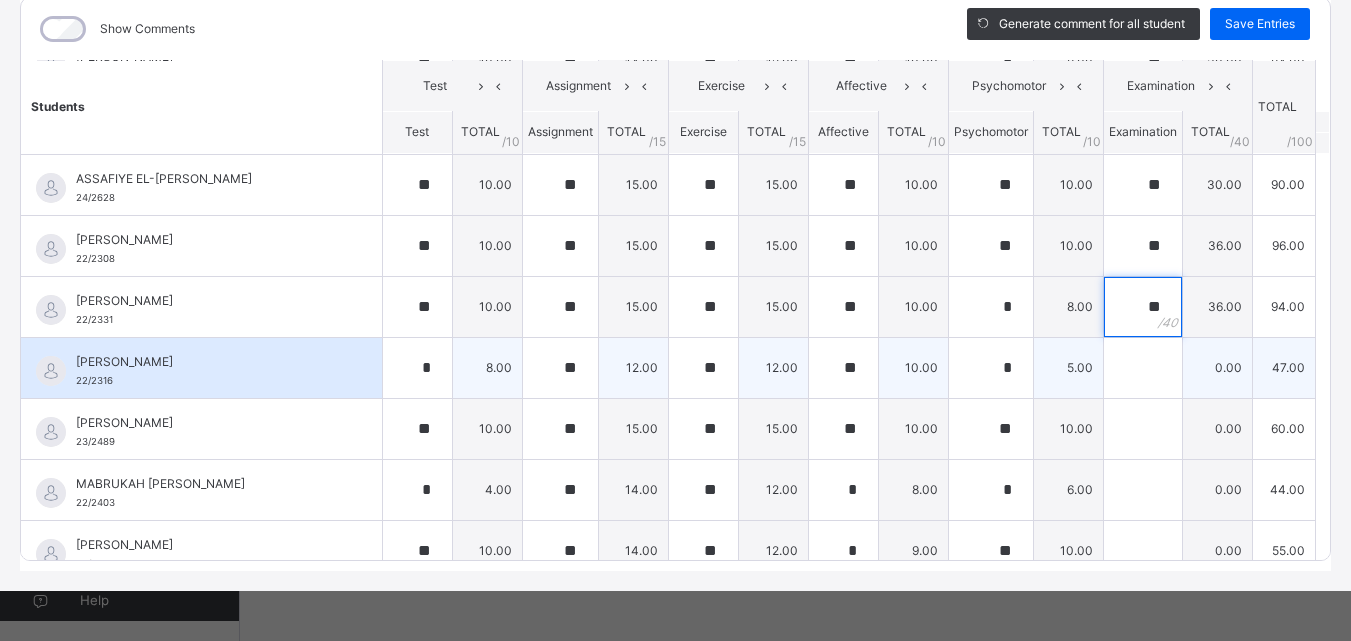 type on "**" 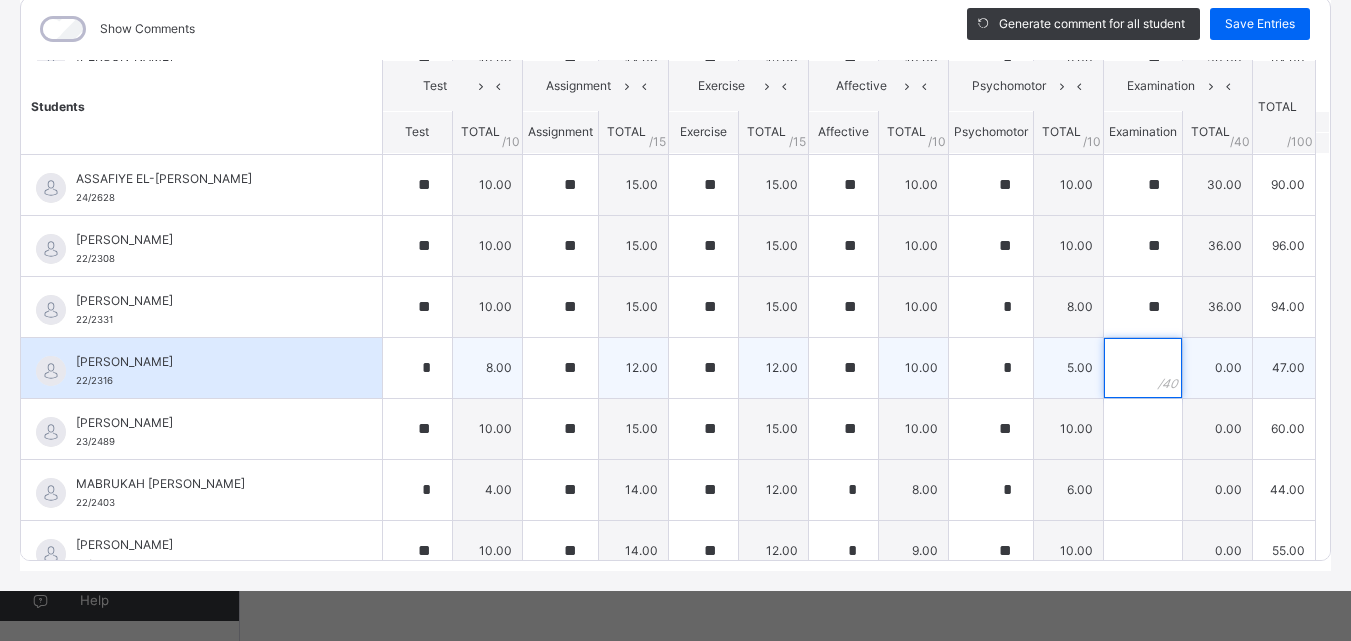 click at bounding box center (1143, 368) 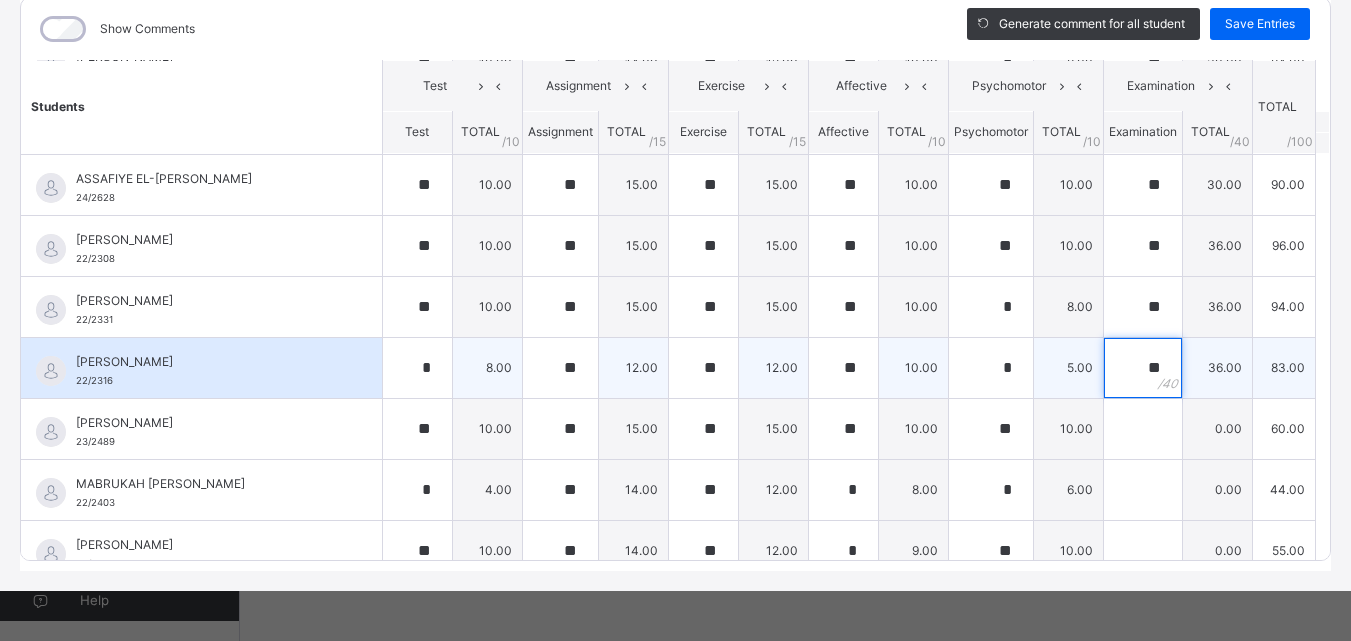 click on "**" at bounding box center (1143, 368) 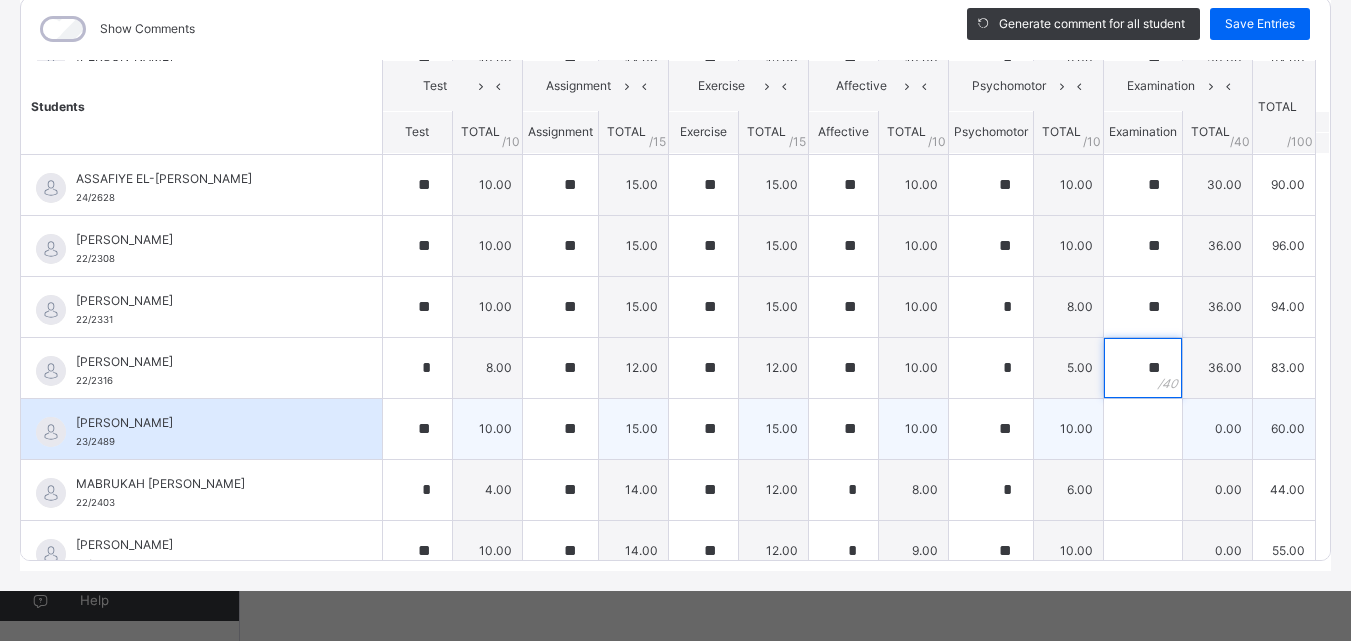 type on "**" 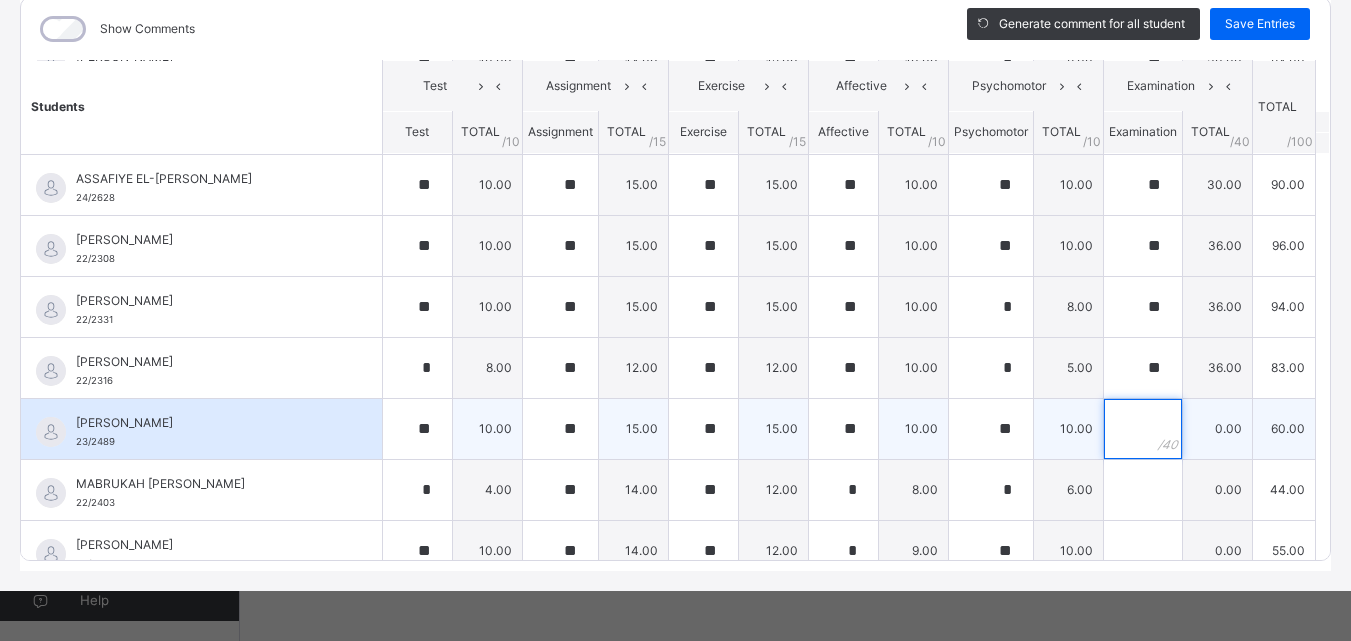 click at bounding box center [1143, 429] 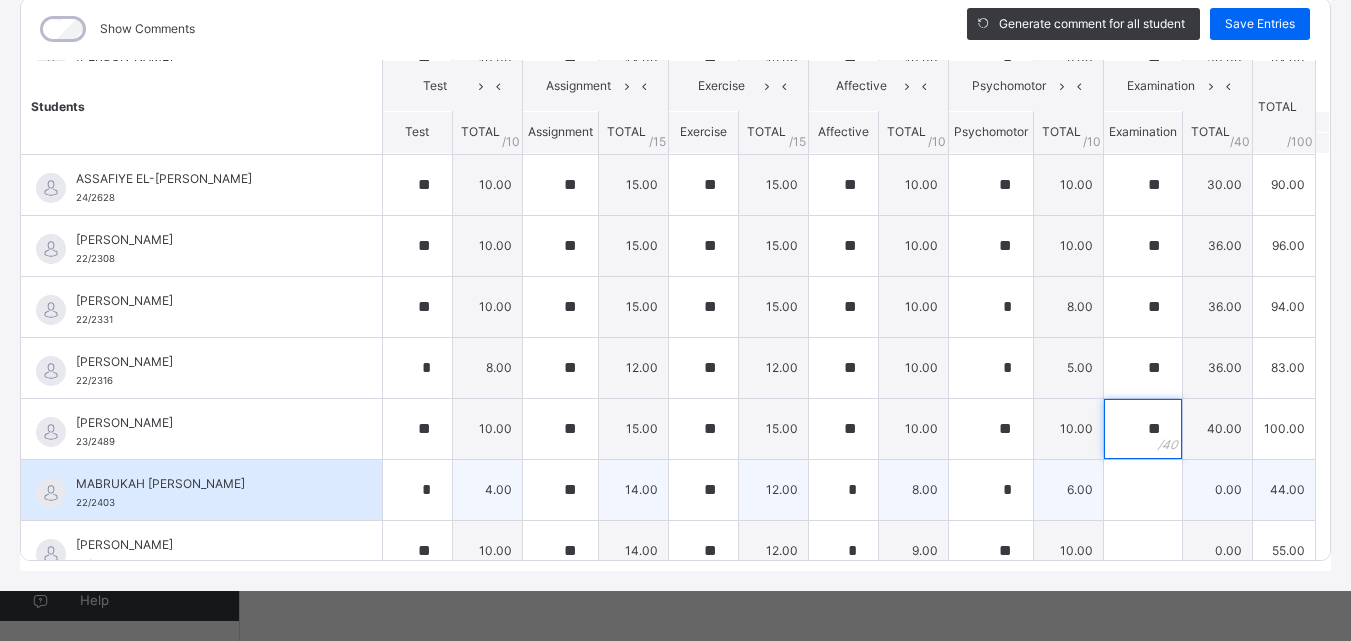 type on "**" 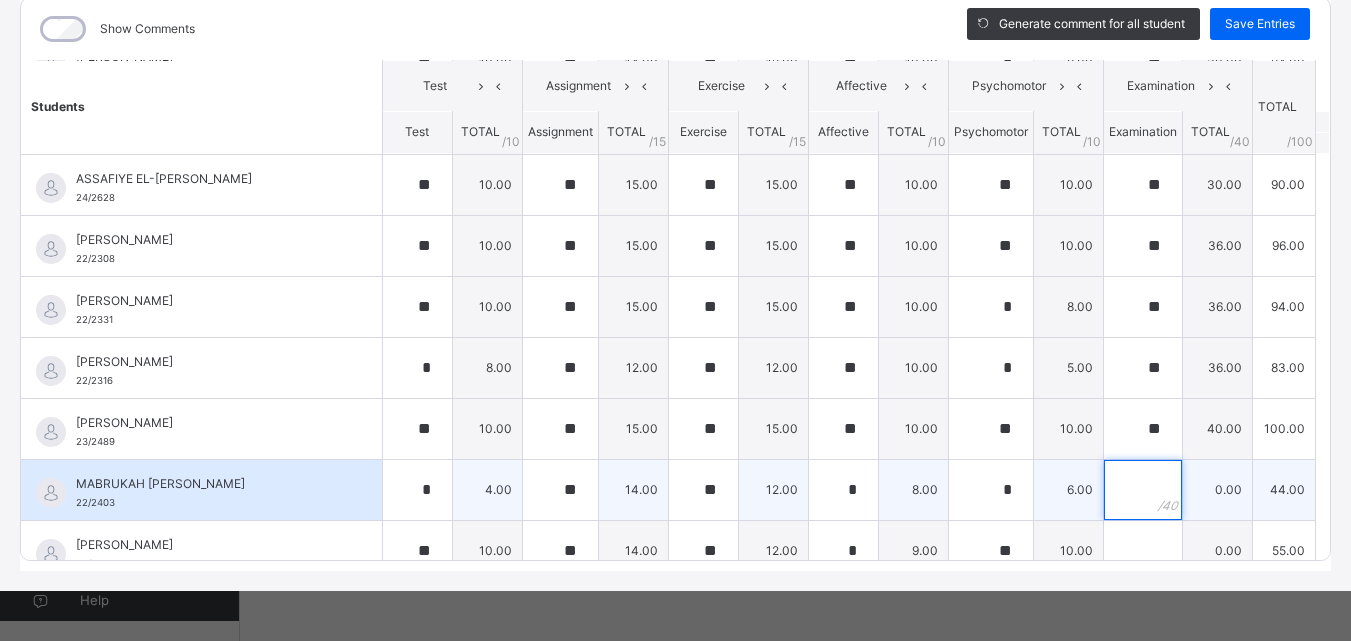 click at bounding box center [1143, 490] 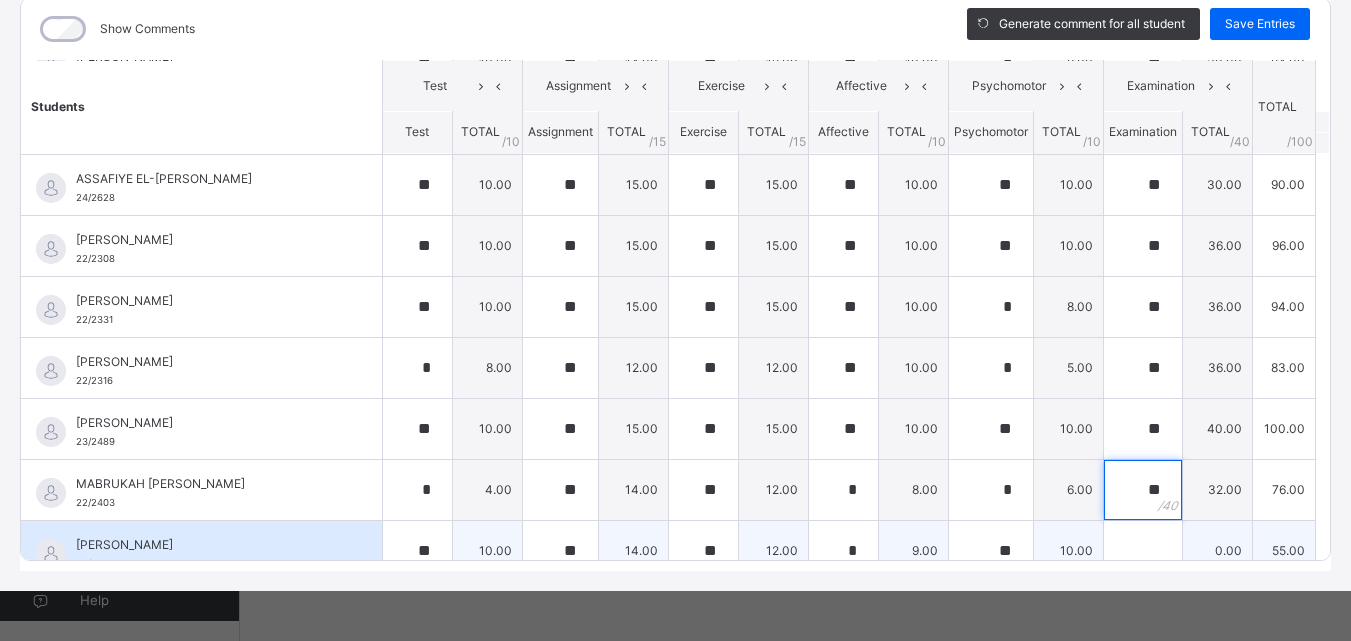 type on "**" 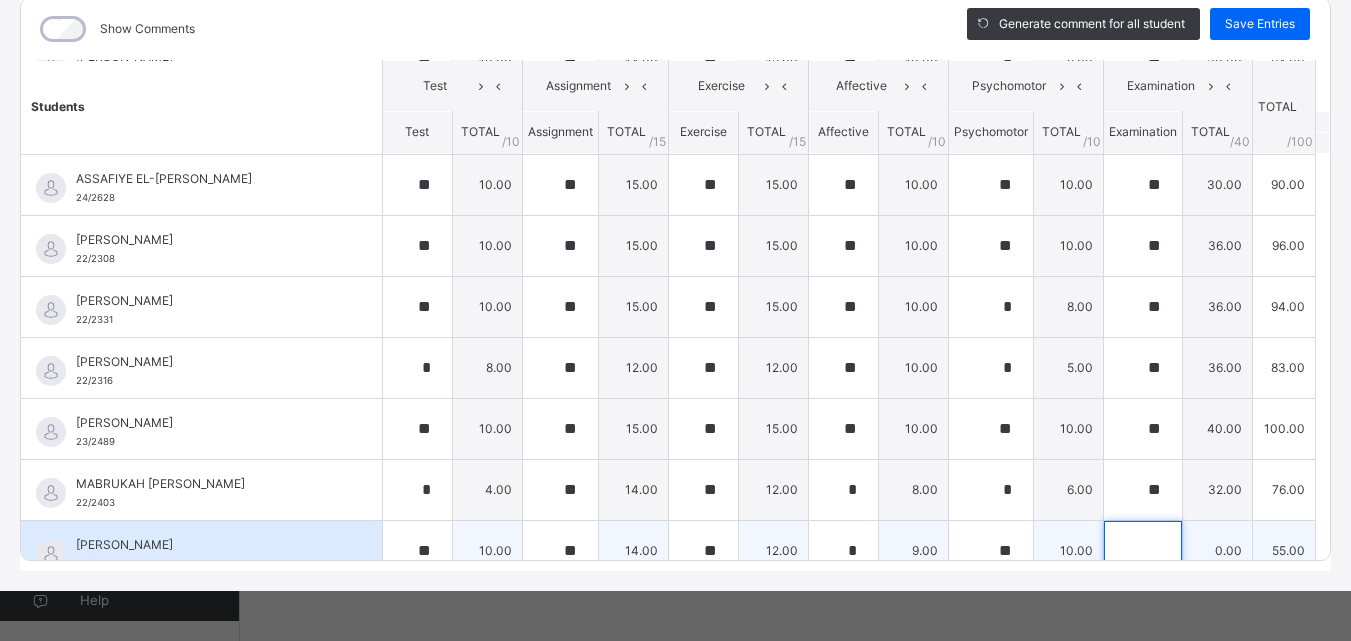 click at bounding box center [1143, 551] 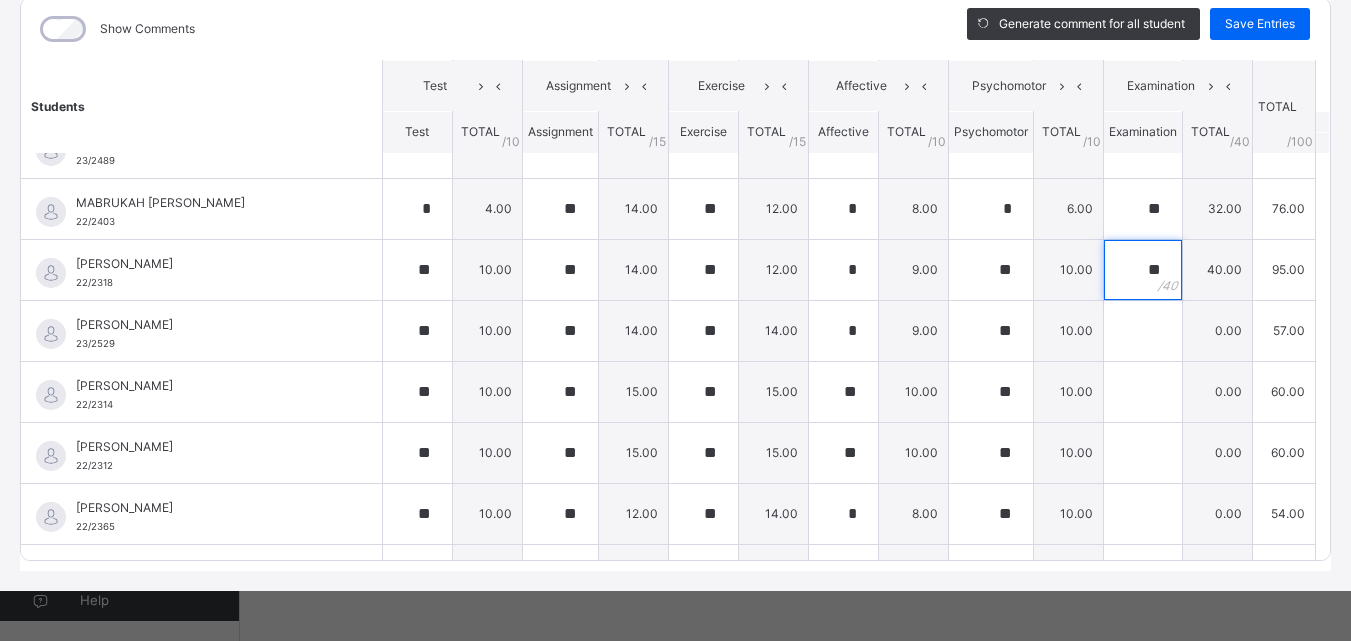 scroll, scrollTop: 570, scrollLeft: 0, axis: vertical 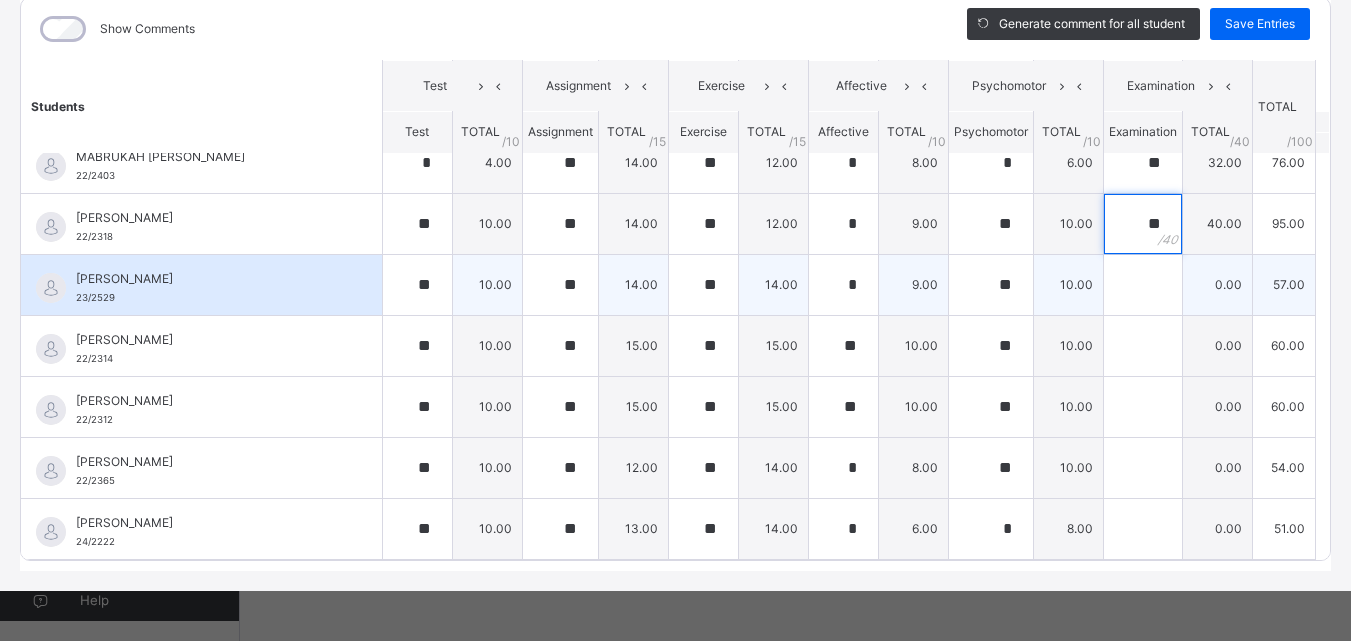 type on "**" 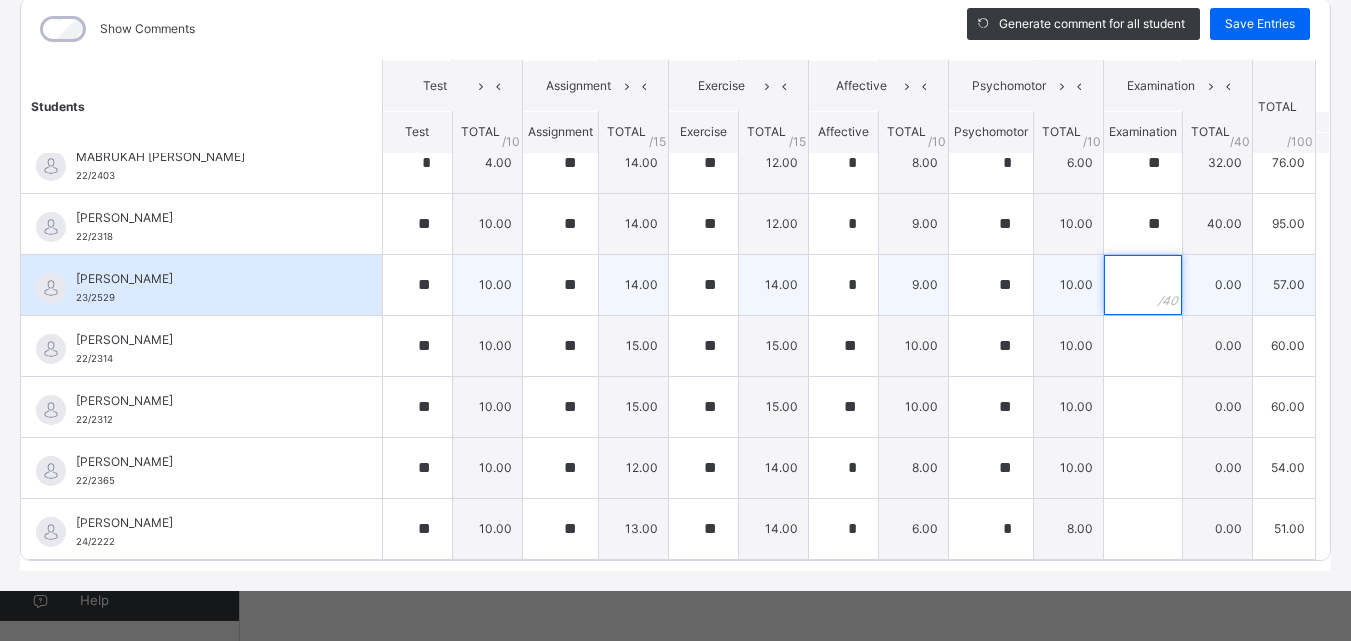 click at bounding box center (1143, 285) 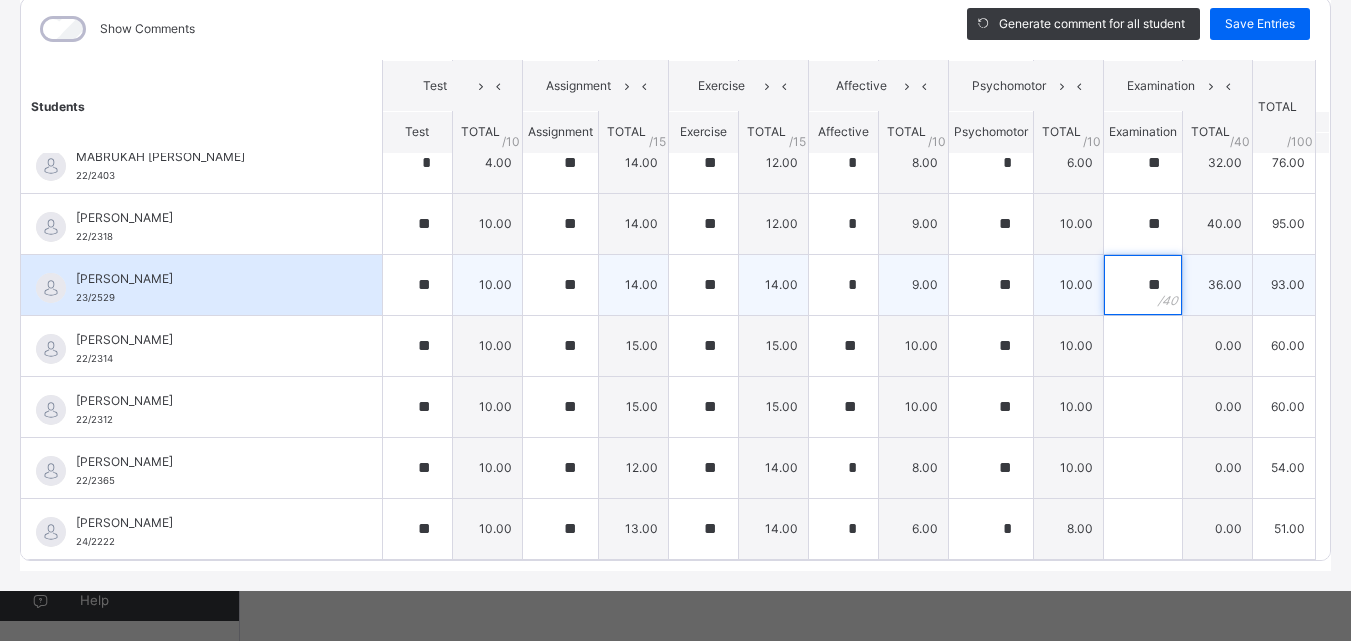type on "*" 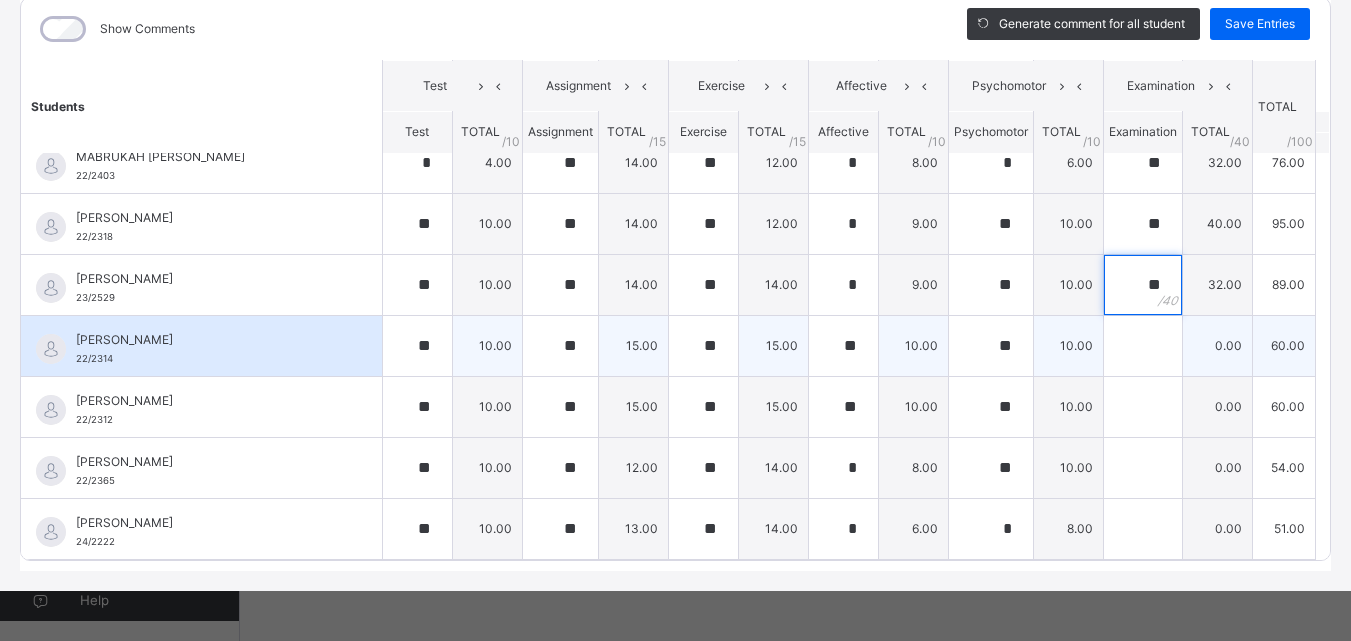 type on "**" 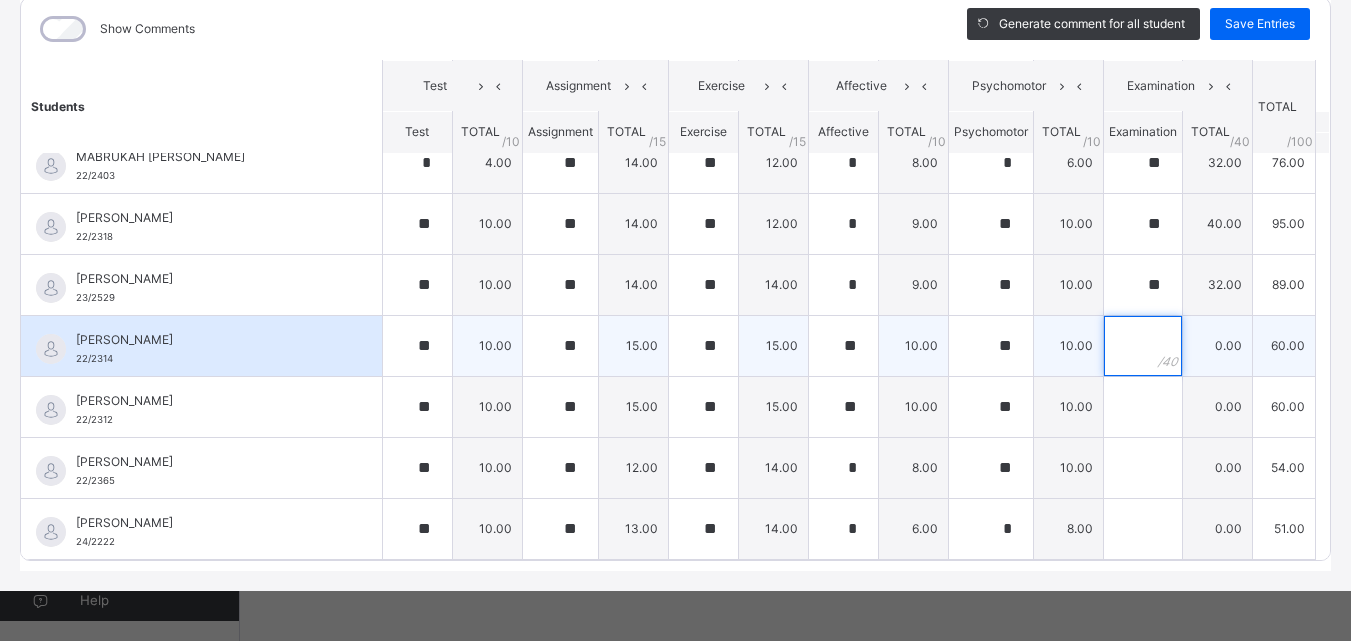 click at bounding box center [1143, 346] 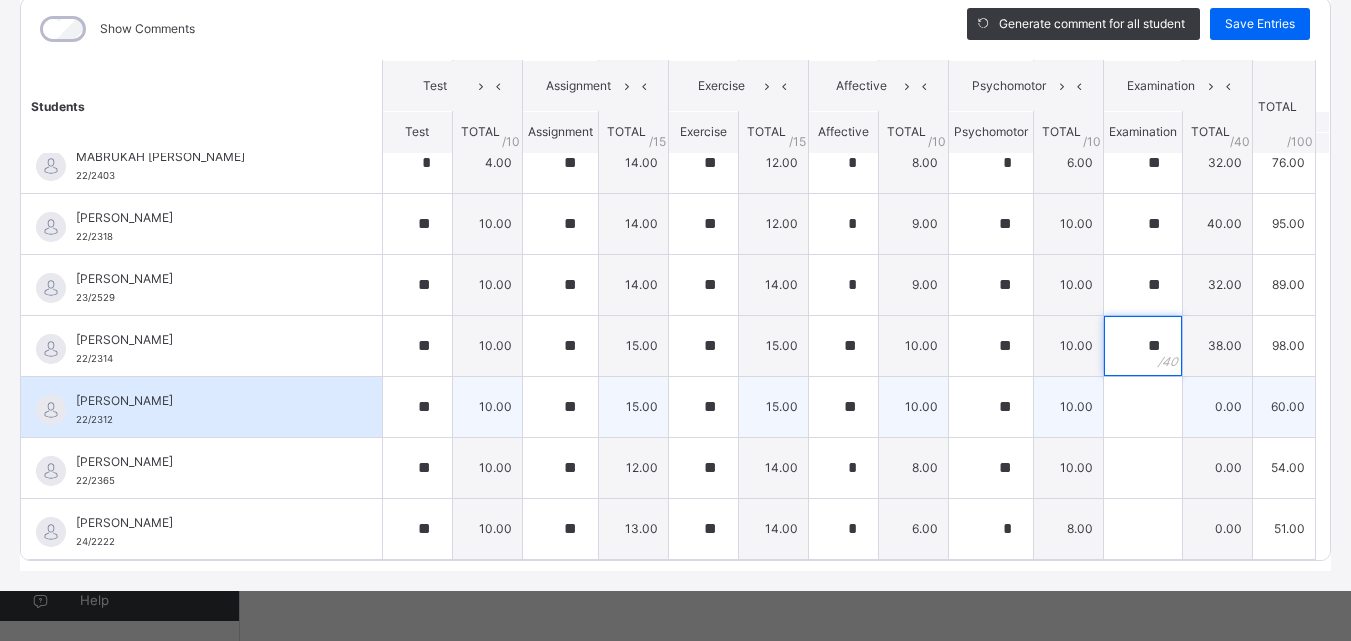 type on "**" 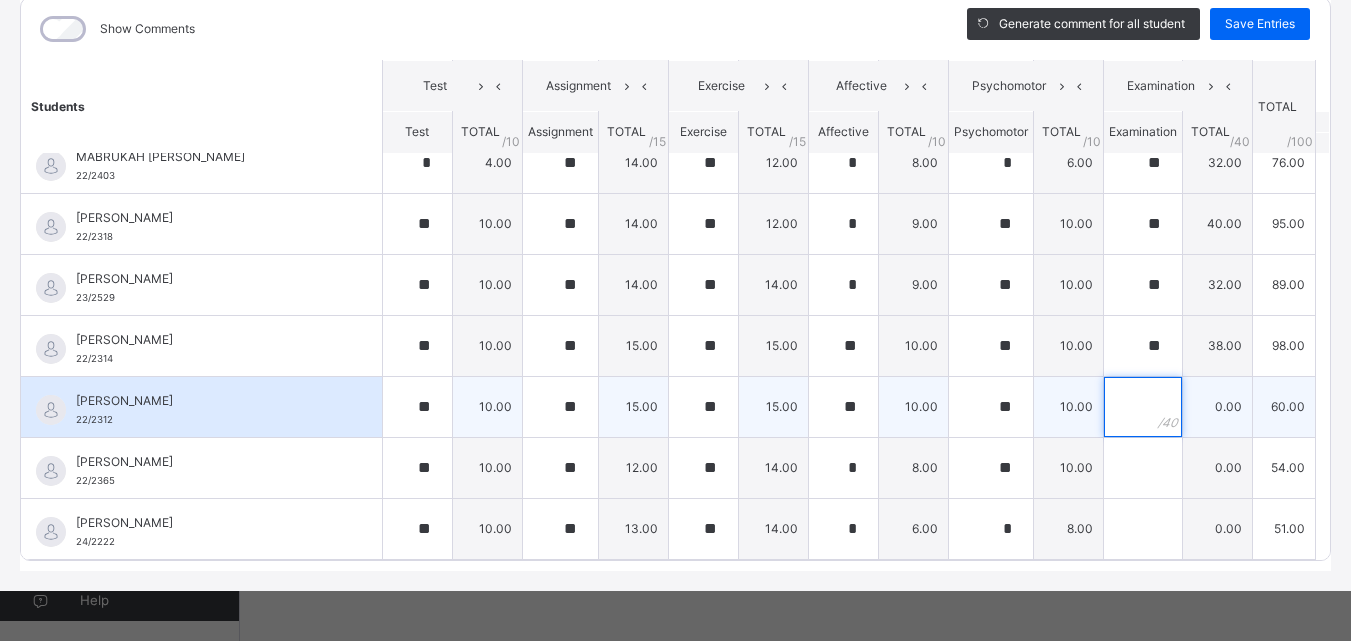 click at bounding box center [1143, 407] 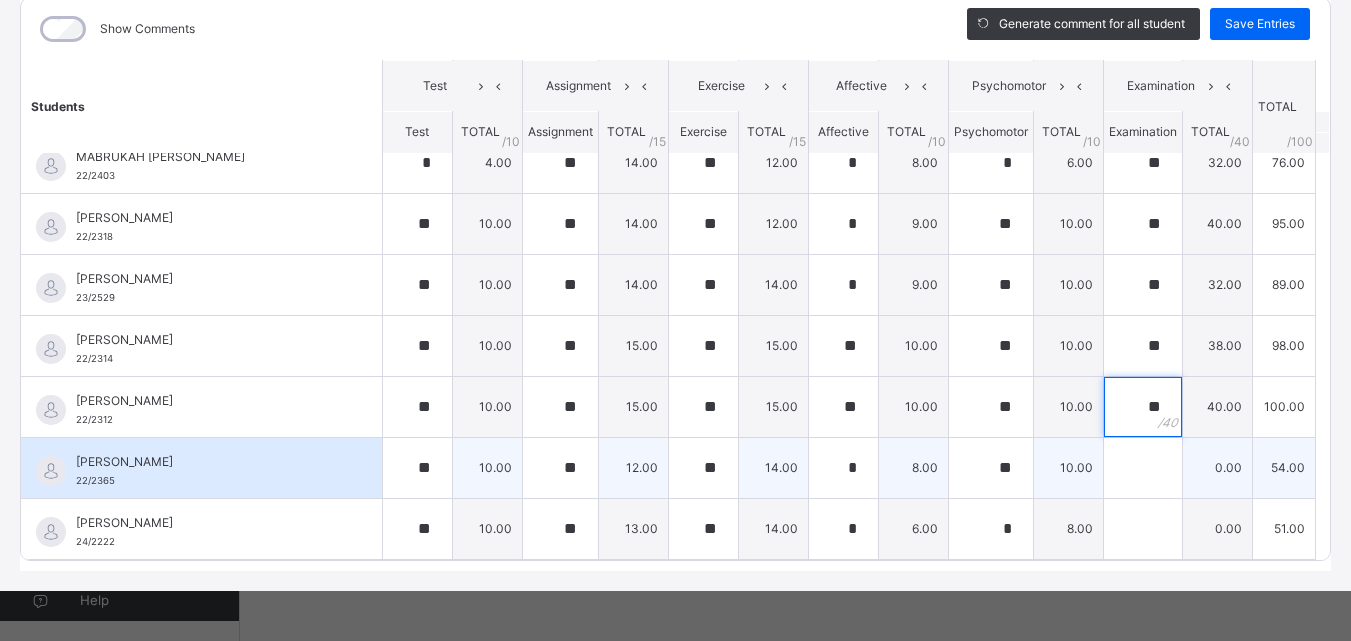type on "**" 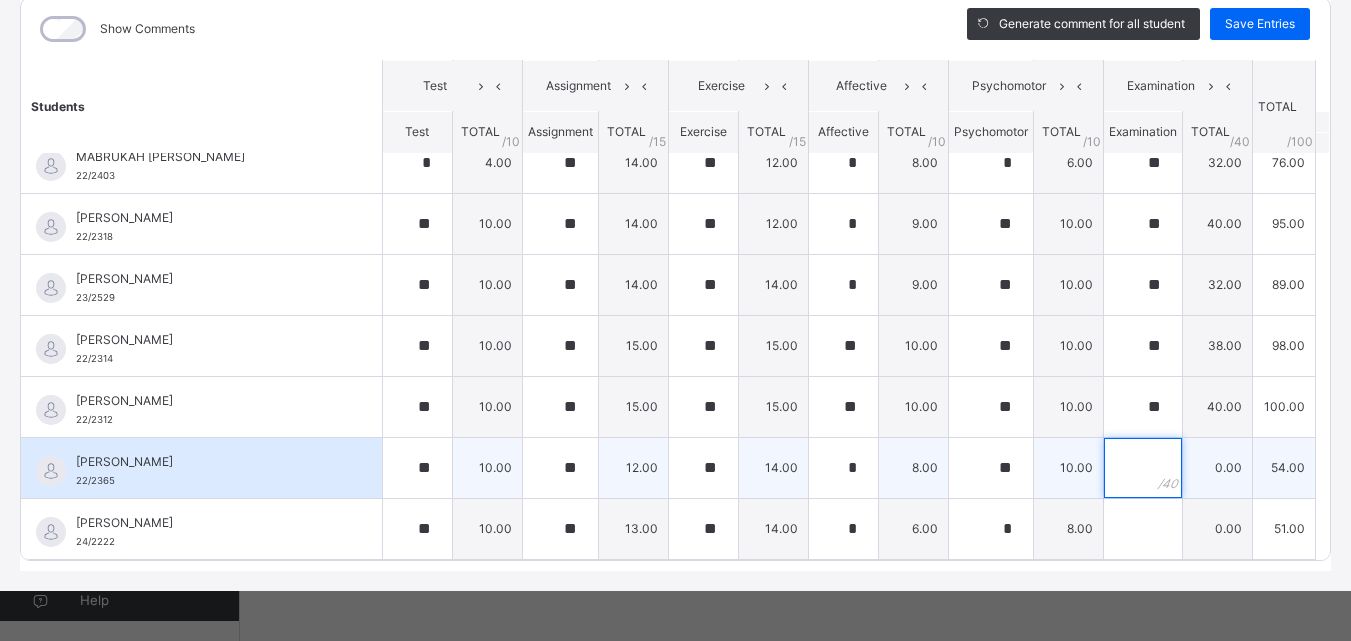 click at bounding box center [1143, 468] 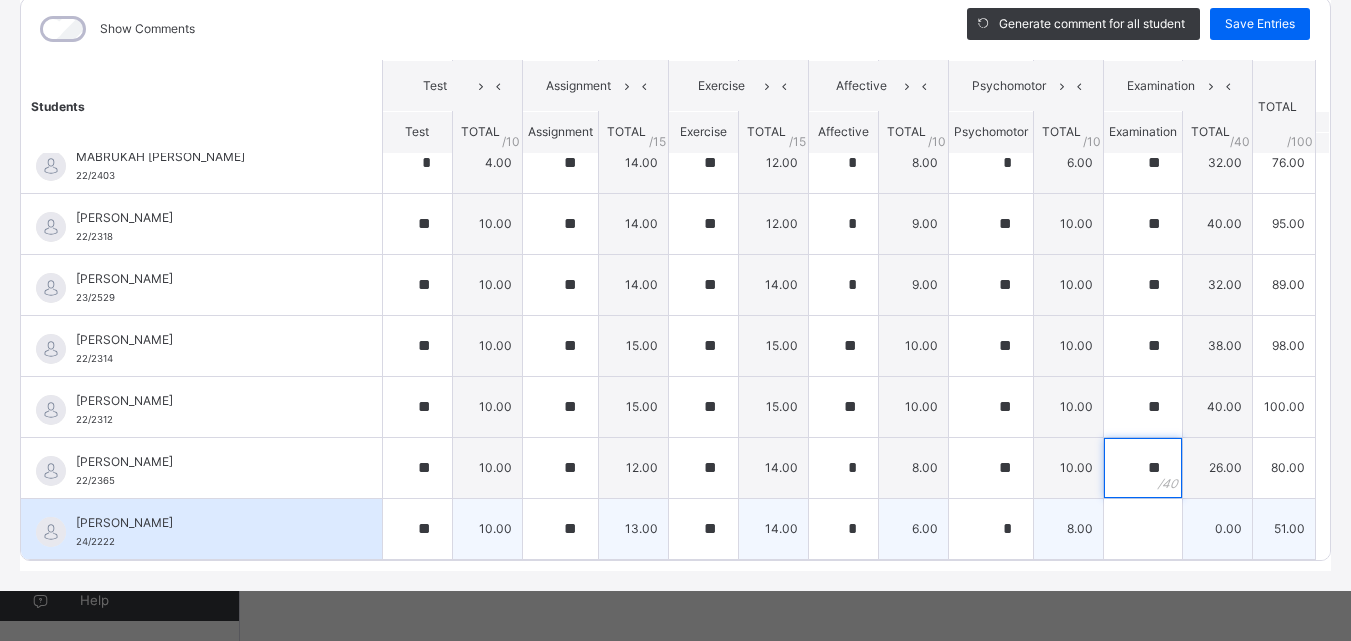type on "**" 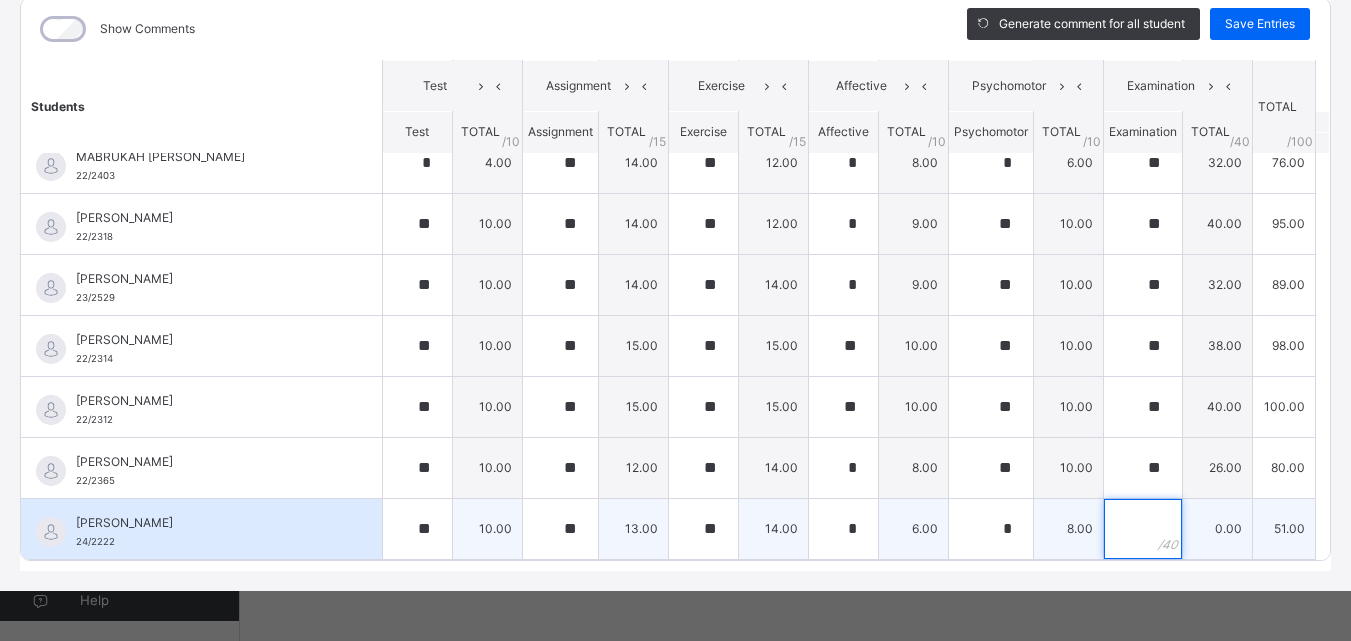 click at bounding box center (1143, 529) 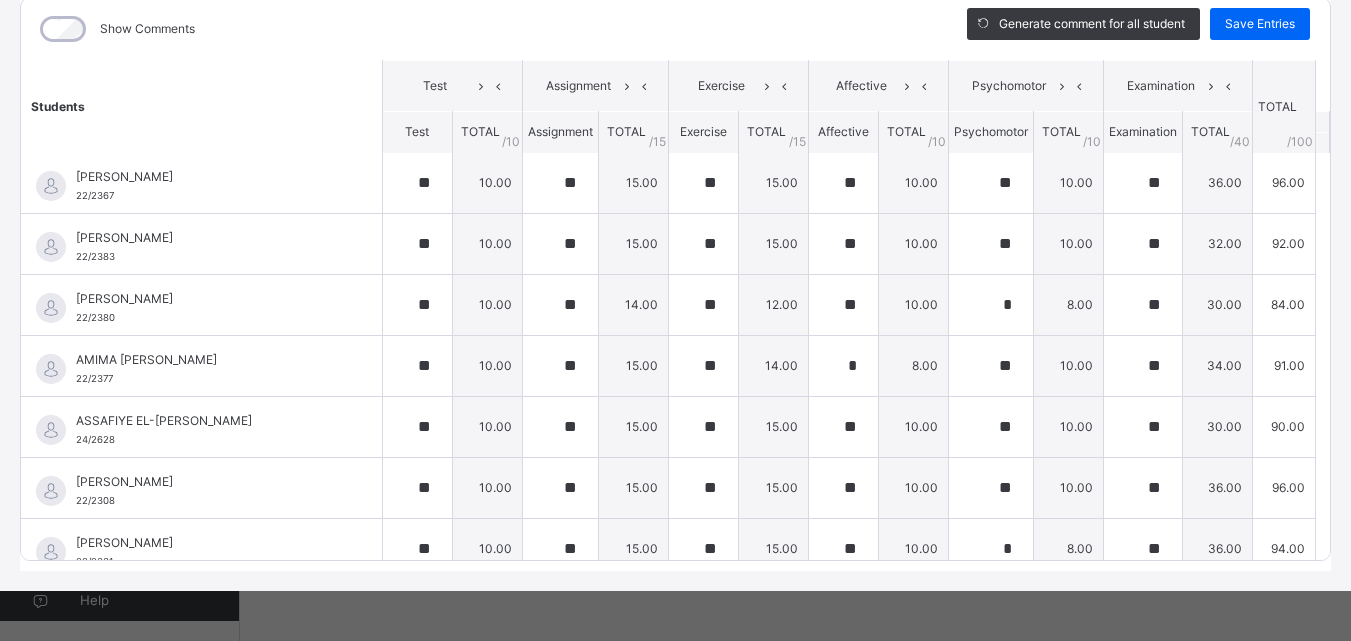 scroll, scrollTop: 0, scrollLeft: 0, axis: both 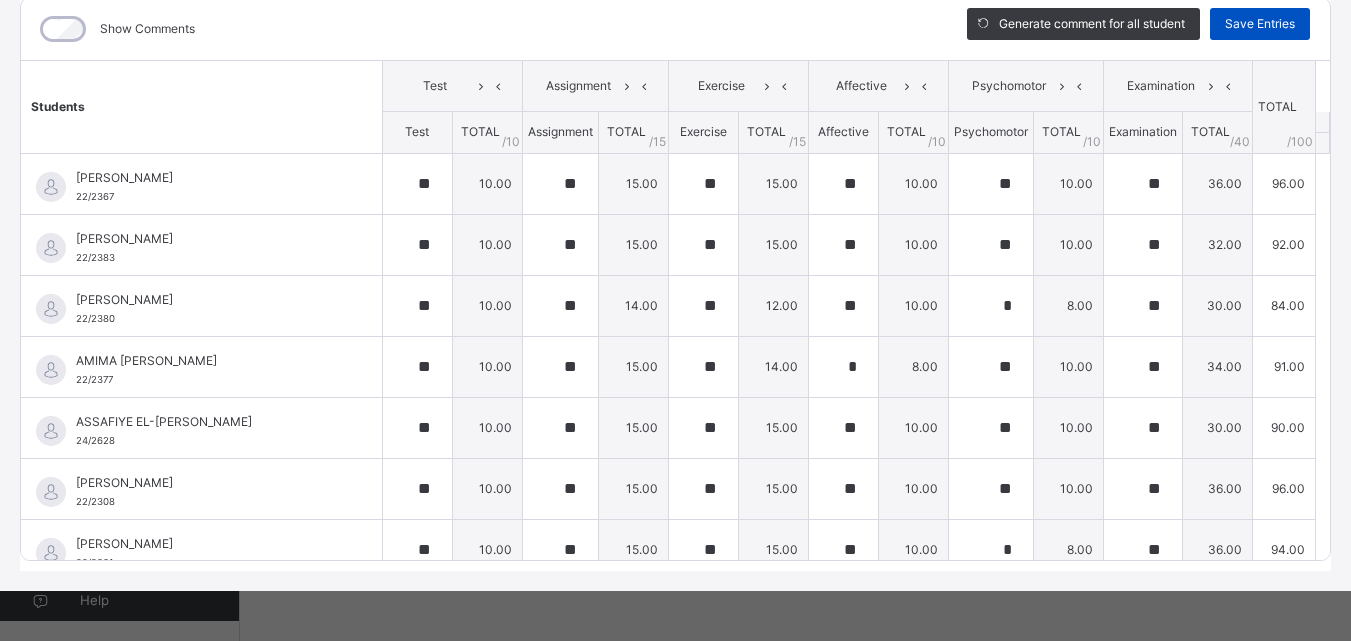 type on "**" 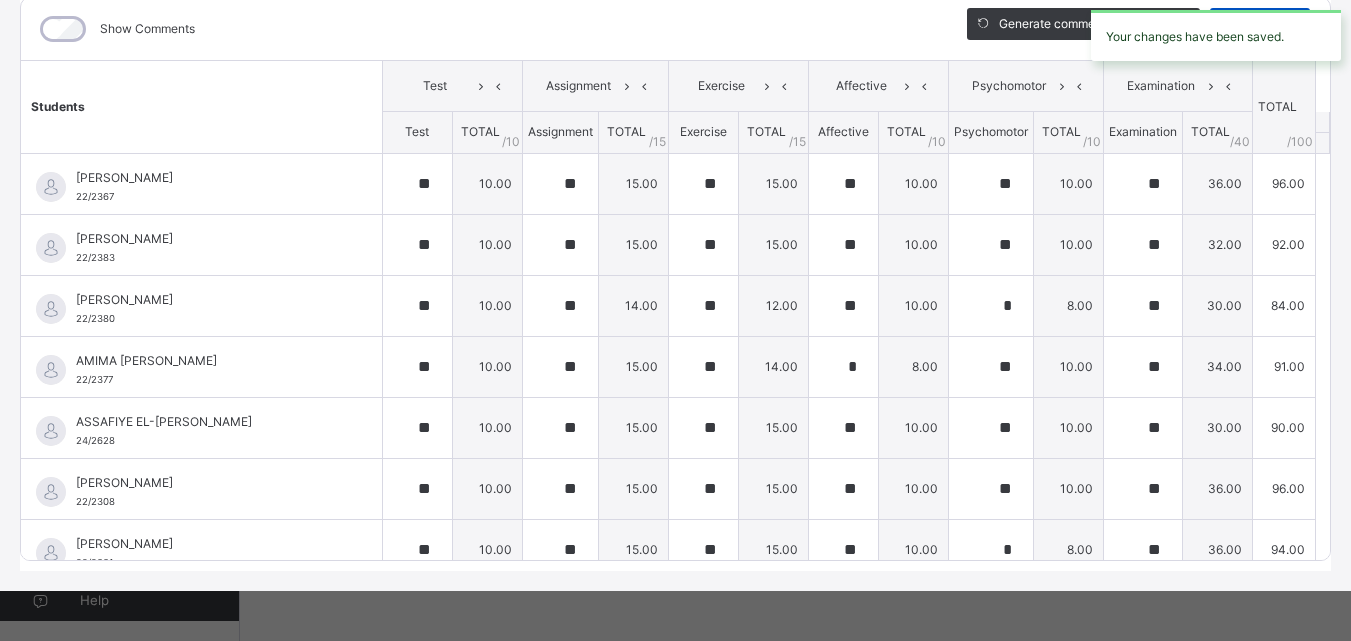 type on "**" 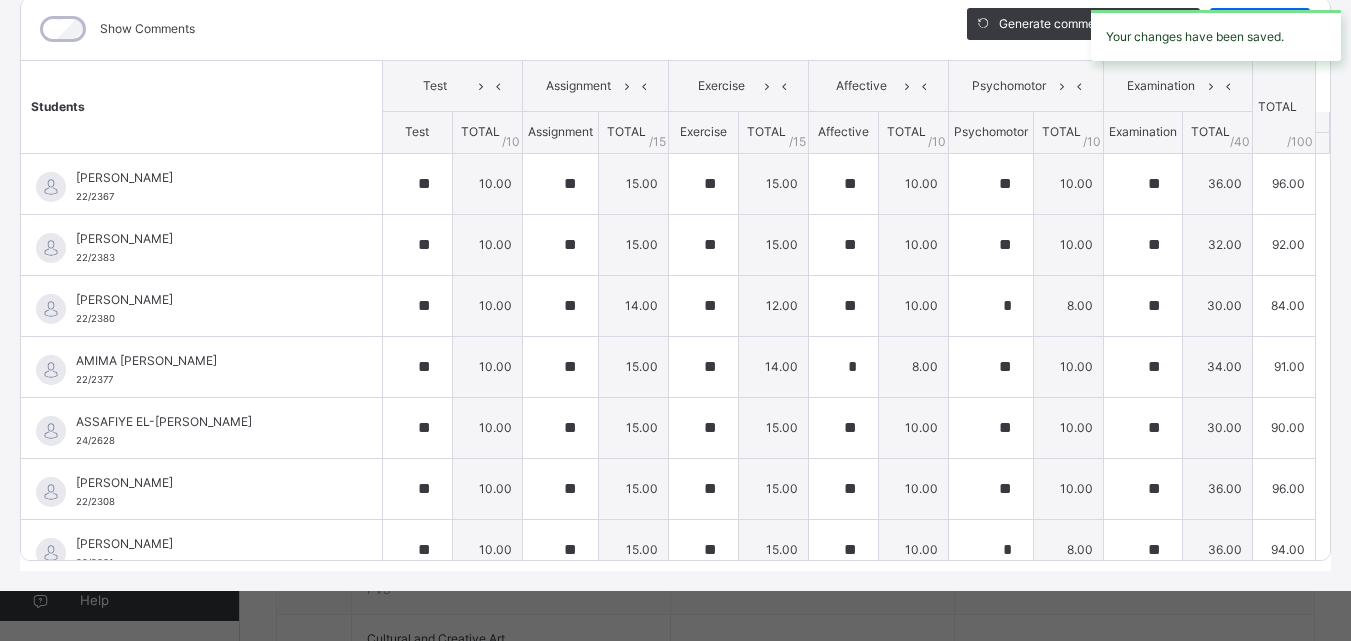 scroll, scrollTop: 0, scrollLeft: 0, axis: both 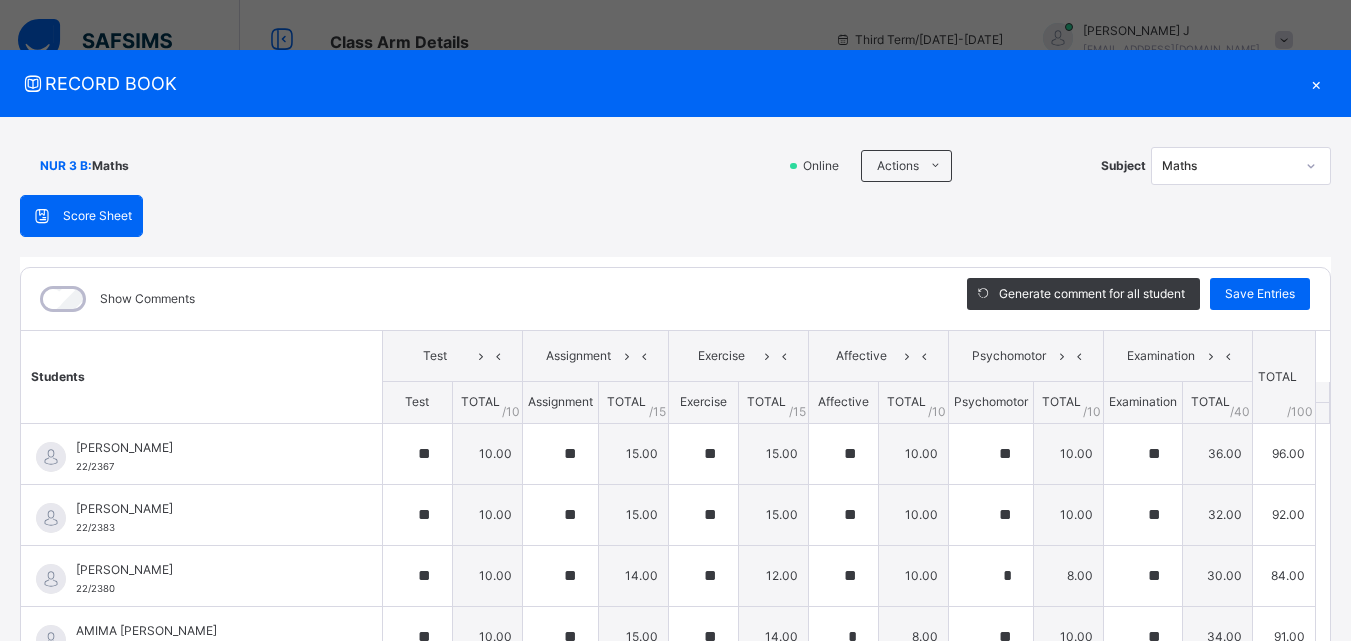 click 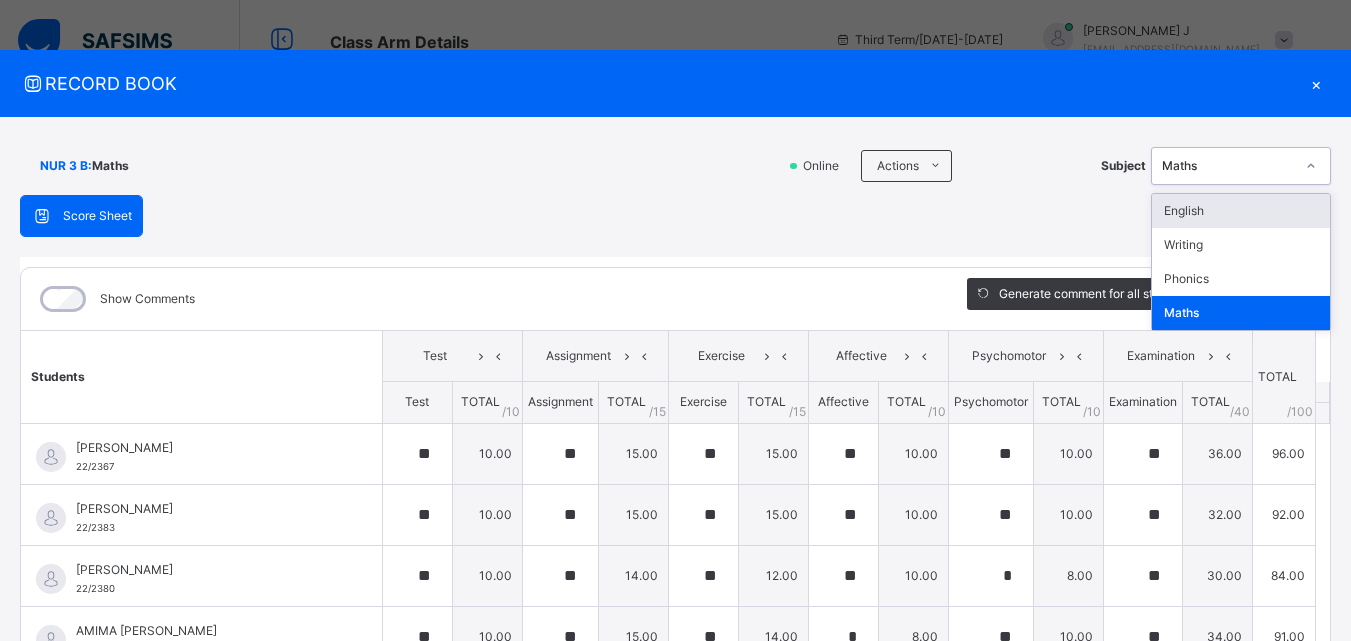 click on "English" at bounding box center [1241, 211] 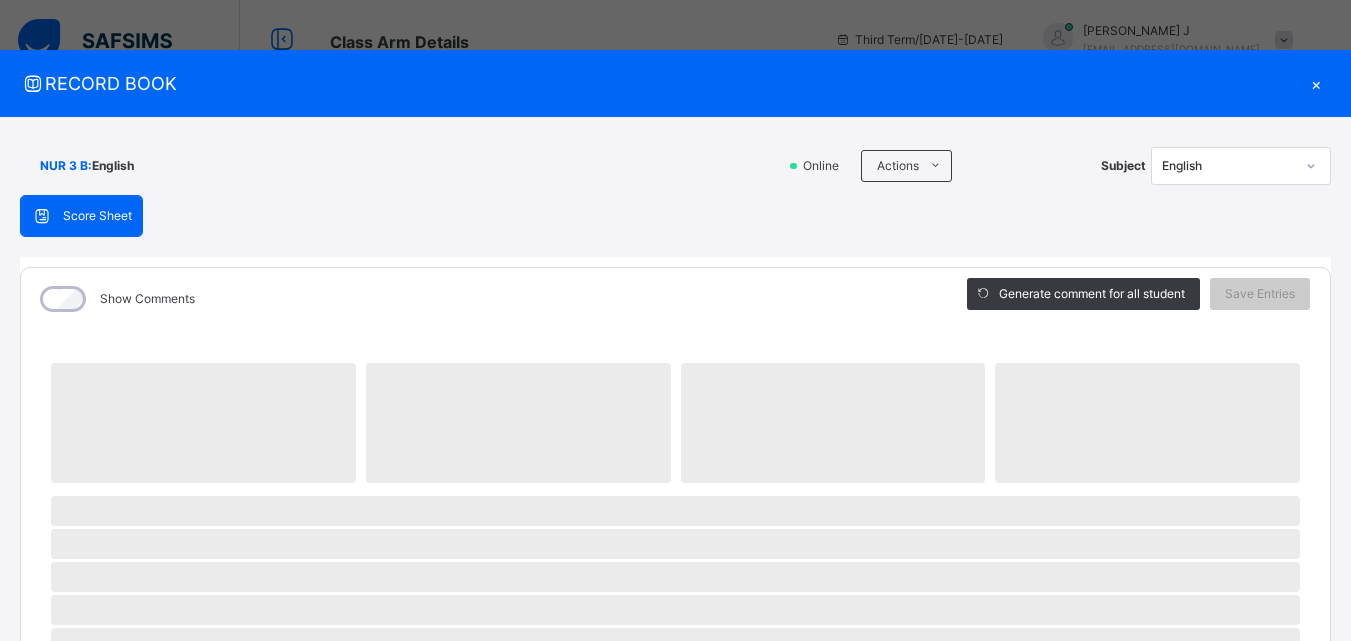 click on "Score Sheet Score Sheet Show Comments   Generate comment for all student   Save Entries Class Level:  NUR 3   B Subject:  English Session:  2024/2025 Session Session:  Third Term ‌ ‌ ‌ ‌ ‌ ‌ ‌ ‌ ‌ ‌ ‌ ‌ ‌ ‌ ‌ ‌ ‌ ‌ ‌ ‌ ‌ ‌ ‌ ‌ ‌ ‌ ‌ ‌ ‌   ×   Subject Teacher’s Comment Generate and see in full the comment developed by the AI with an option to regenerate the comment [PERSON_NAME] Bot Please wait while the [PERSON_NAME] Bot generates comments for all your students" at bounding box center [675, 777] 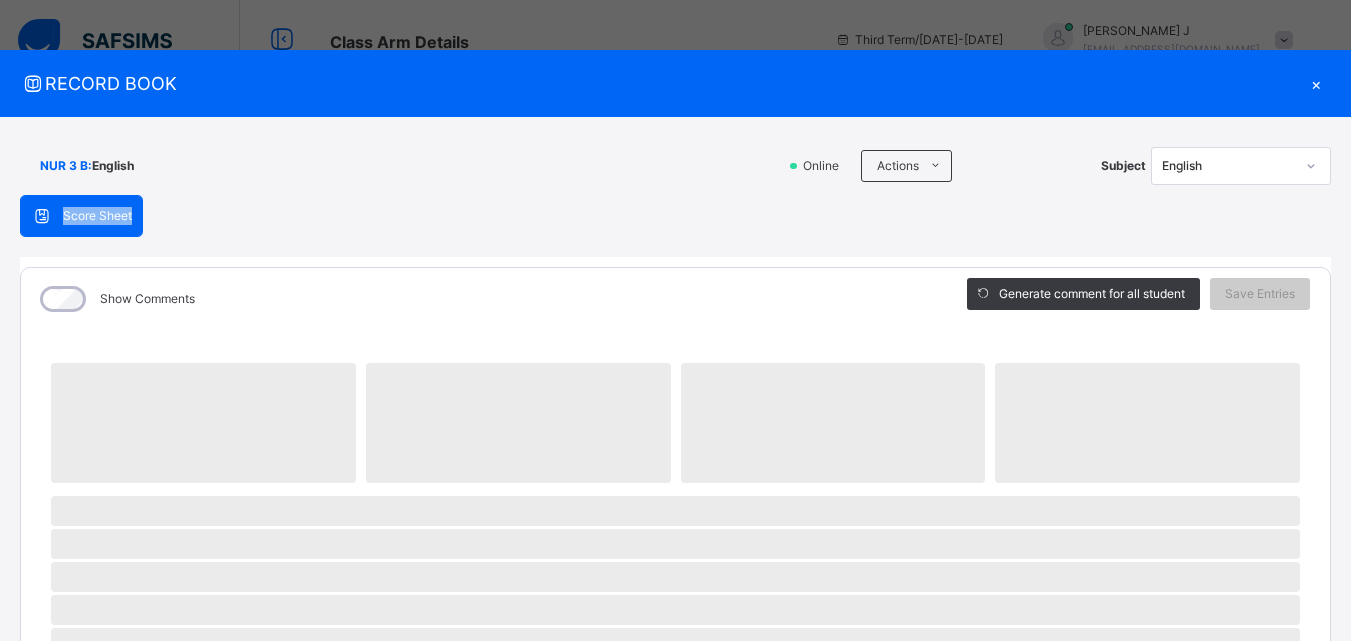 click on "Score Sheet Score Sheet Show Comments   Generate comment for all student   Save Entries Class Level:  NUR 3   B Subject:  English Session:  2024/2025 Session Session:  Third Term ‌ ‌ ‌ ‌ ‌ ‌ ‌ ‌ ‌ ‌ ‌ ‌ ‌ ‌ ‌ ‌ ‌ ‌ ‌ ‌ ‌ ‌ ‌ ‌ ‌ ‌ ‌ ‌ ‌   ×   Subject Teacher’s Comment Generate and see in full the comment developed by the AI with an option to regenerate the comment [PERSON_NAME] Bot Please wait while the [PERSON_NAME] Bot generates comments for all your students" at bounding box center (675, 777) 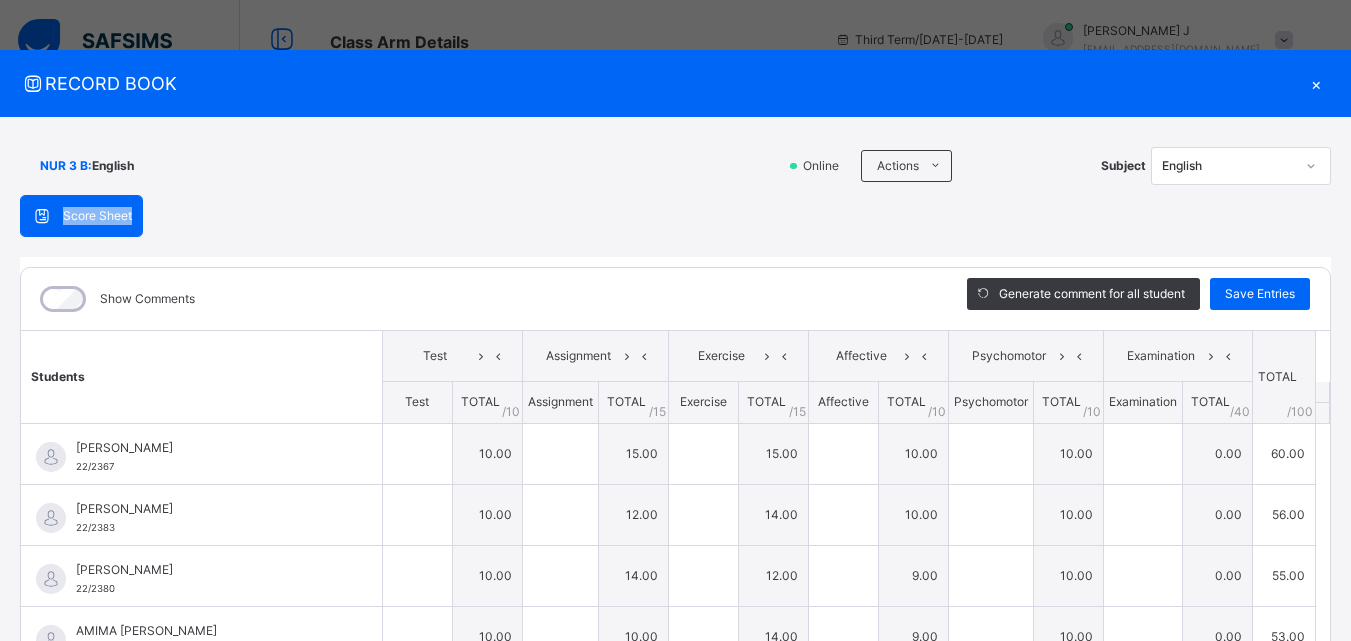type on "**" 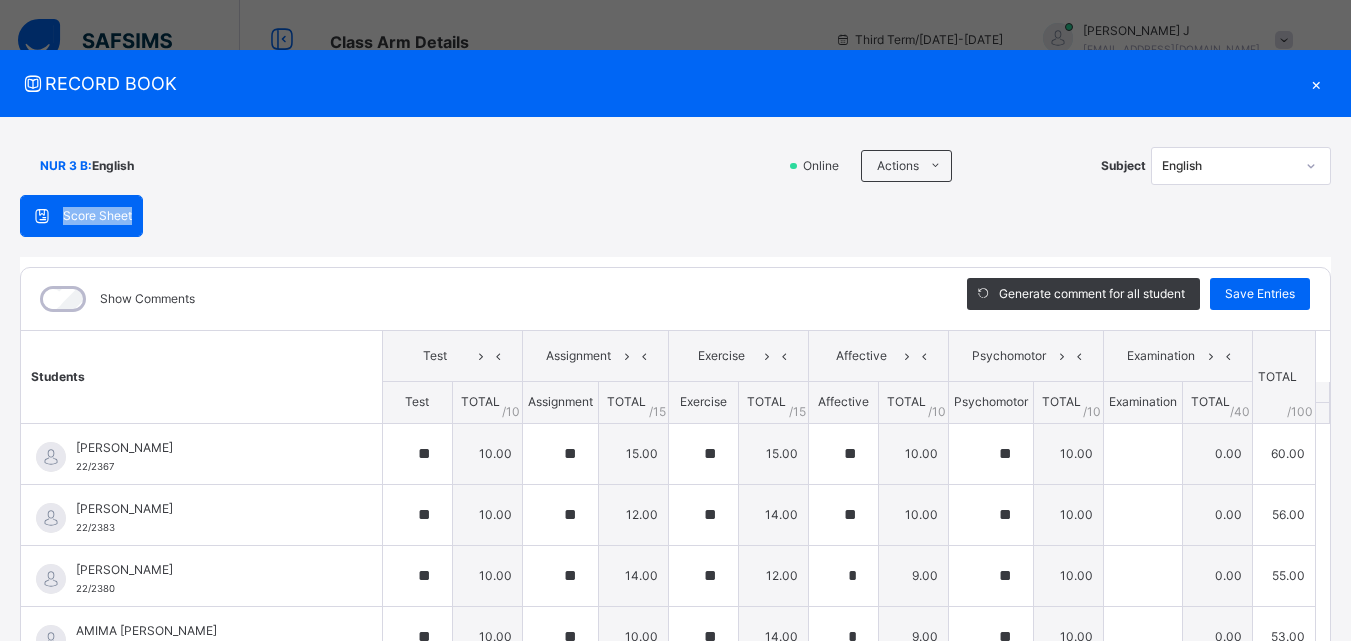 click on "NUR 3   B :   English Online Actions  Download Empty Score Sheet  Upload/map score sheet Subject  English ALMANAR CENTRE FOR [DEMOGRAPHIC_DATA] EDUCATION Date: [DATE] 10:15:06 am Score Sheet Score Sheet Show Comments   Generate comment for all student   Save Entries Class Level:  NUR 3   B Subject:  English Session:  2024/2025 Session Session:  Third Term Students Test Assignment Exercise Affective Psychomotor Examination TOTAL /100 Comment Test TOTAL / 10 Assignment TOTAL / 15 Exercise TOTAL / 15 Affective TOTAL / 10 Psychomotor TOTAL / 10 Examination TOTAL / 40 [PERSON_NAME] 22/2367 [PERSON_NAME] 22/2367 ** 10.00 ** 15.00 ** 15.00 ** 10.00 ** 10.00 0.00 60.00 Generate comment 0 / 250   ×   Subject Teacher’s Comment Generate and see in full the comment developed by the AI with an option to regenerate the comment [PERSON_NAME] [PERSON_NAME]   22/2367   Total 60.00  / 100.00 [PERSON_NAME] Bot   Regenerate     Use this comment   [PERSON_NAME] 22/2383 [PERSON_NAME] 22/2383 ** 10.00 ** 0" at bounding box center (675, 489) 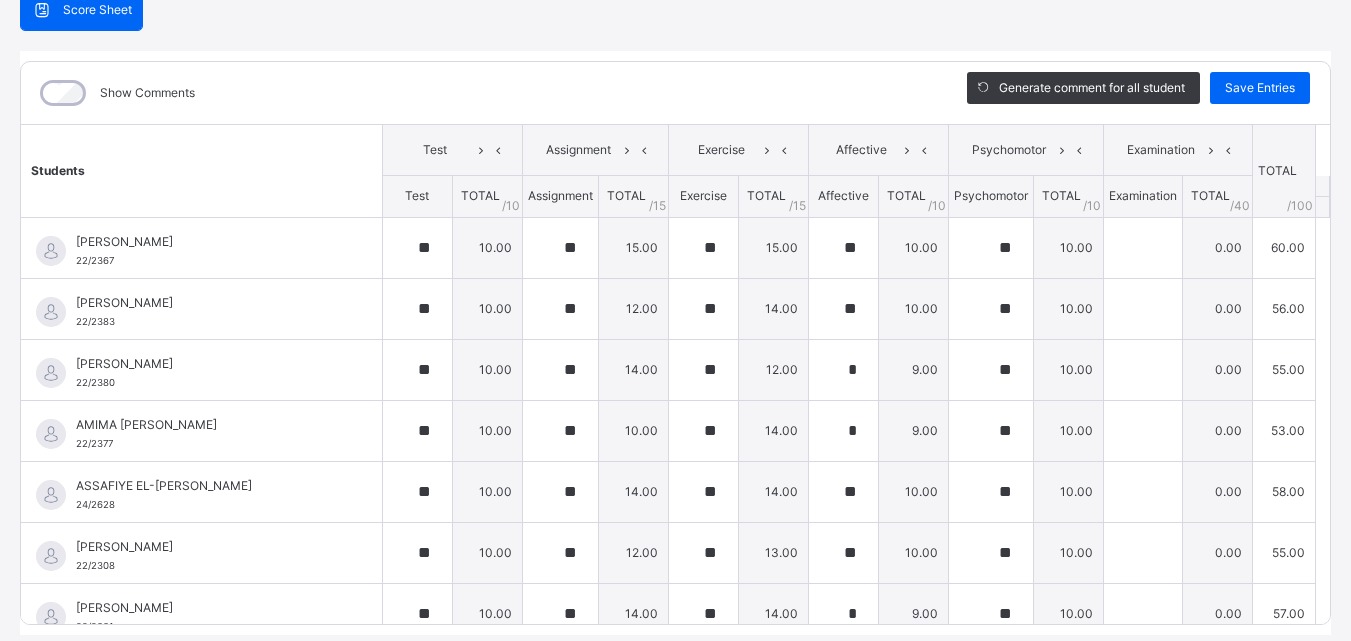 scroll, scrollTop: 270, scrollLeft: 0, axis: vertical 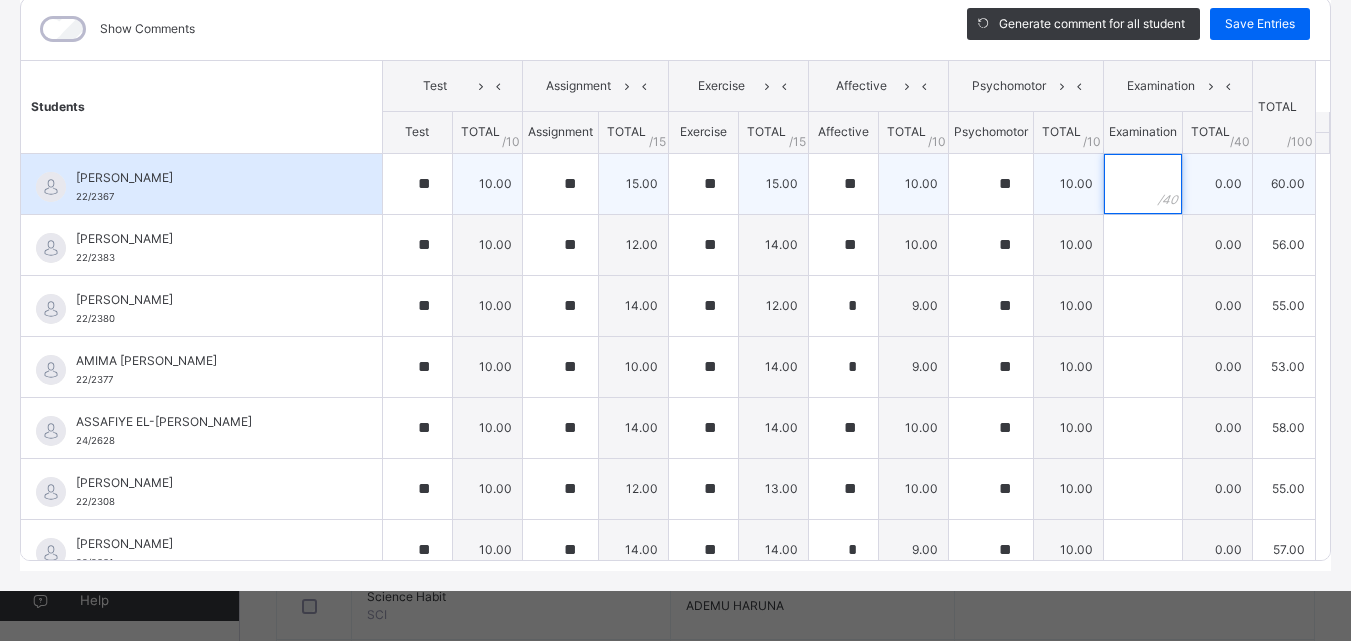click at bounding box center (1143, 184) 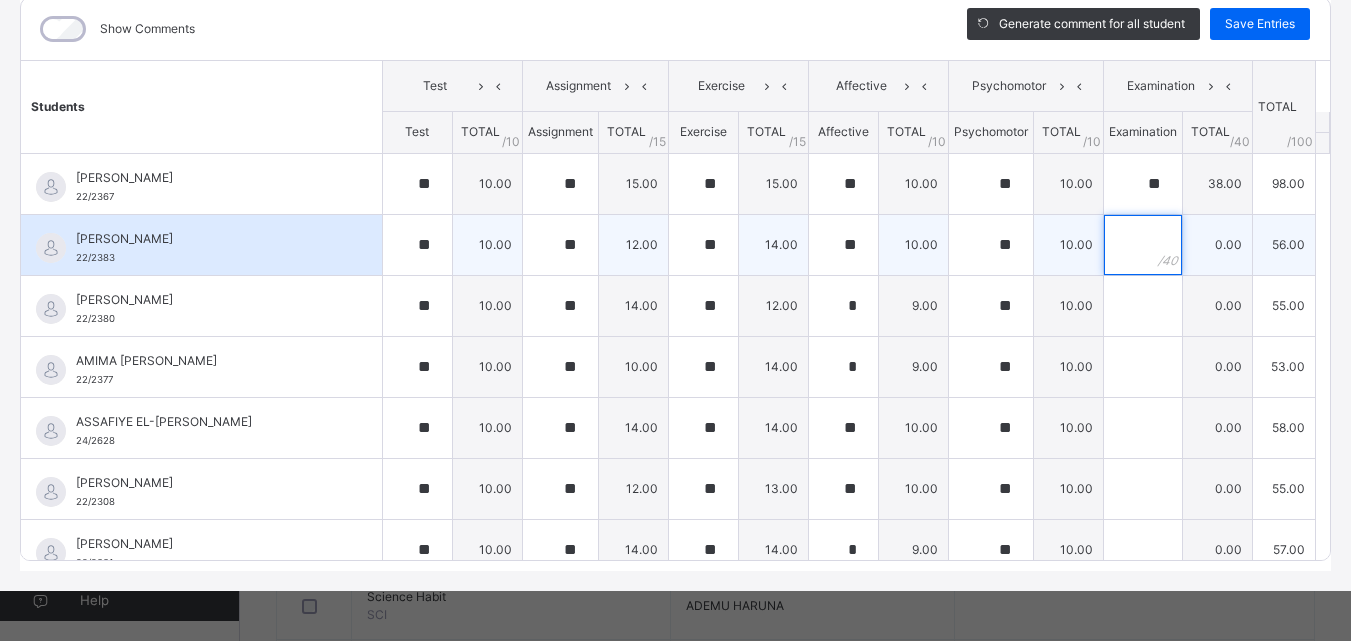 click at bounding box center [1143, 245] 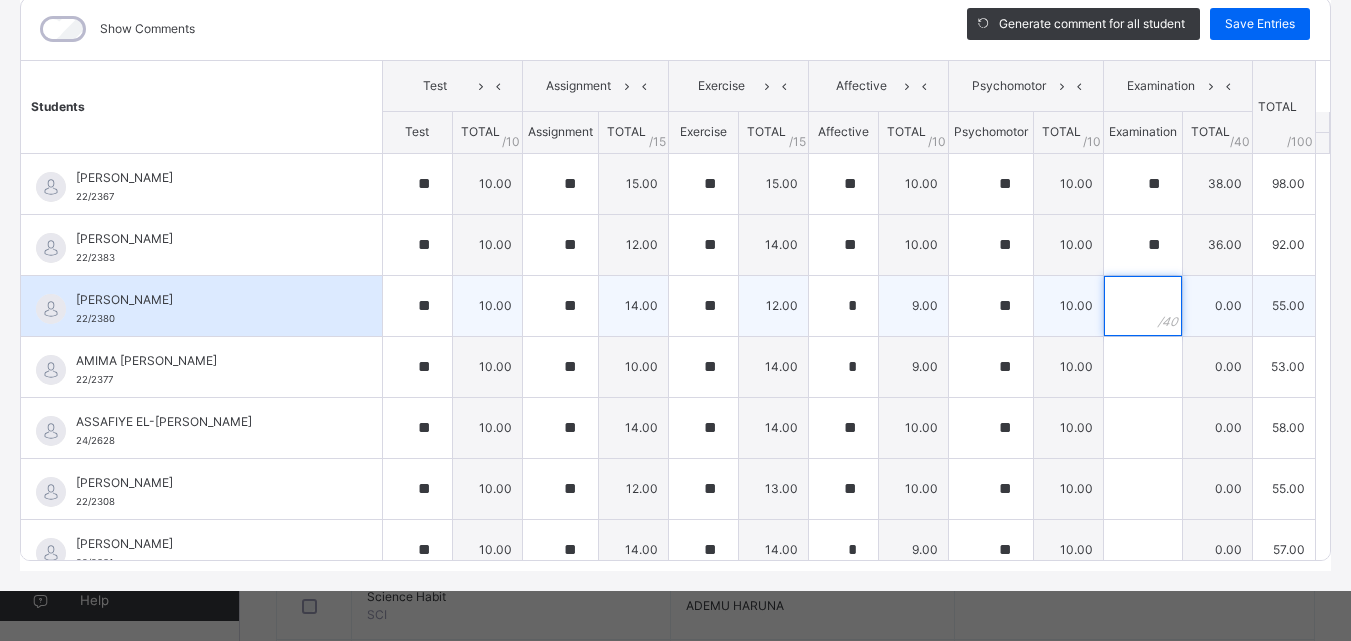 click at bounding box center (1143, 306) 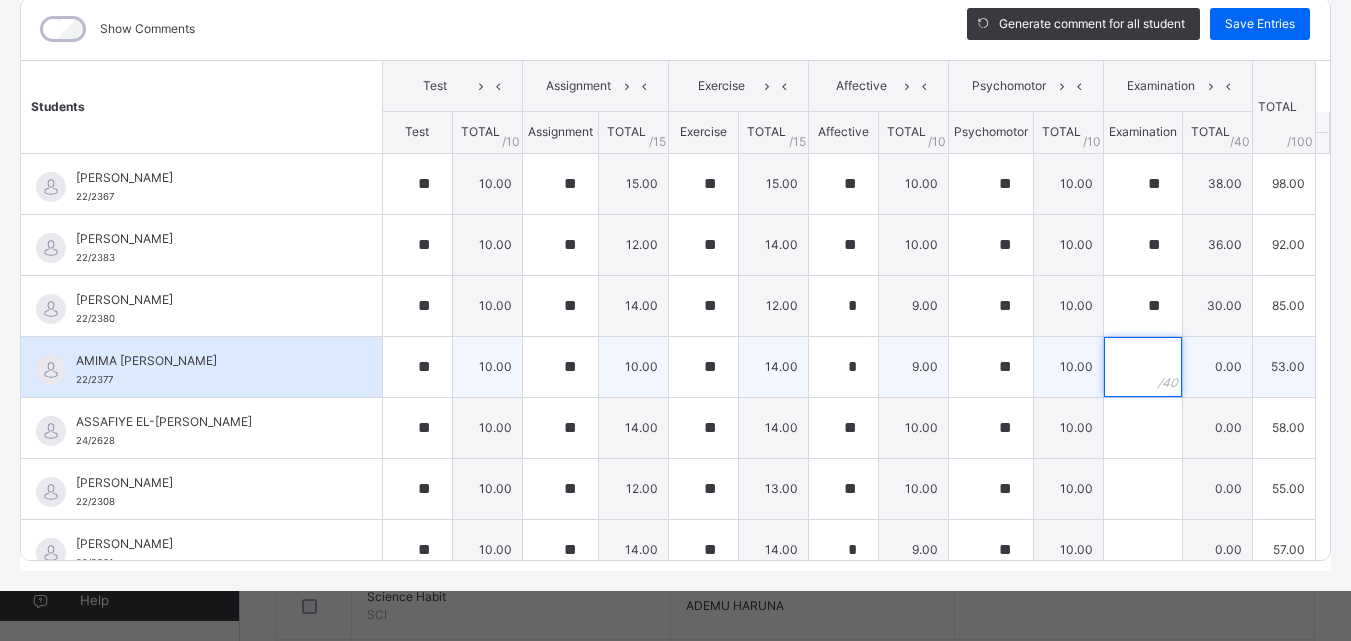 click at bounding box center [1143, 367] 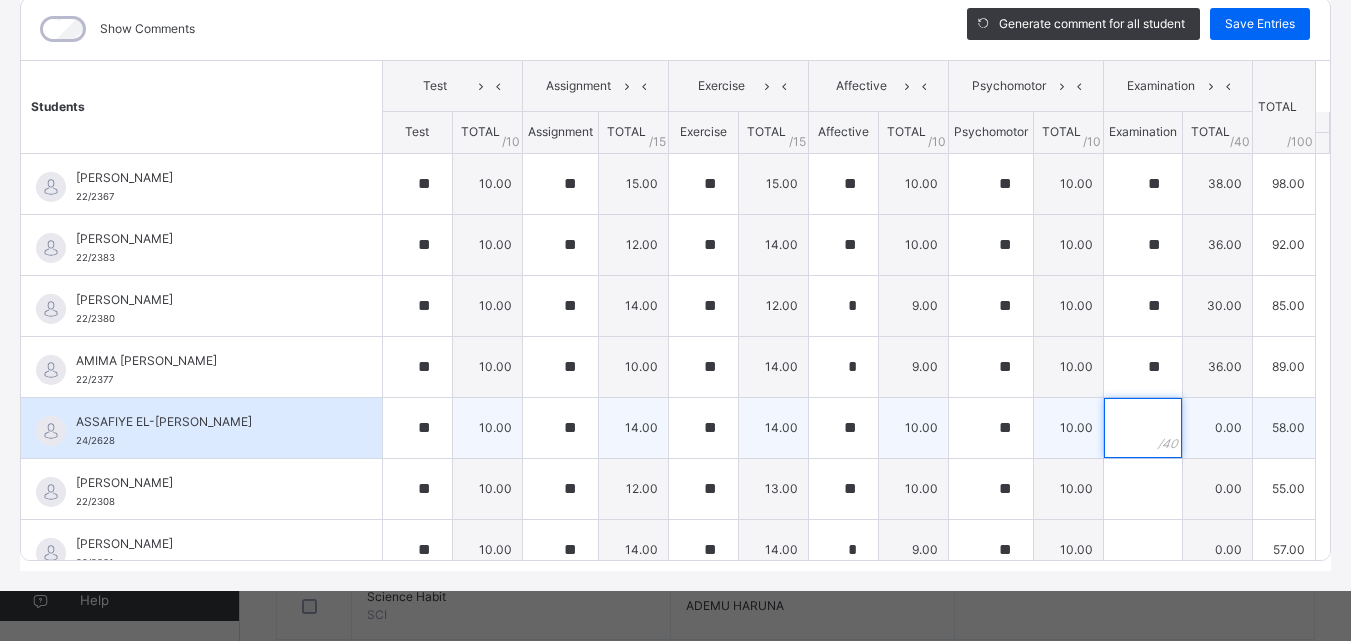 click at bounding box center (1143, 428) 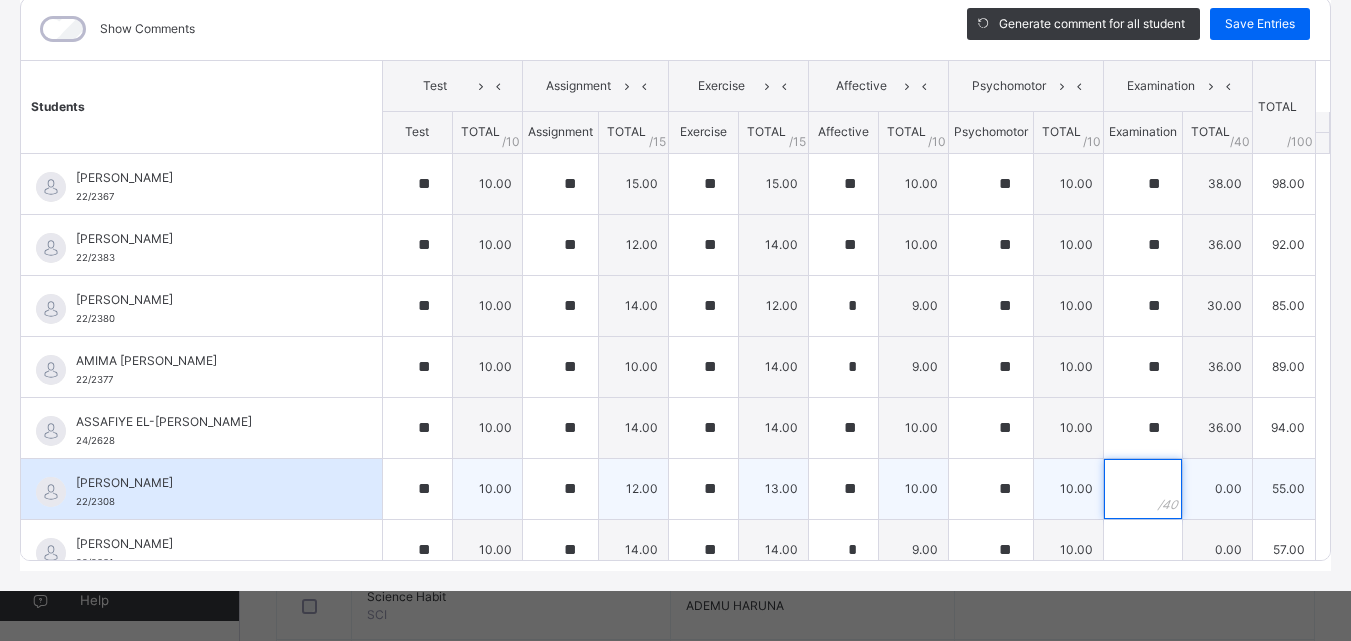 click at bounding box center [1143, 489] 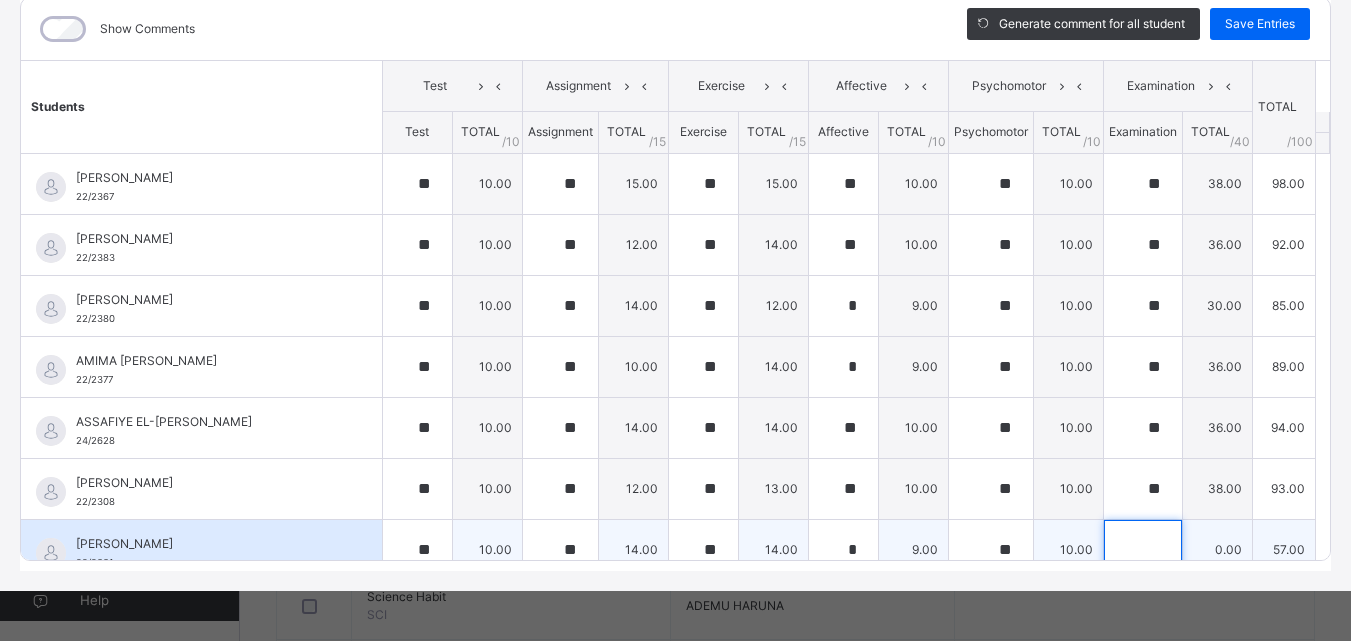 click at bounding box center [1143, 550] 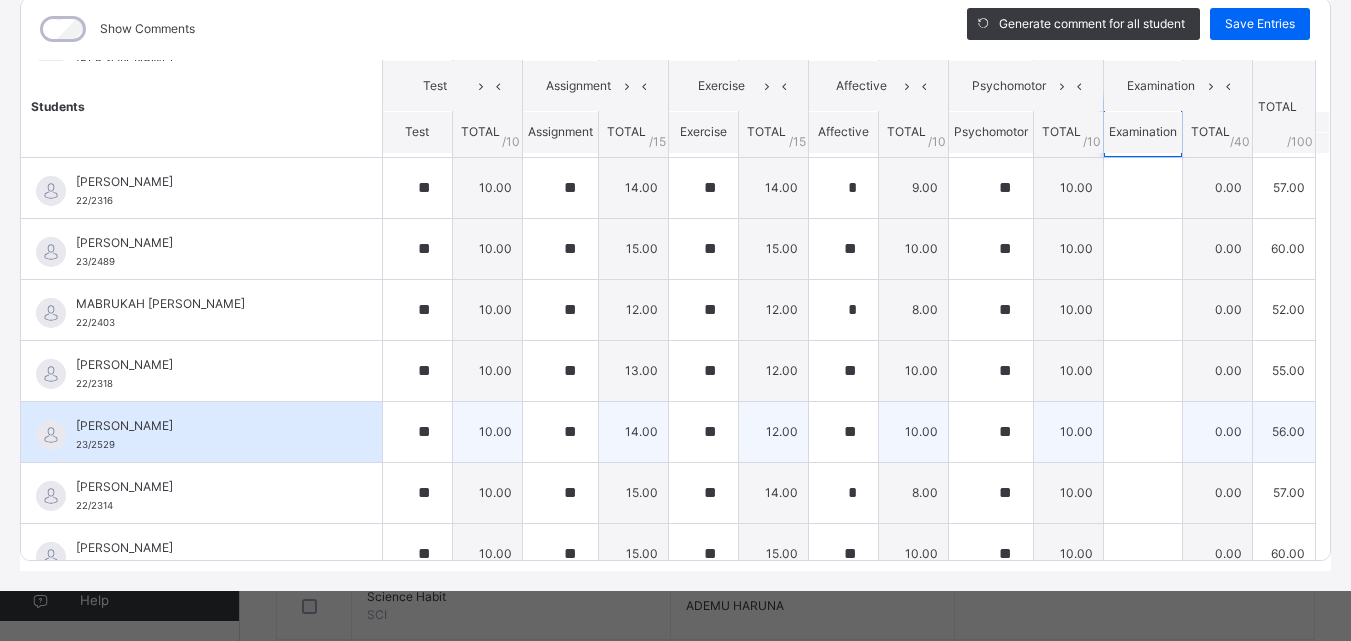 scroll, scrollTop: 440, scrollLeft: 0, axis: vertical 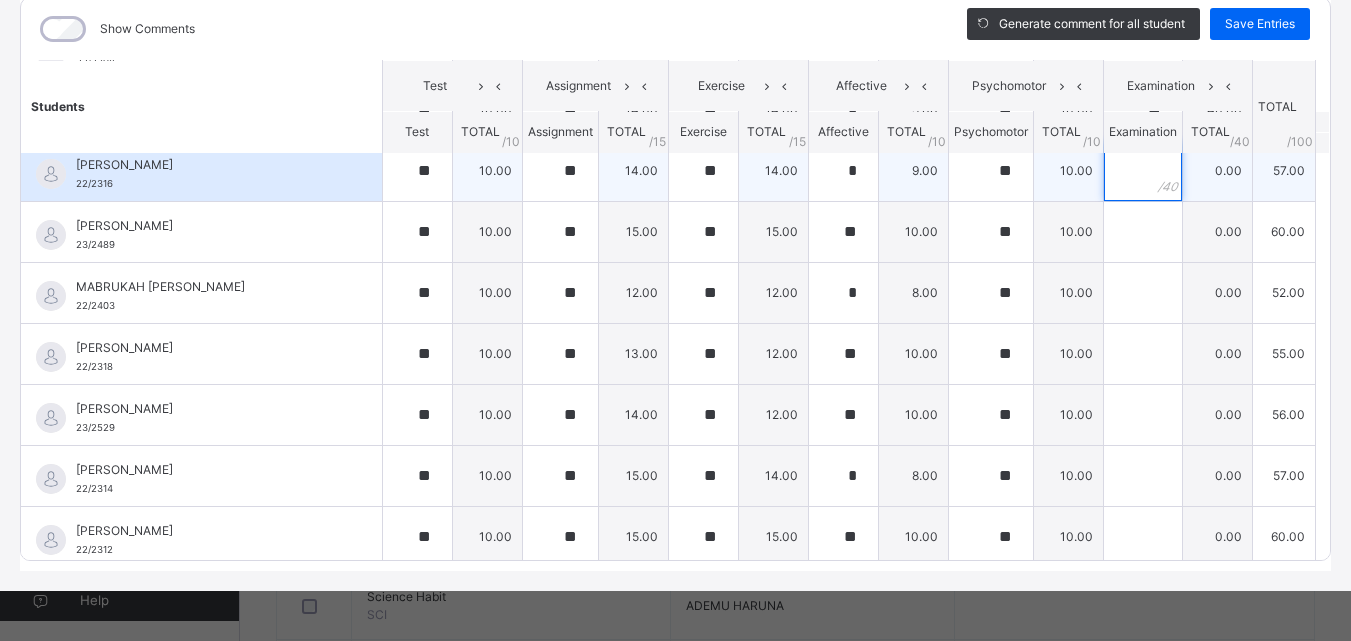 click at bounding box center [1143, 171] 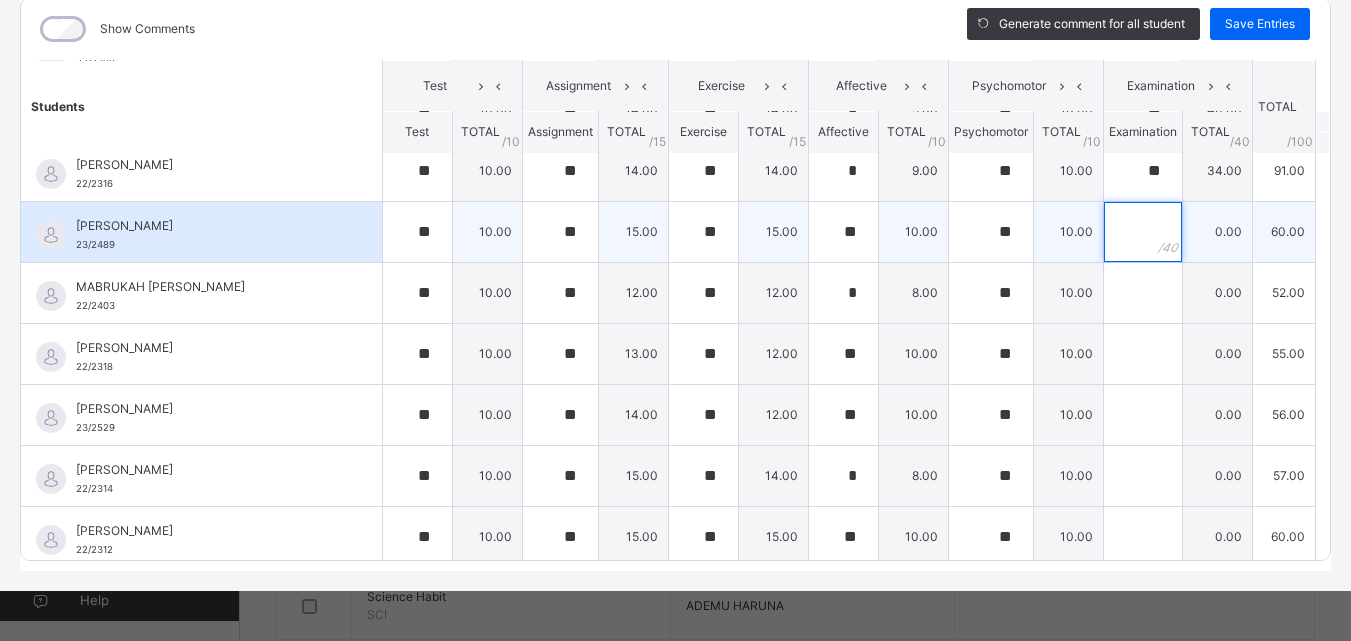 click at bounding box center [1143, 232] 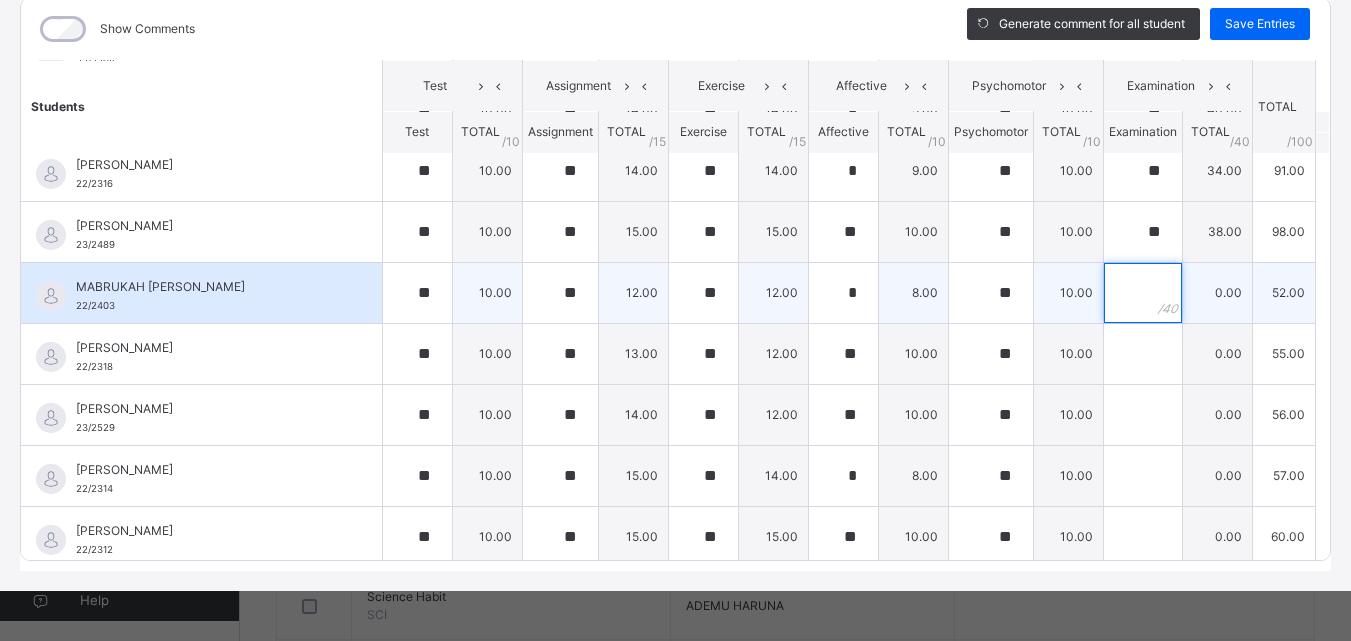 click at bounding box center (1143, 293) 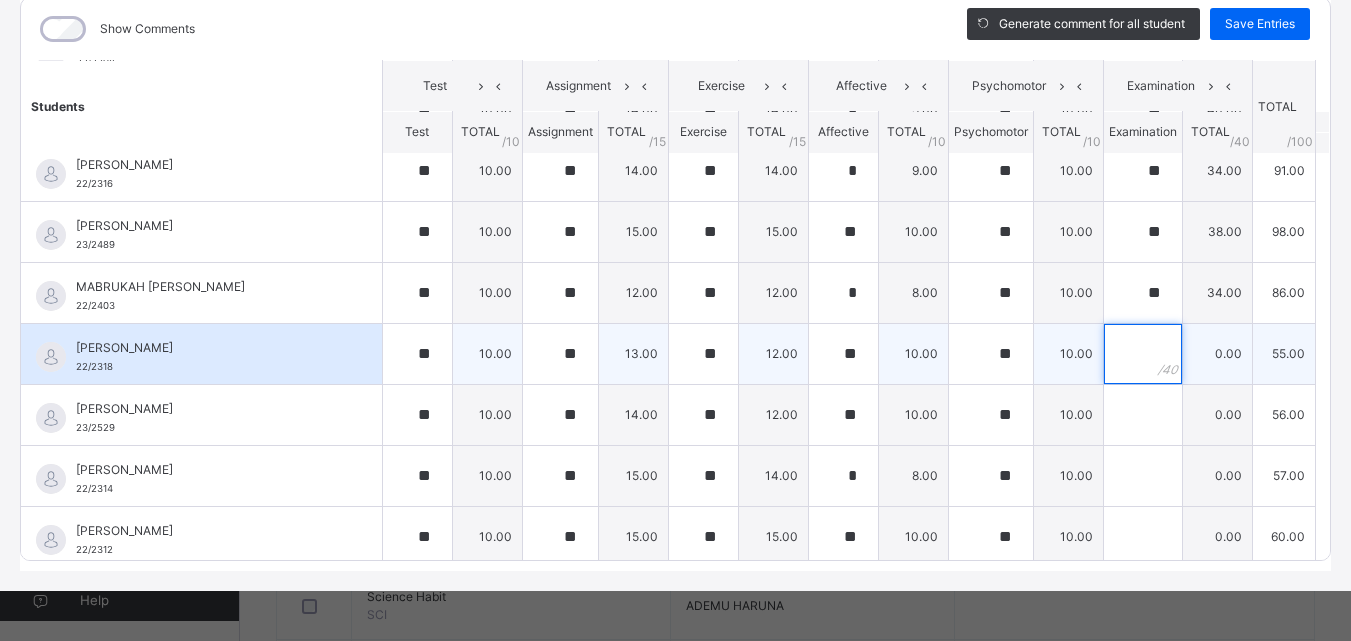 click at bounding box center (1143, 354) 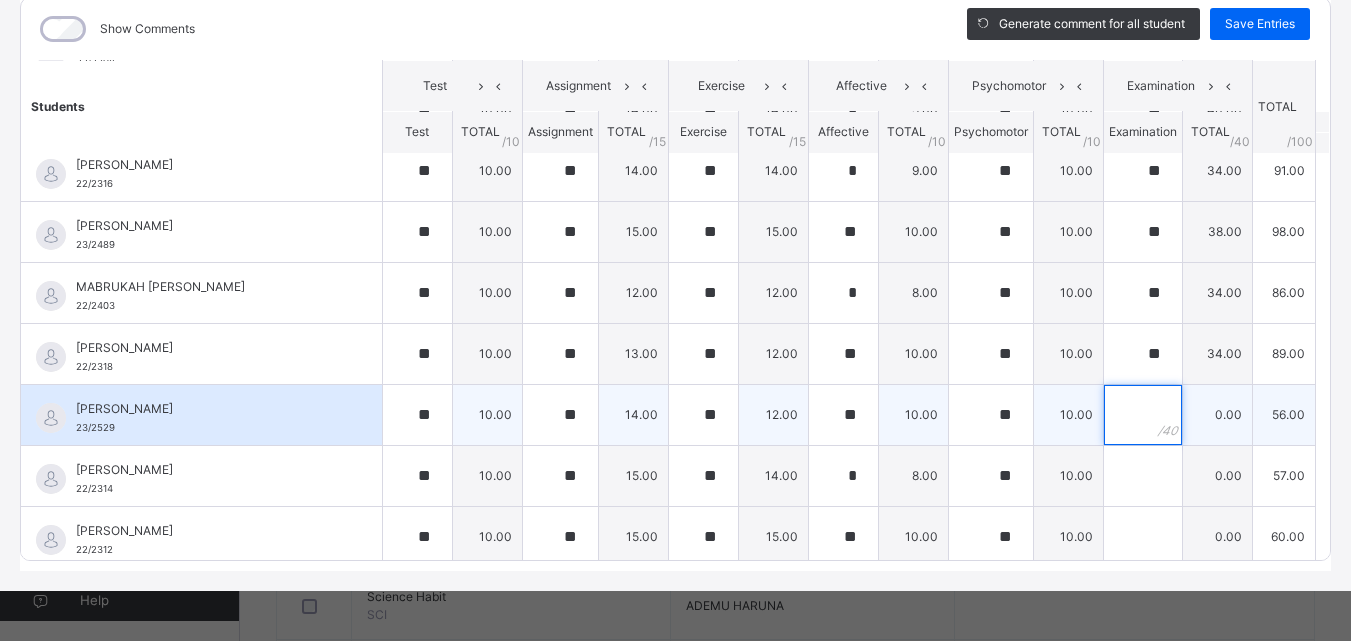 click at bounding box center (1143, 415) 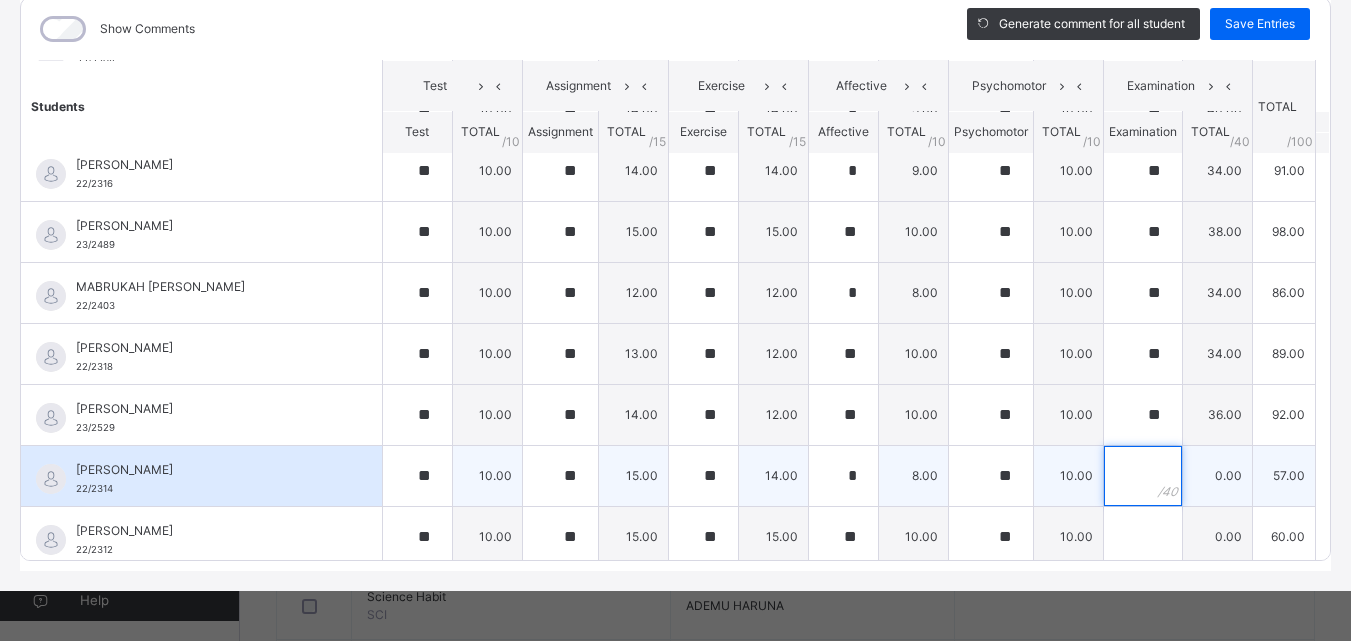click at bounding box center [1143, 476] 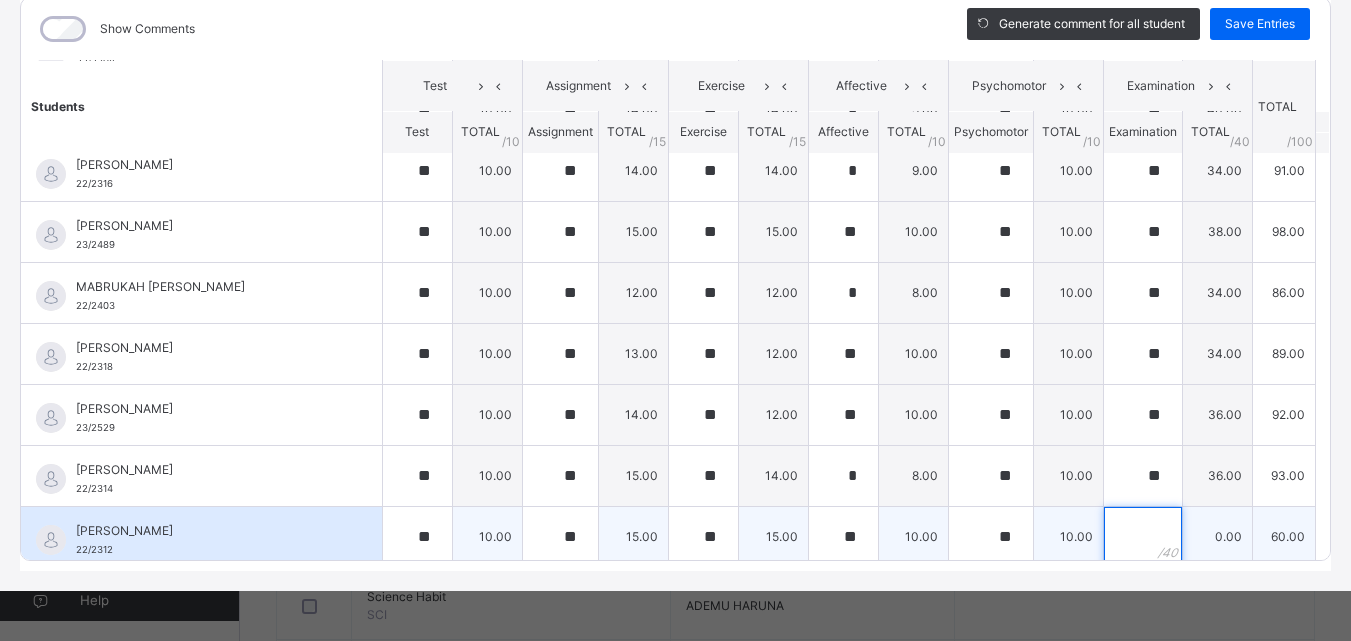 click at bounding box center [1143, 537] 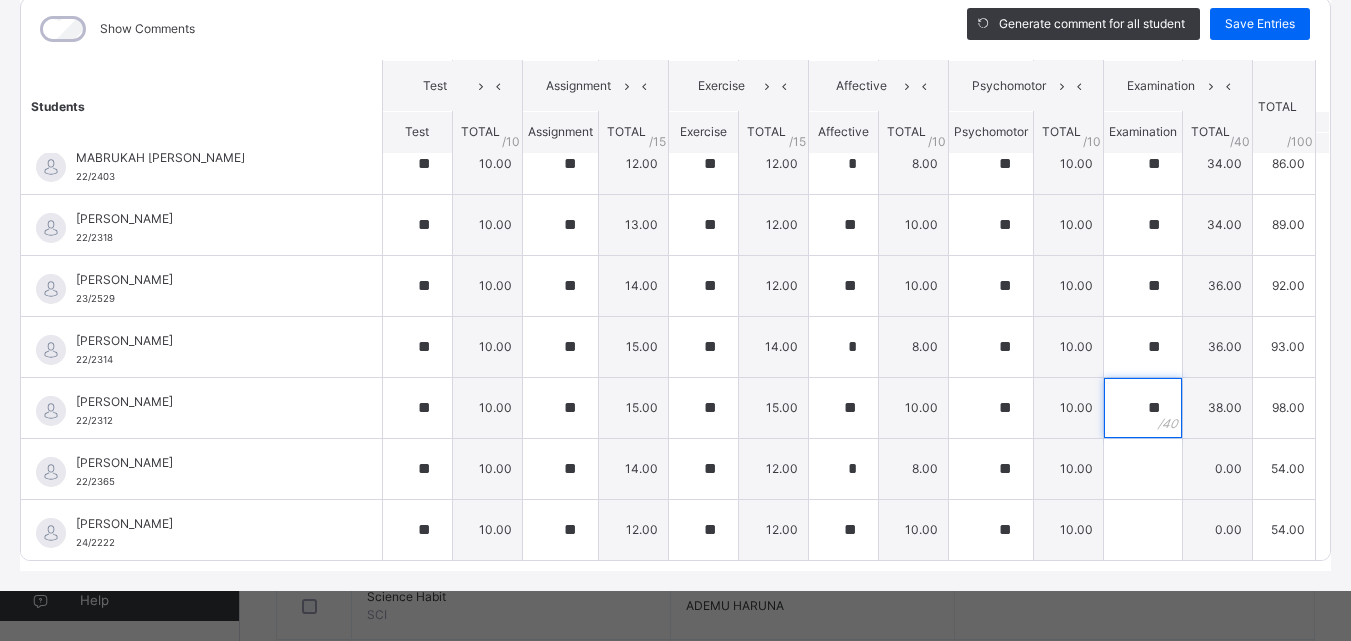 scroll, scrollTop: 570, scrollLeft: 0, axis: vertical 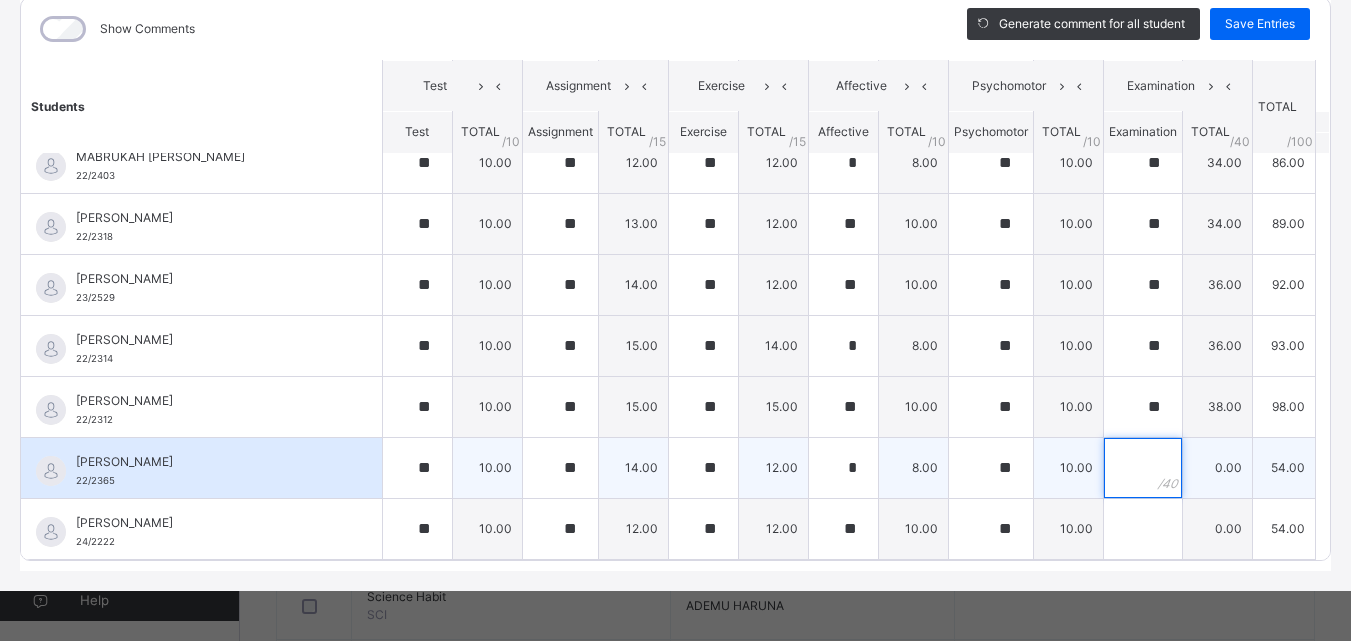 click at bounding box center (1143, 468) 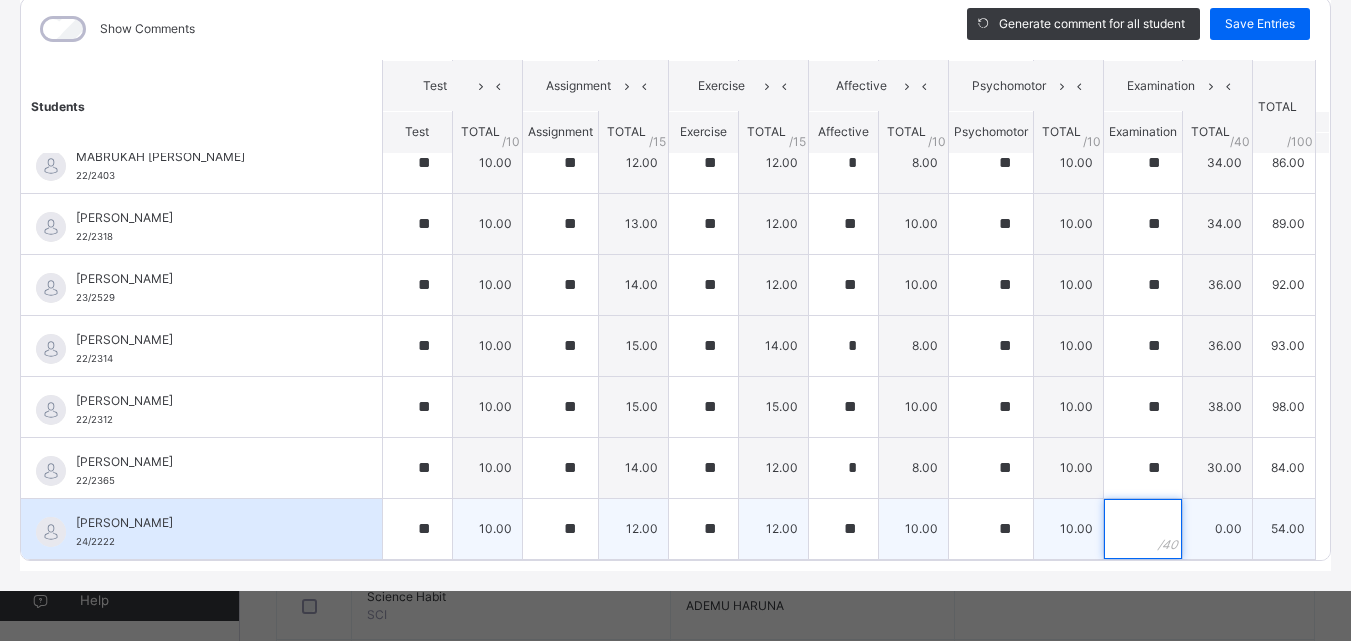 click at bounding box center [1143, 529] 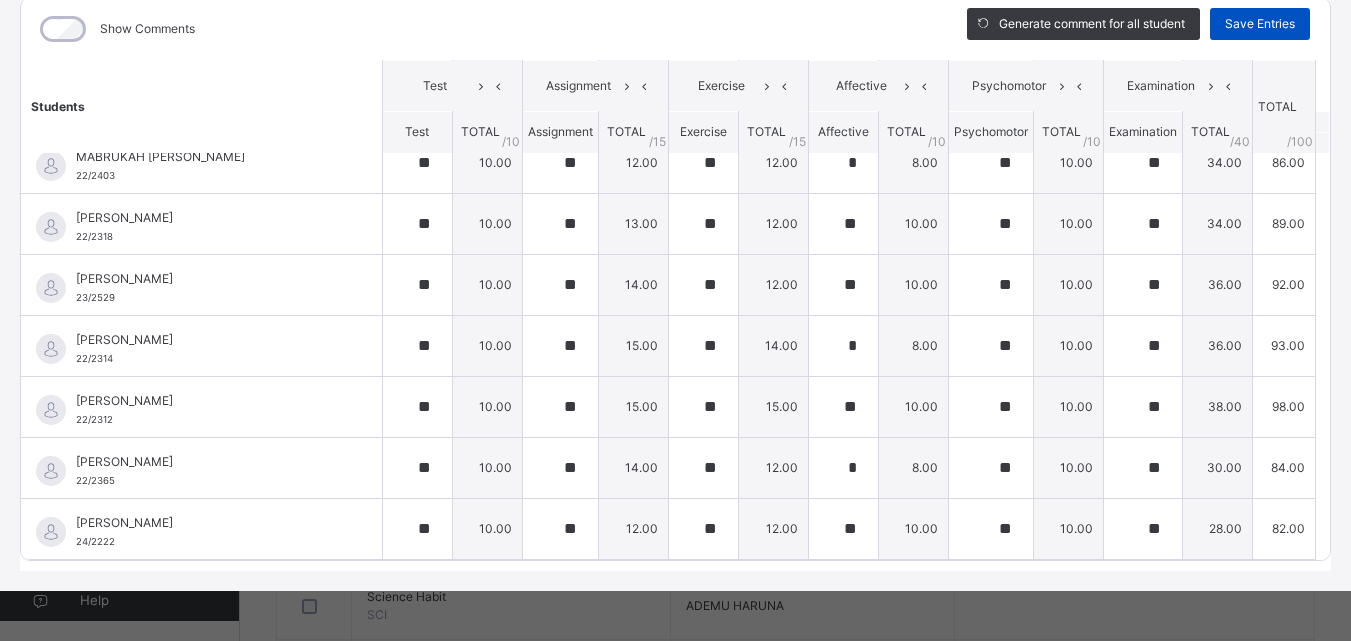 click on "Save Entries" at bounding box center (1260, 24) 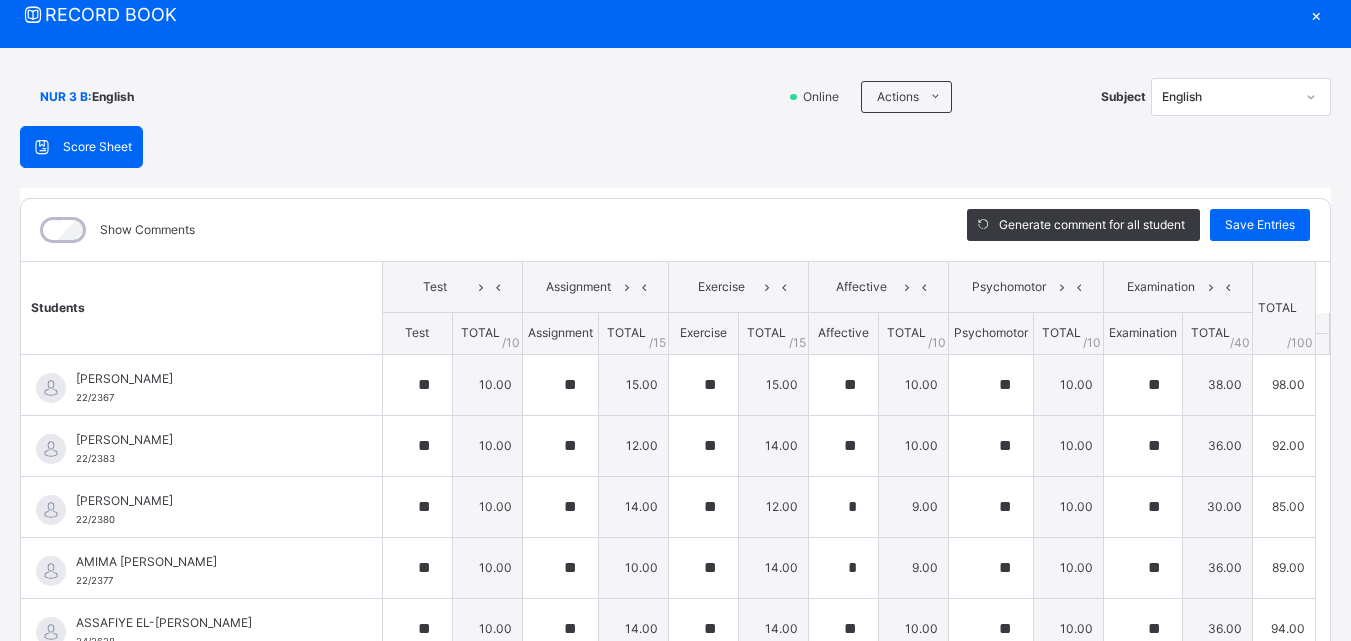 scroll, scrollTop: 0, scrollLeft: 0, axis: both 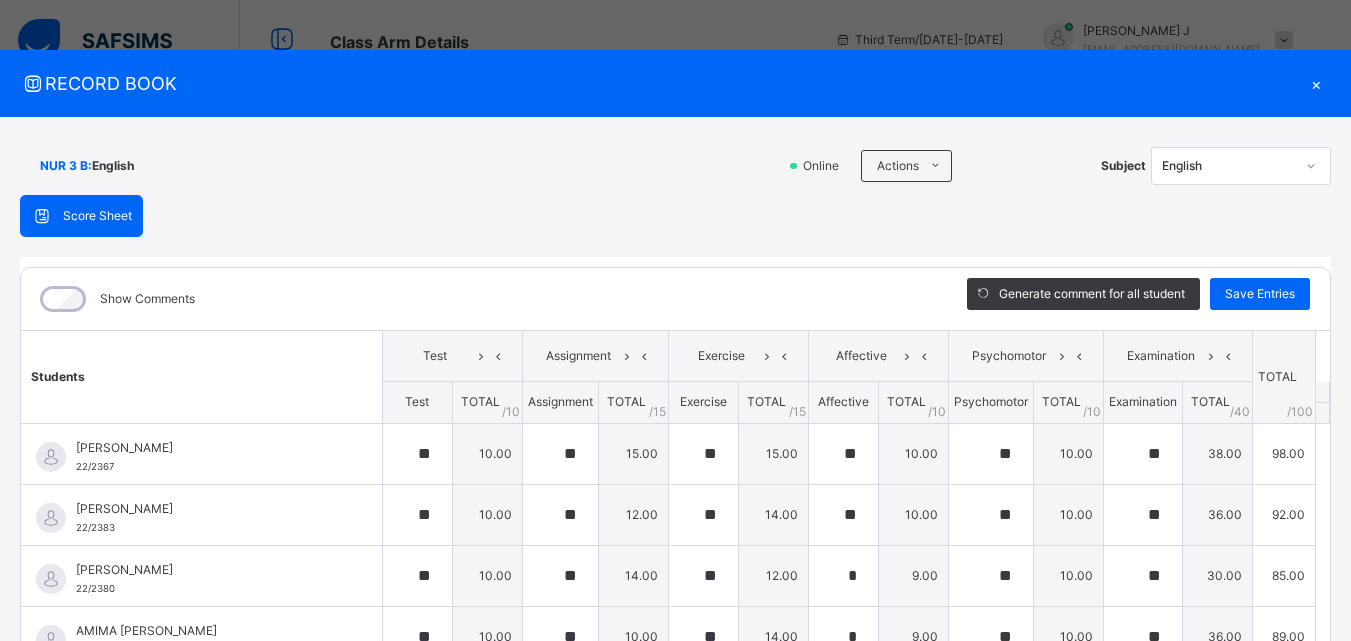 click 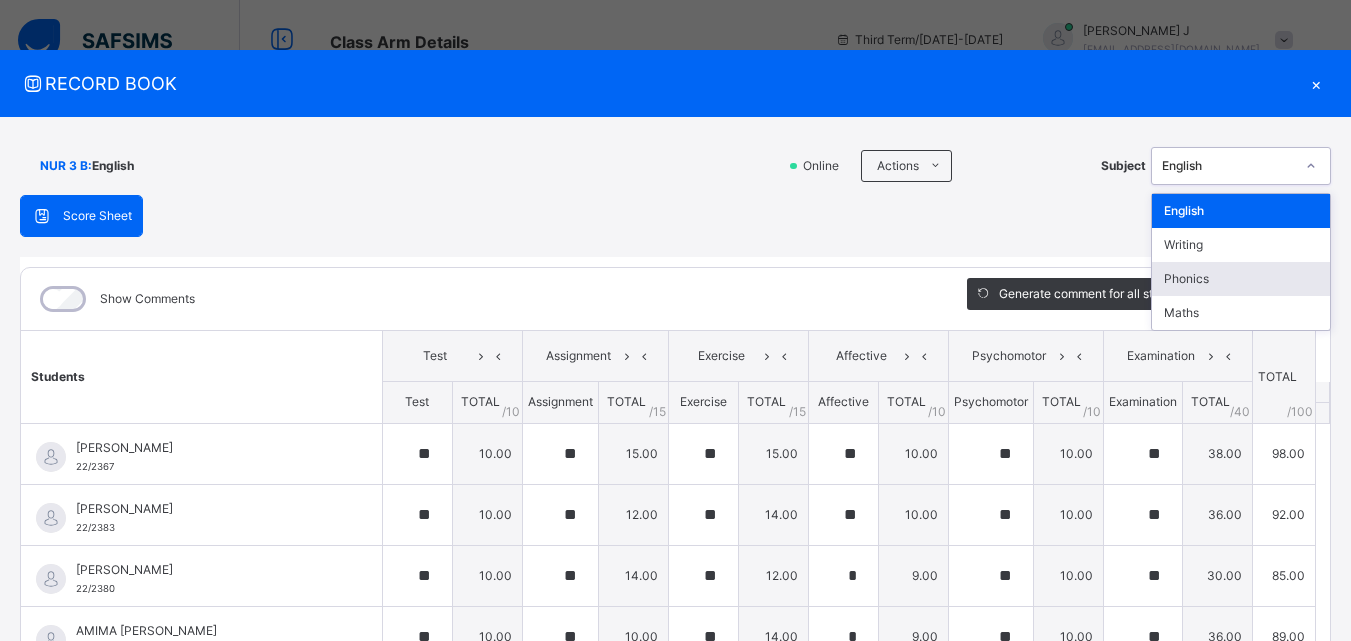 click on "Phonics" at bounding box center (1241, 279) 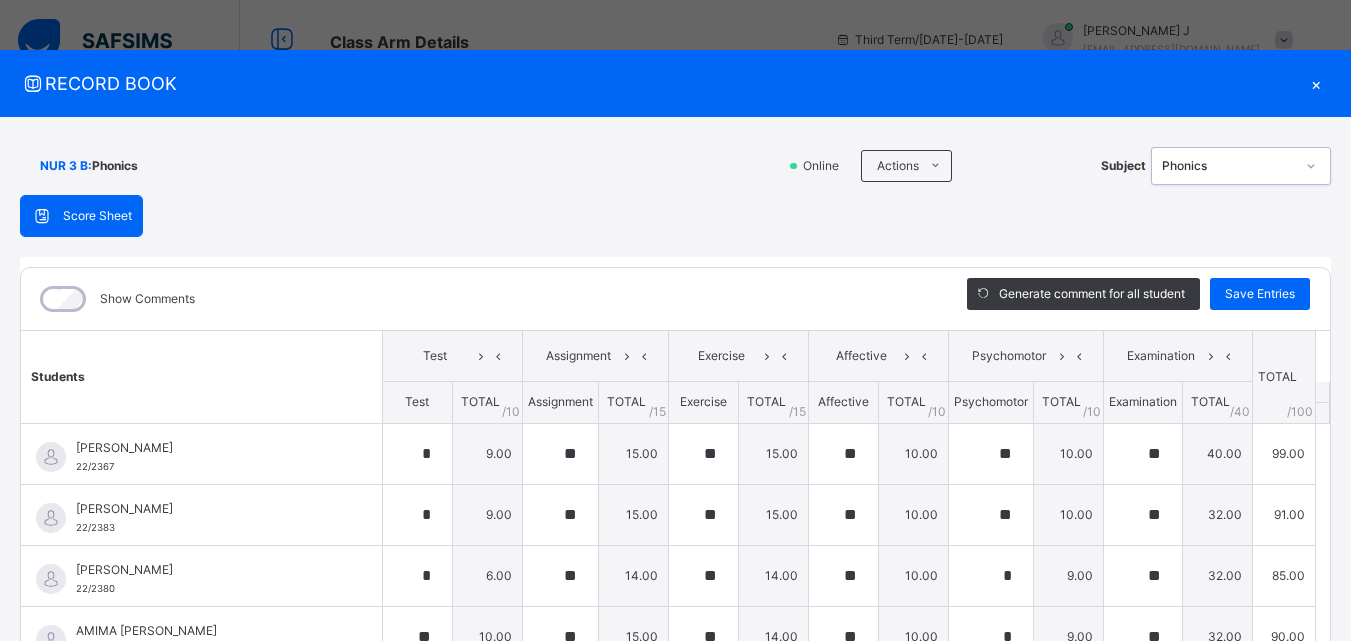 click on "×" at bounding box center [1316, 83] 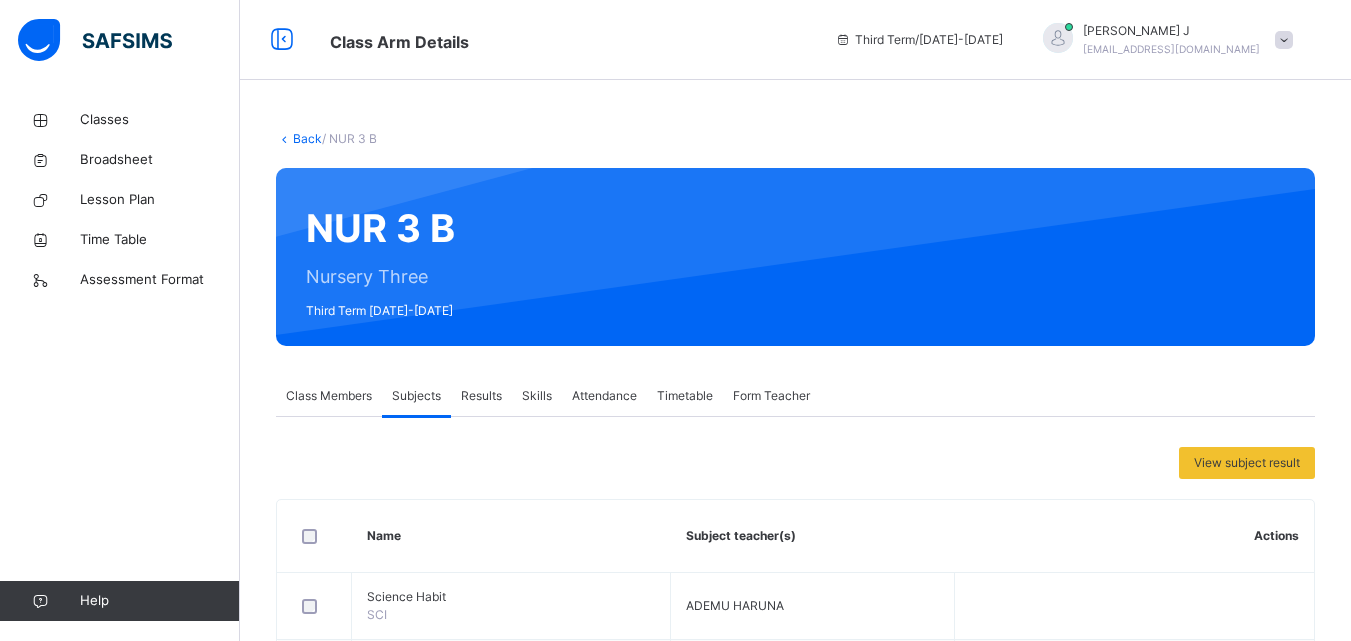 scroll, scrollTop: 560, scrollLeft: 0, axis: vertical 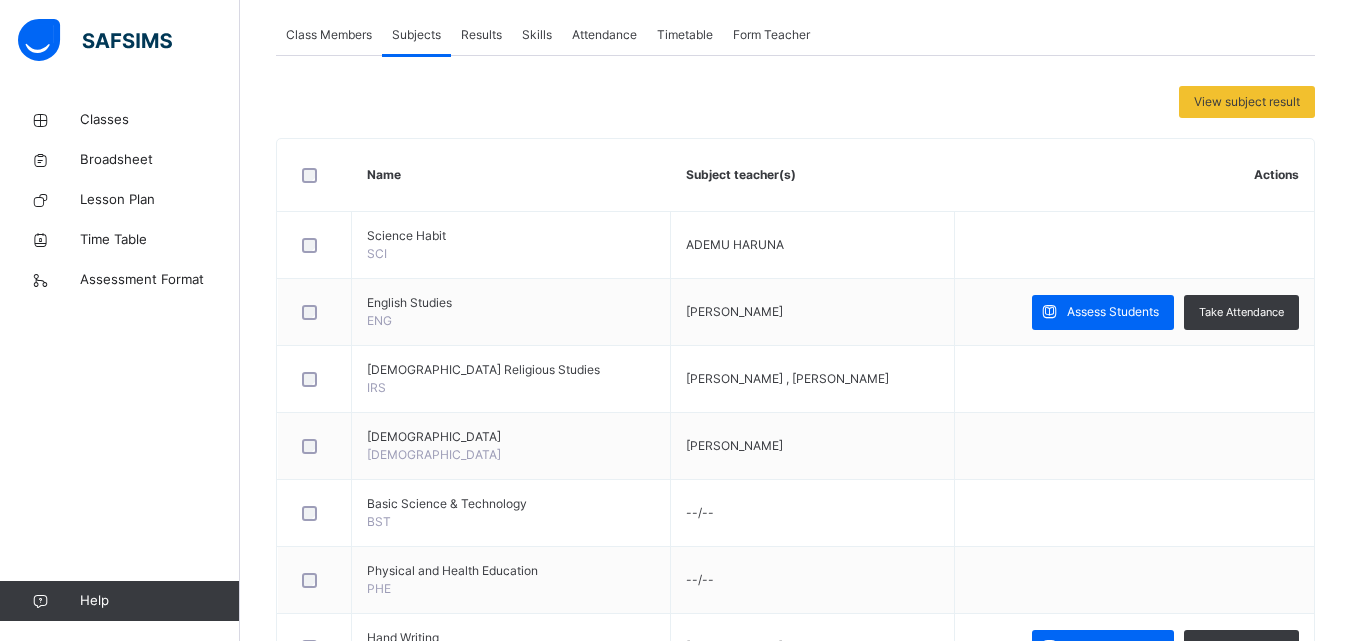 click on "Class Members Subjects Results Skills Attendance Timetable Form Teacher" at bounding box center (795, 35) 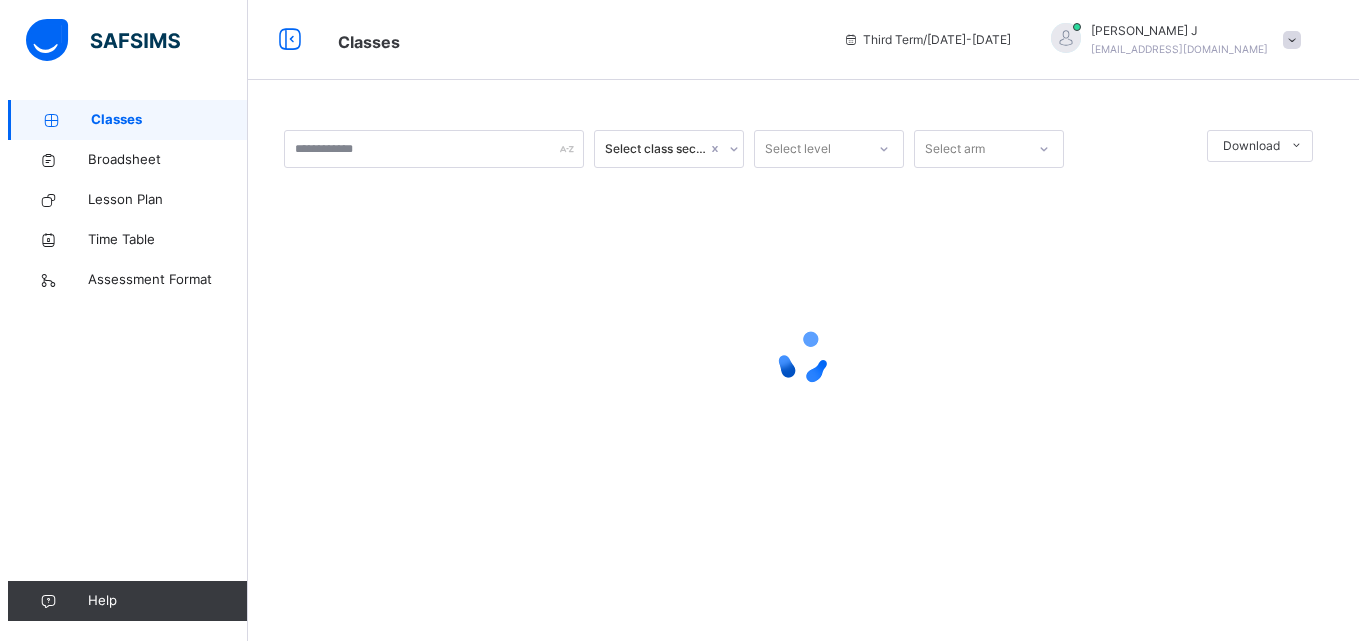 scroll, scrollTop: 0, scrollLeft: 0, axis: both 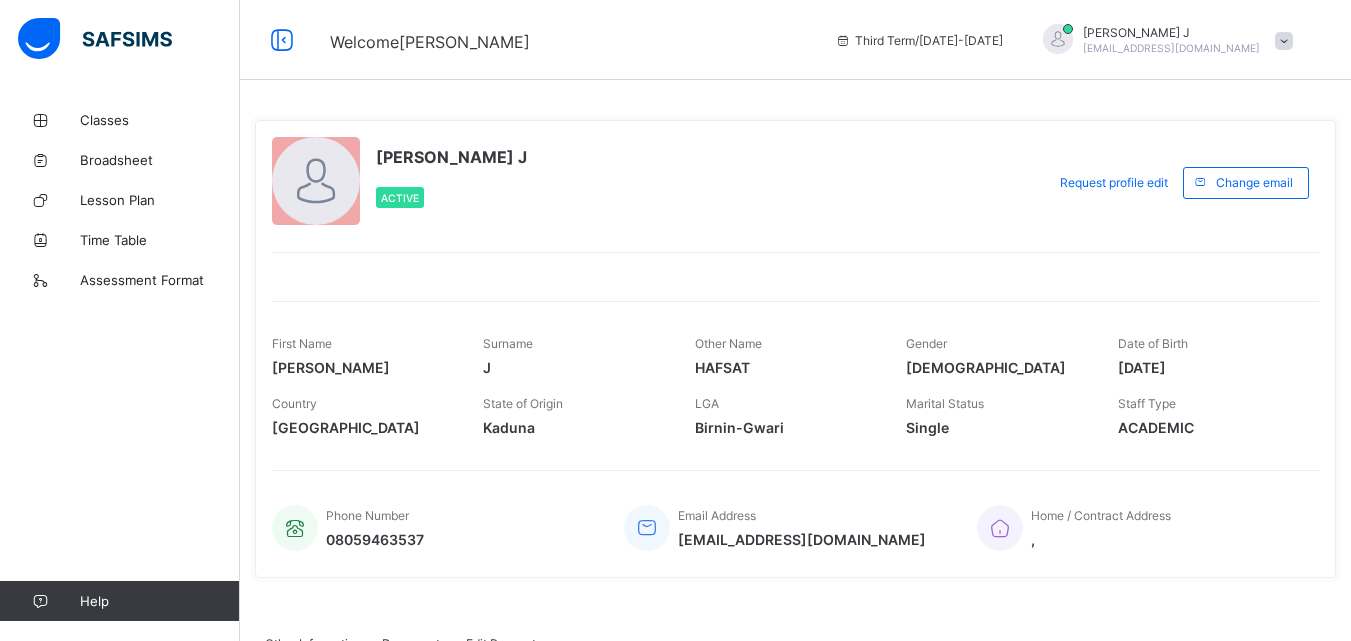 click at bounding box center (1284, 41) 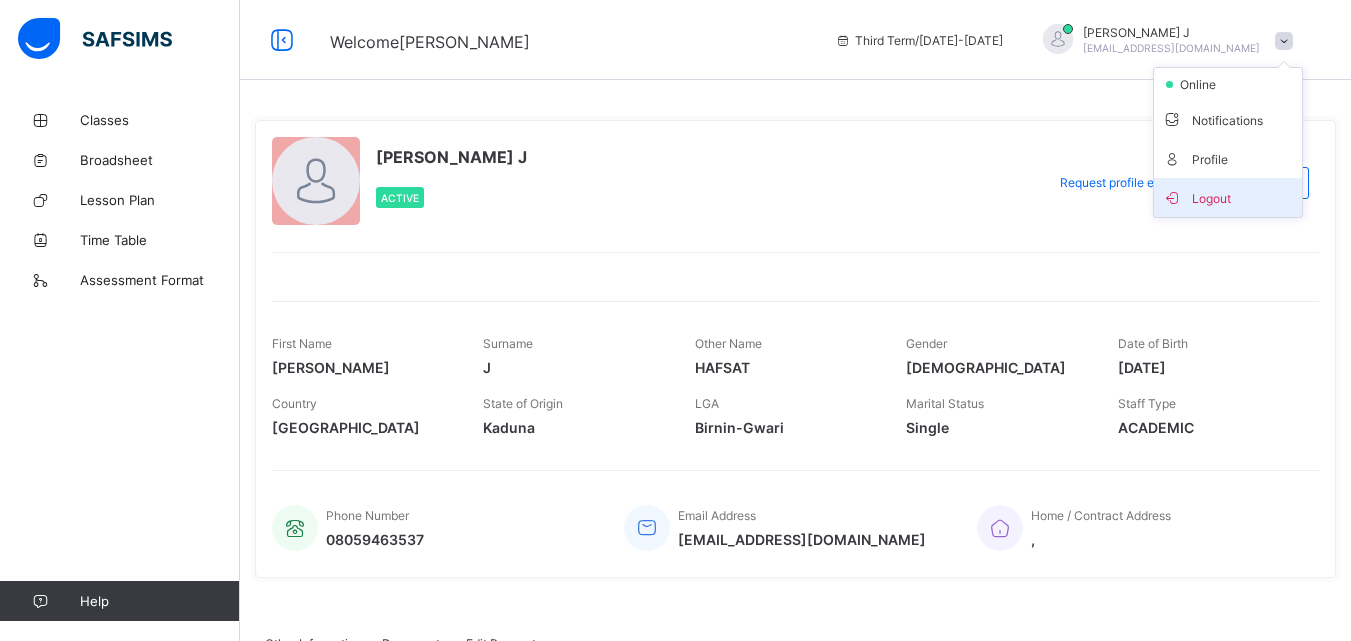 click on "Logout" at bounding box center [1228, 197] 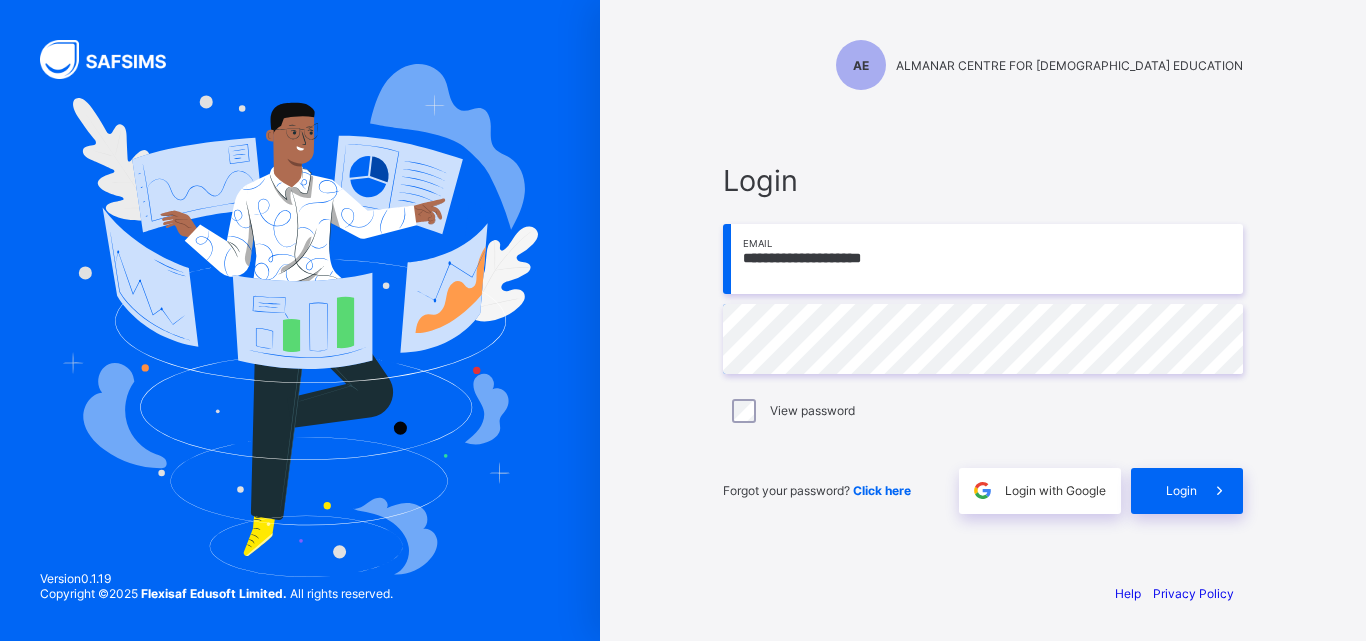 click on "**********" at bounding box center [983, 259] 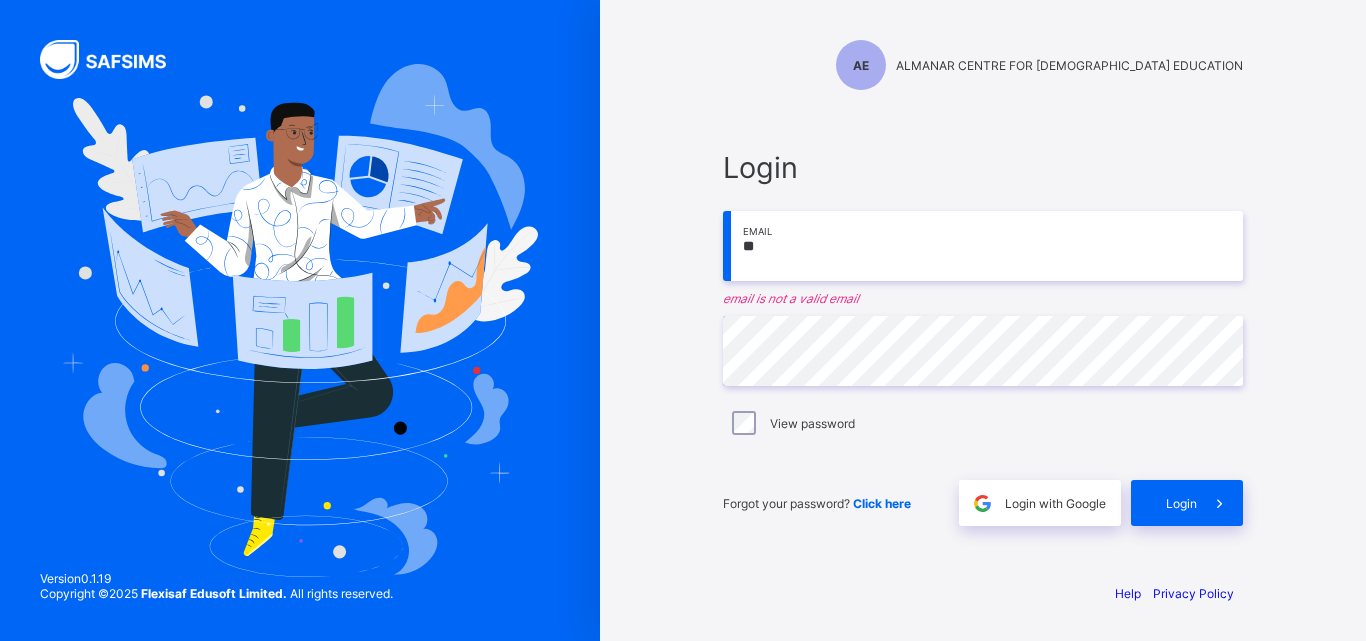 type on "*" 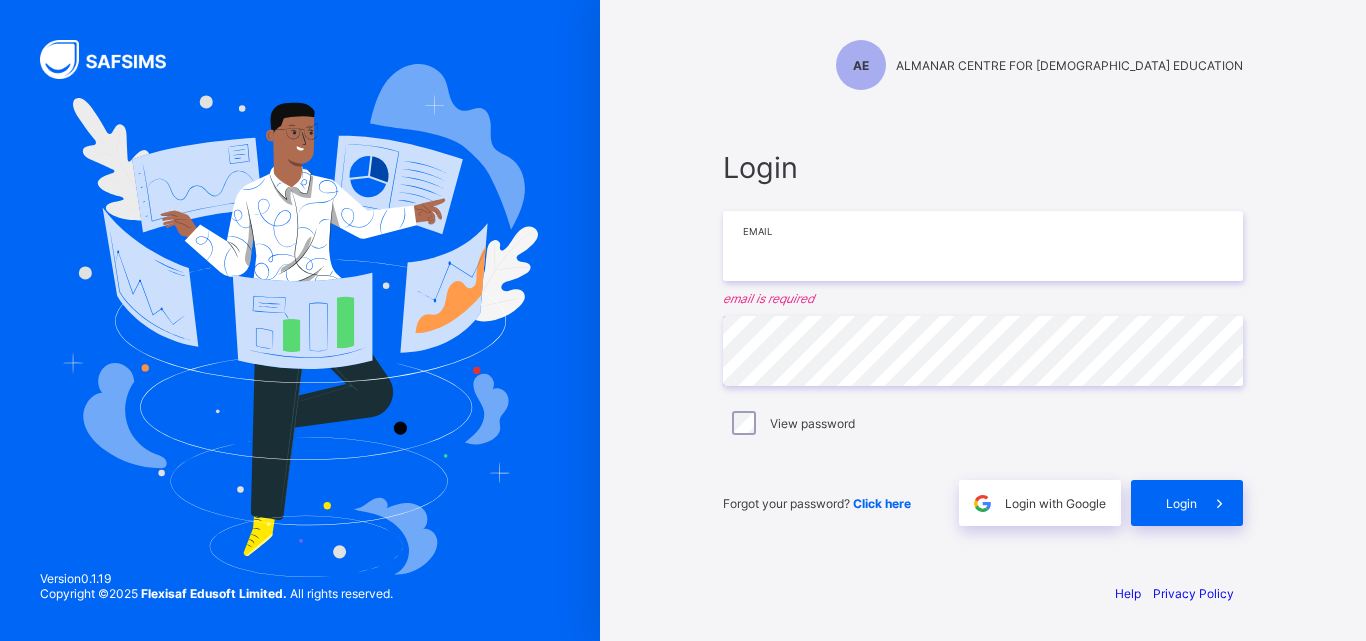 type on "**********" 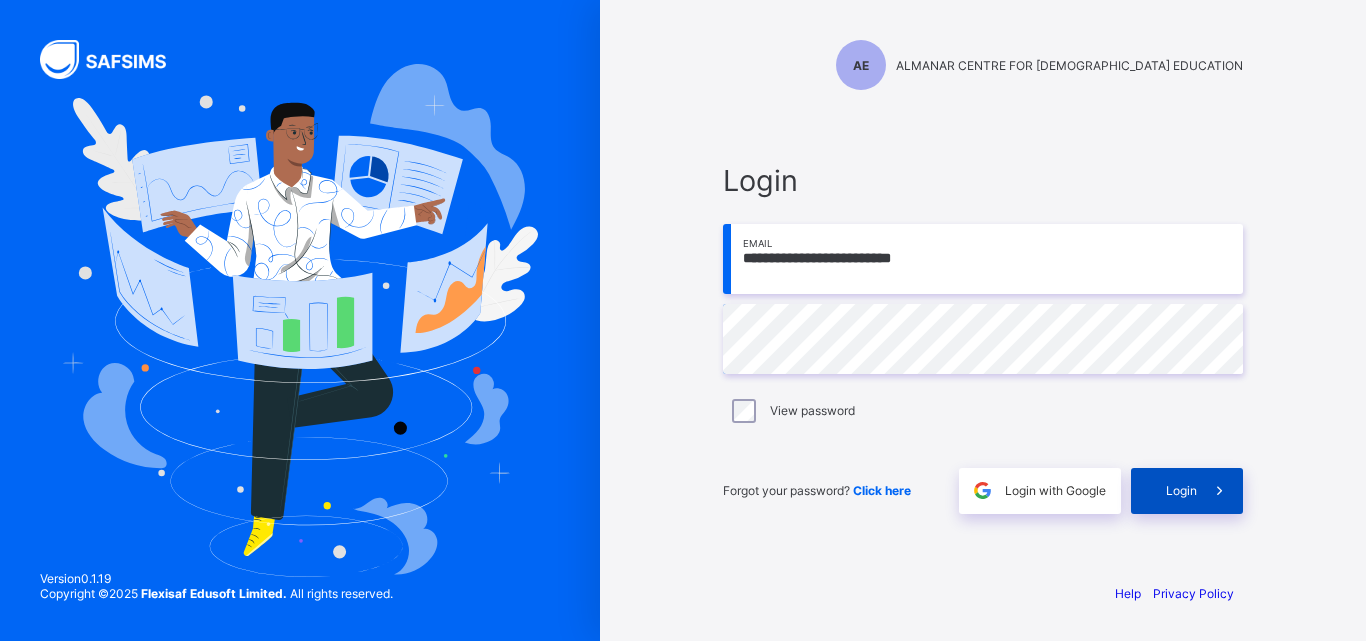 click on "Login" at bounding box center (1181, 490) 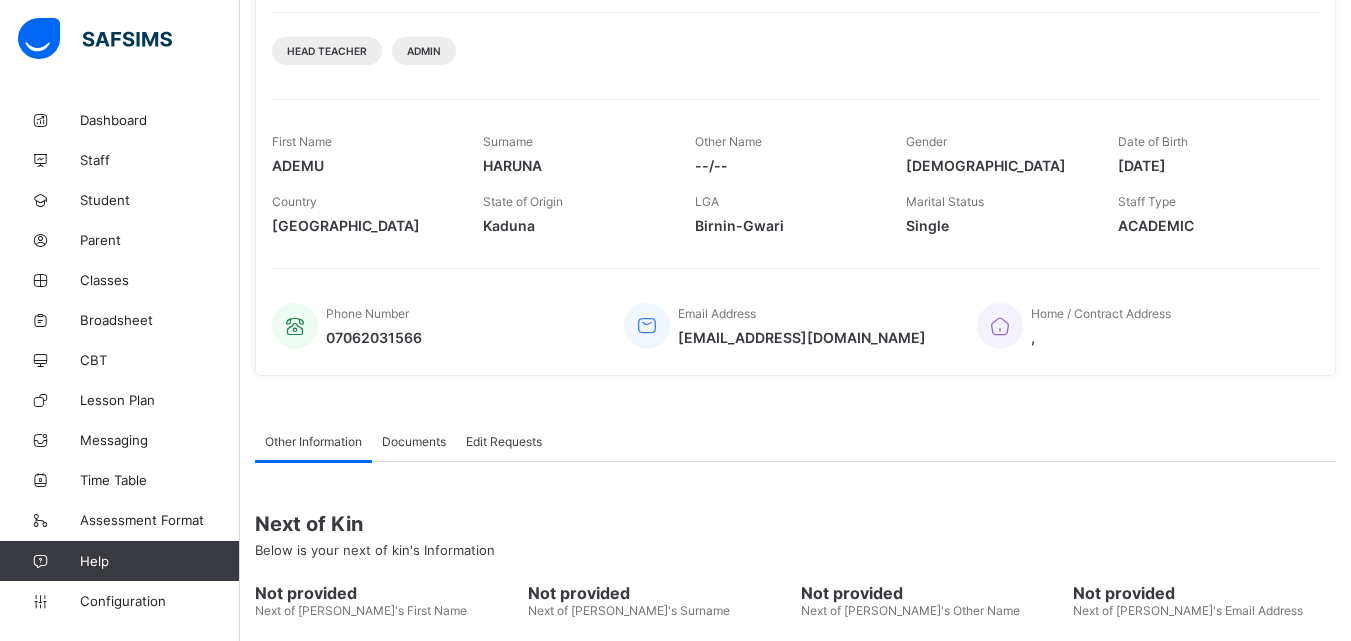 scroll, scrollTop: 397, scrollLeft: 0, axis: vertical 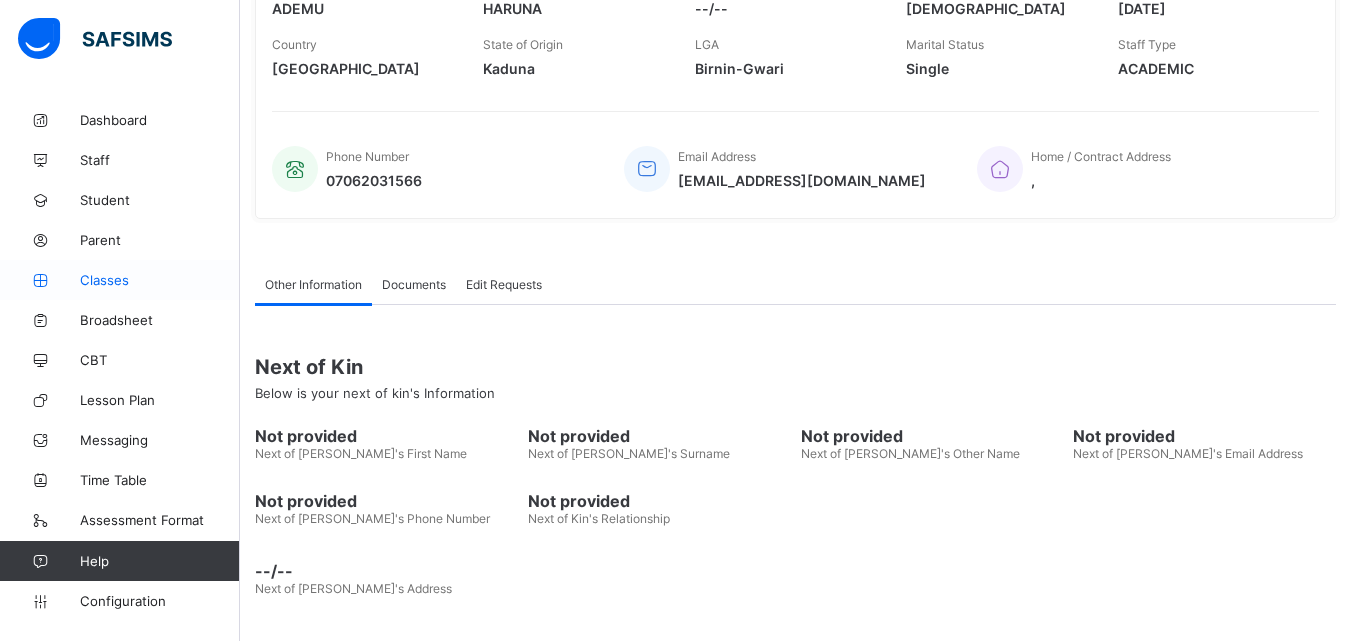 click on "Classes" at bounding box center [160, 280] 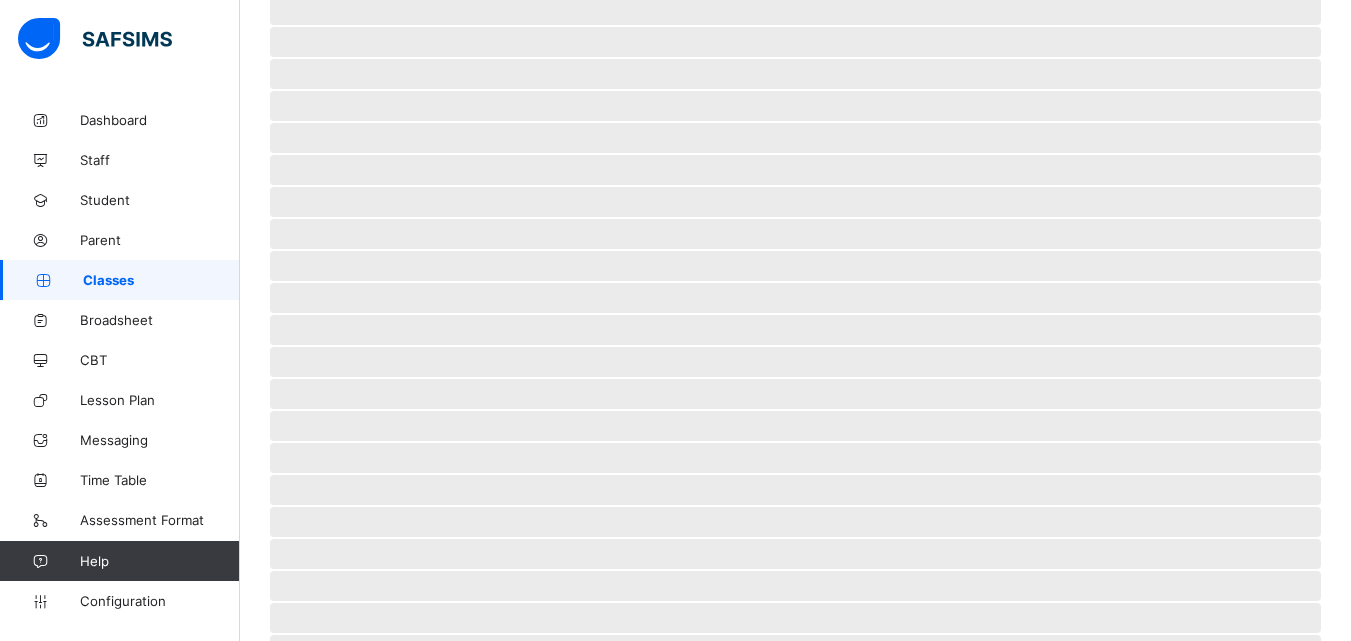 click on "Classes" at bounding box center (161, 280) 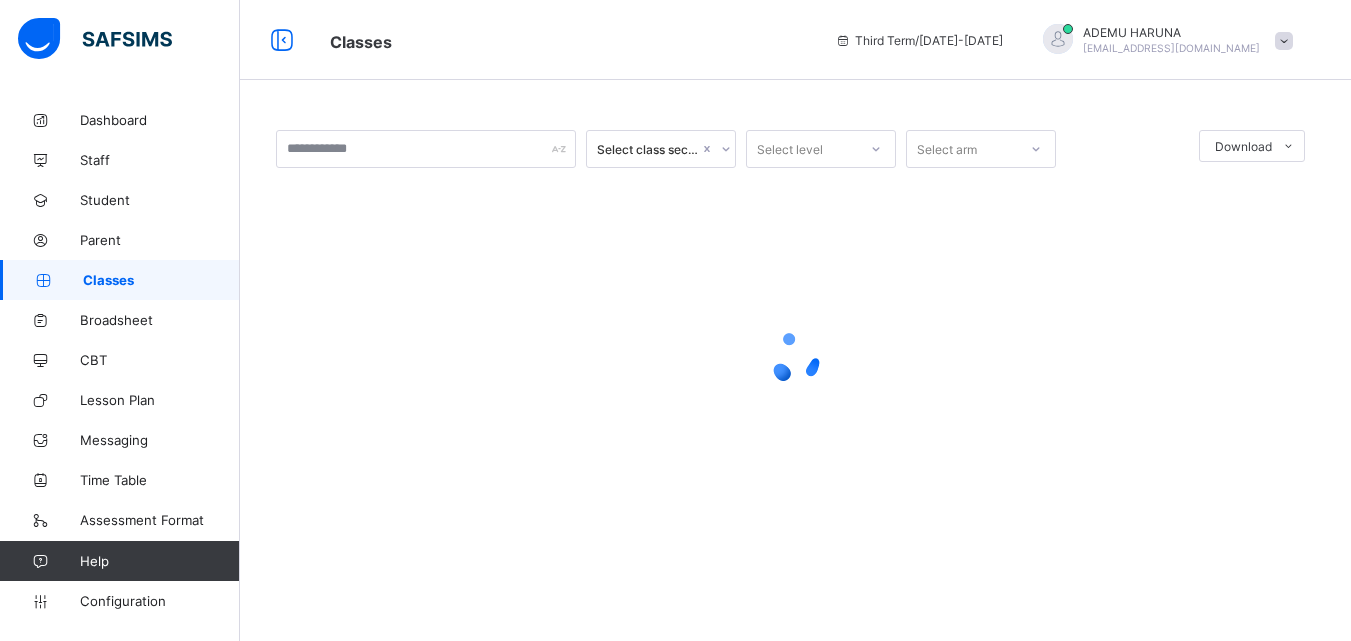 scroll, scrollTop: 0, scrollLeft: 0, axis: both 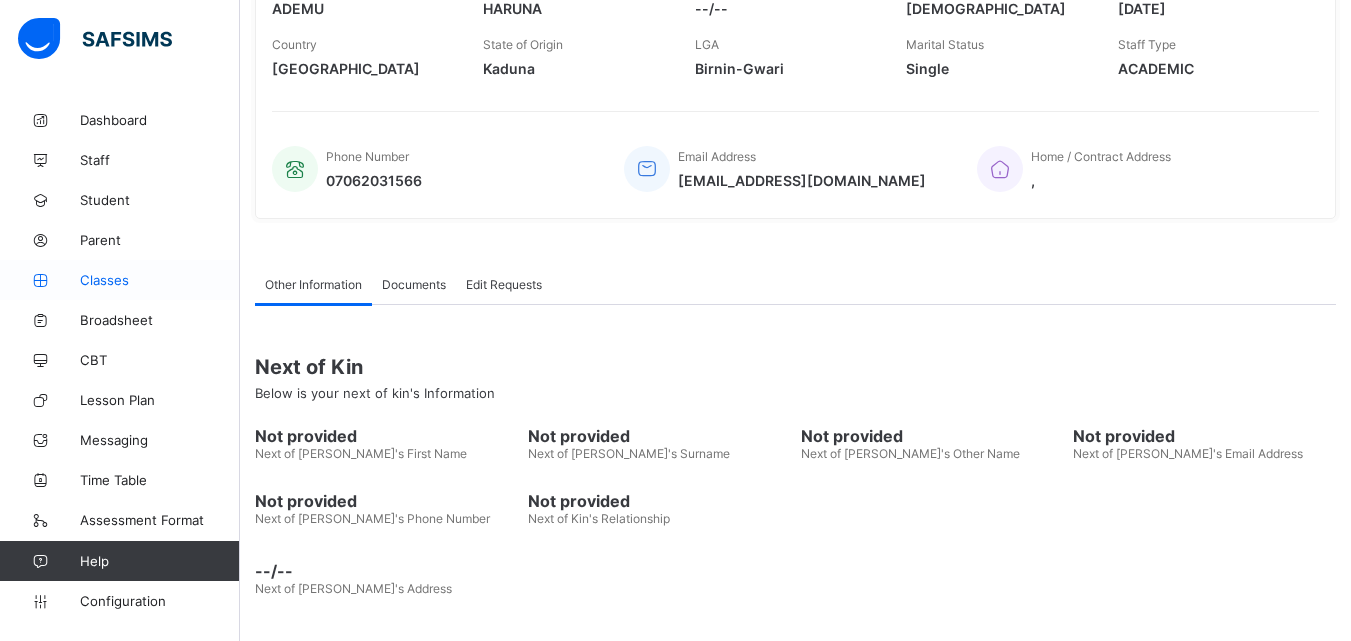 click on "Classes" at bounding box center (160, 280) 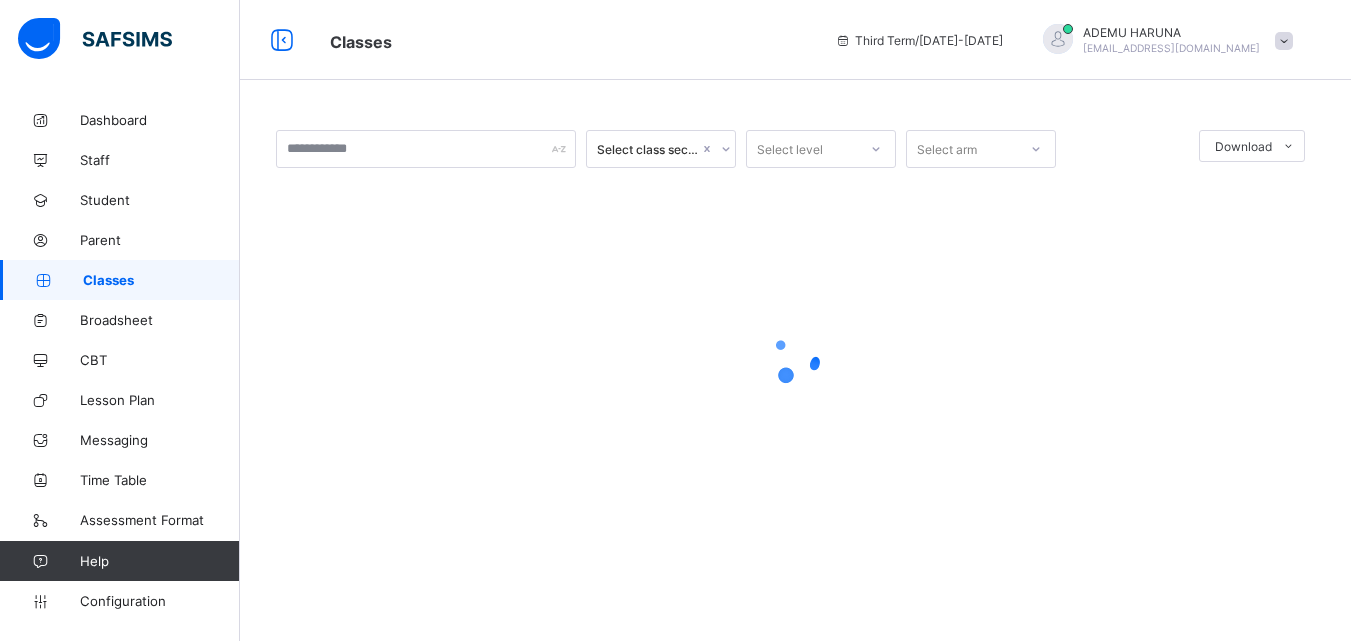 scroll, scrollTop: 0, scrollLeft: 0, axis: both 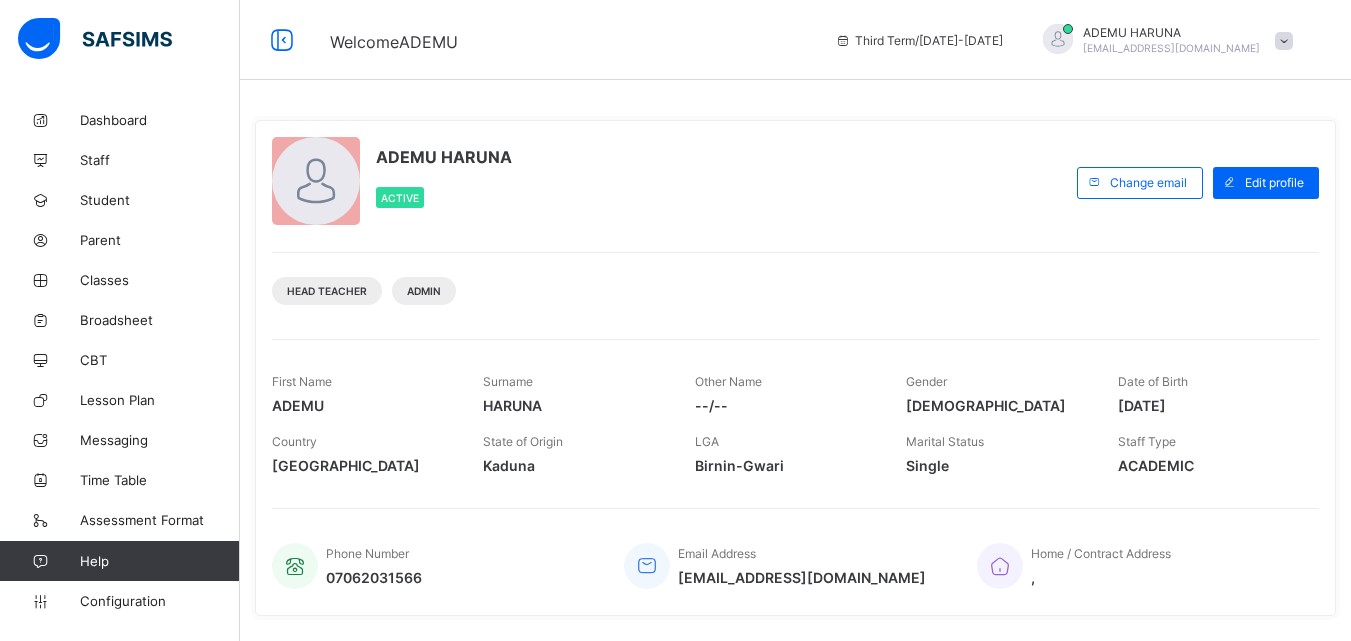 click at bounding box center (1284, 41) 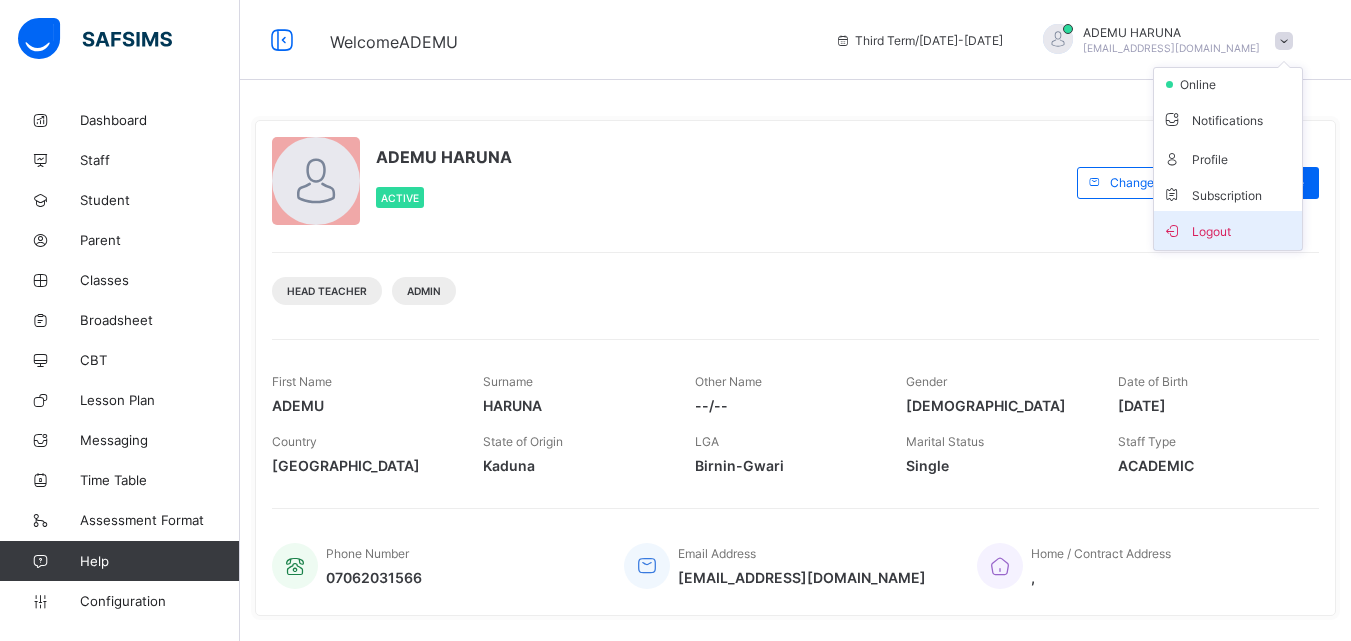click on "Logout" at bounding box center (1228, 230) 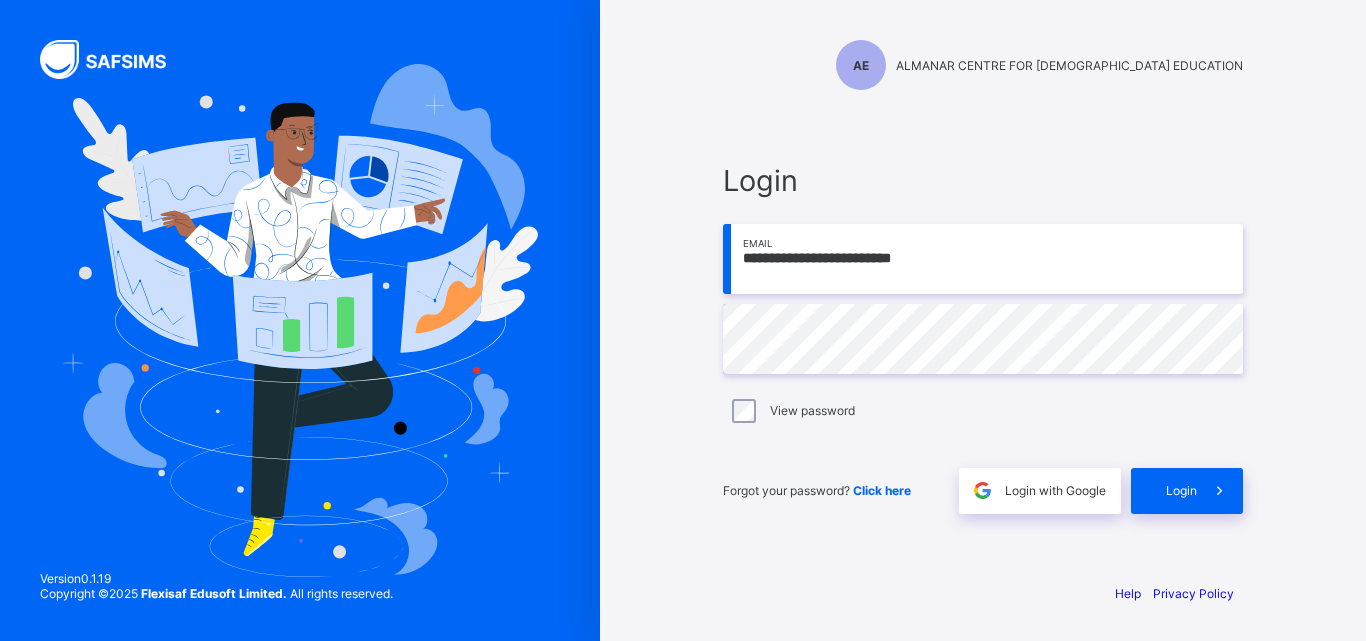 click on "**********" at bounding box center [983, 338] 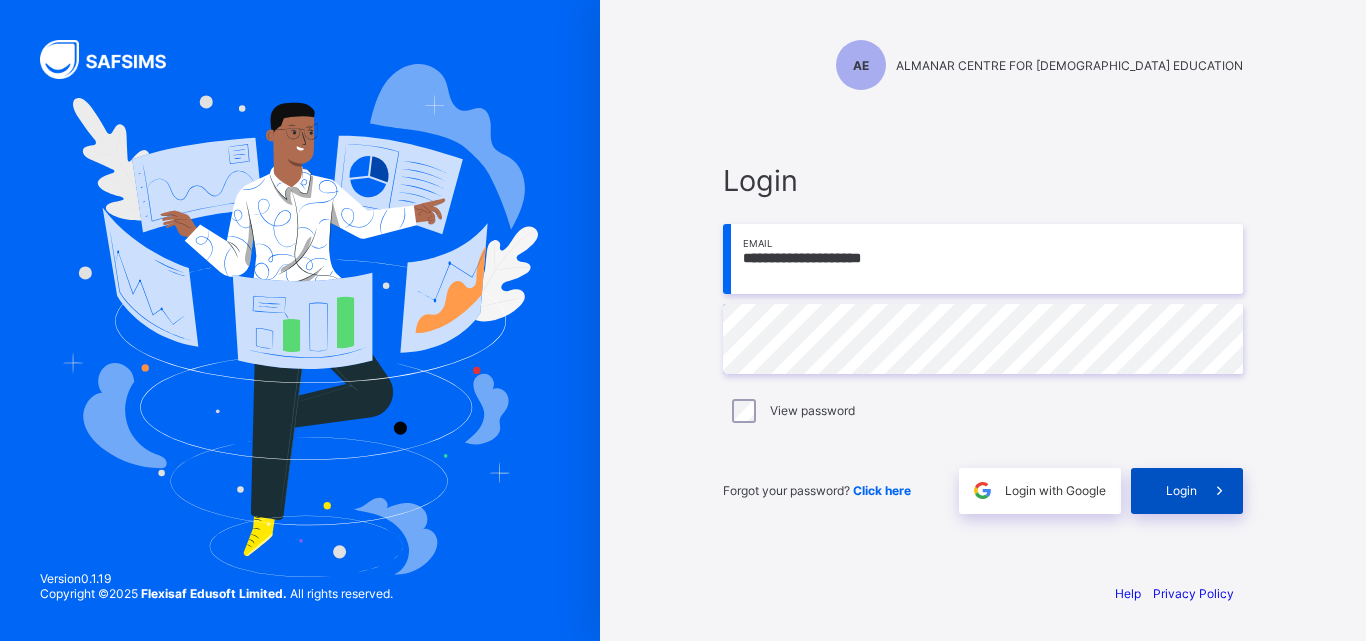 click at bounding box center (1219, 490) 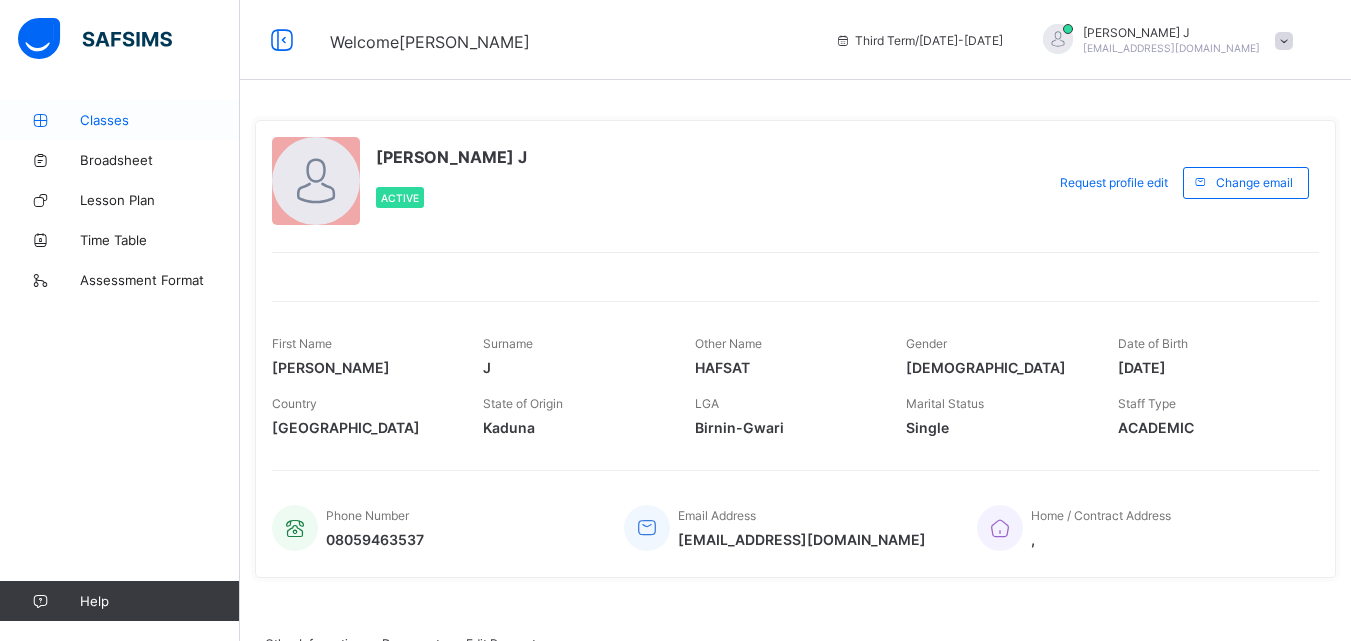 click on "Classes" at bounding box center (160, 120) 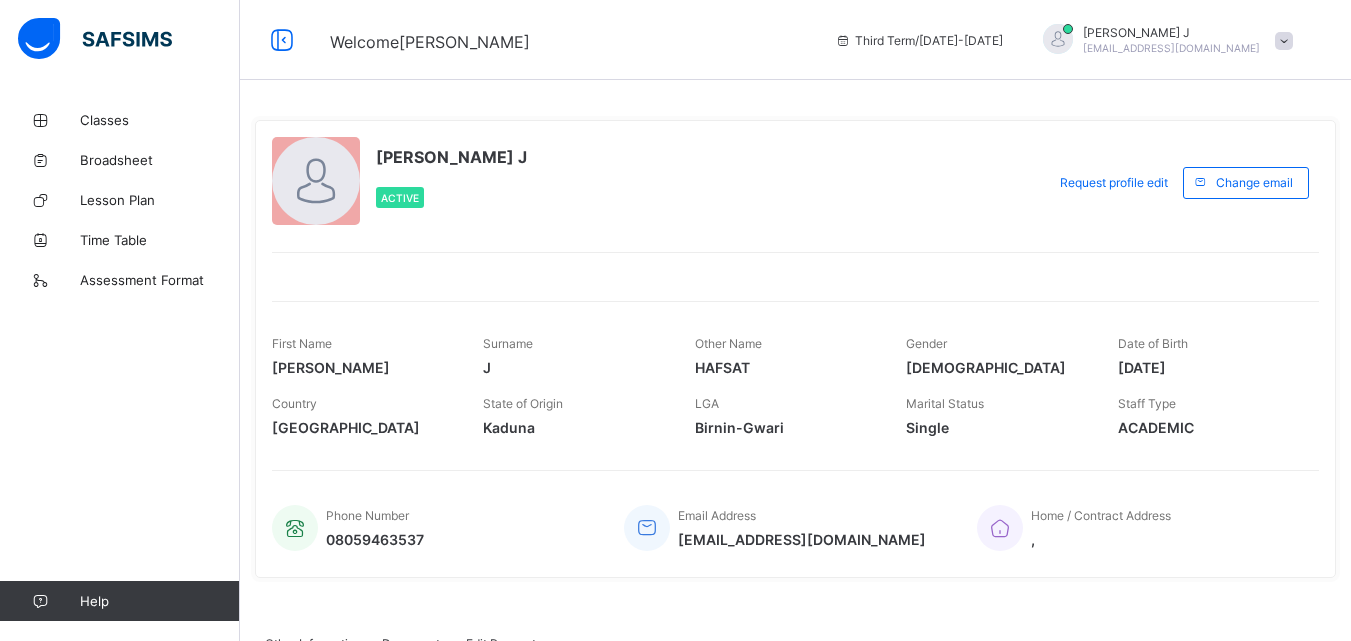 click at bounding box center (1284, 41) 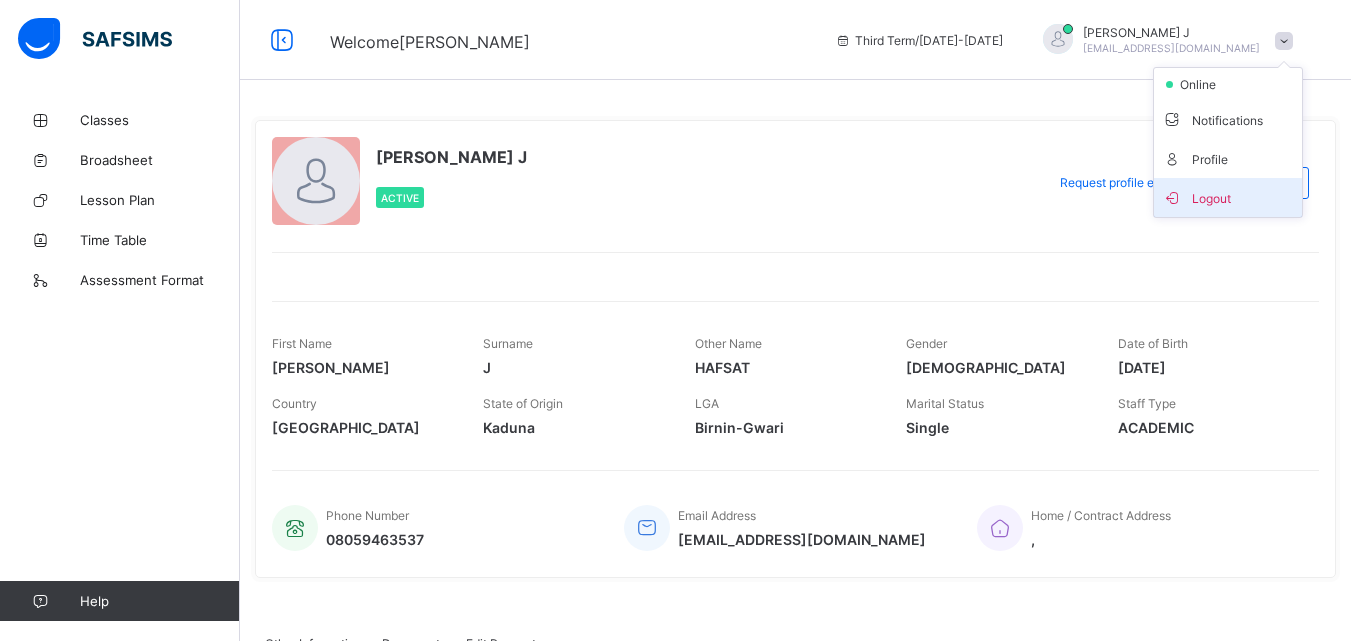 click on "Logout" at bounding box center [1228, 197] 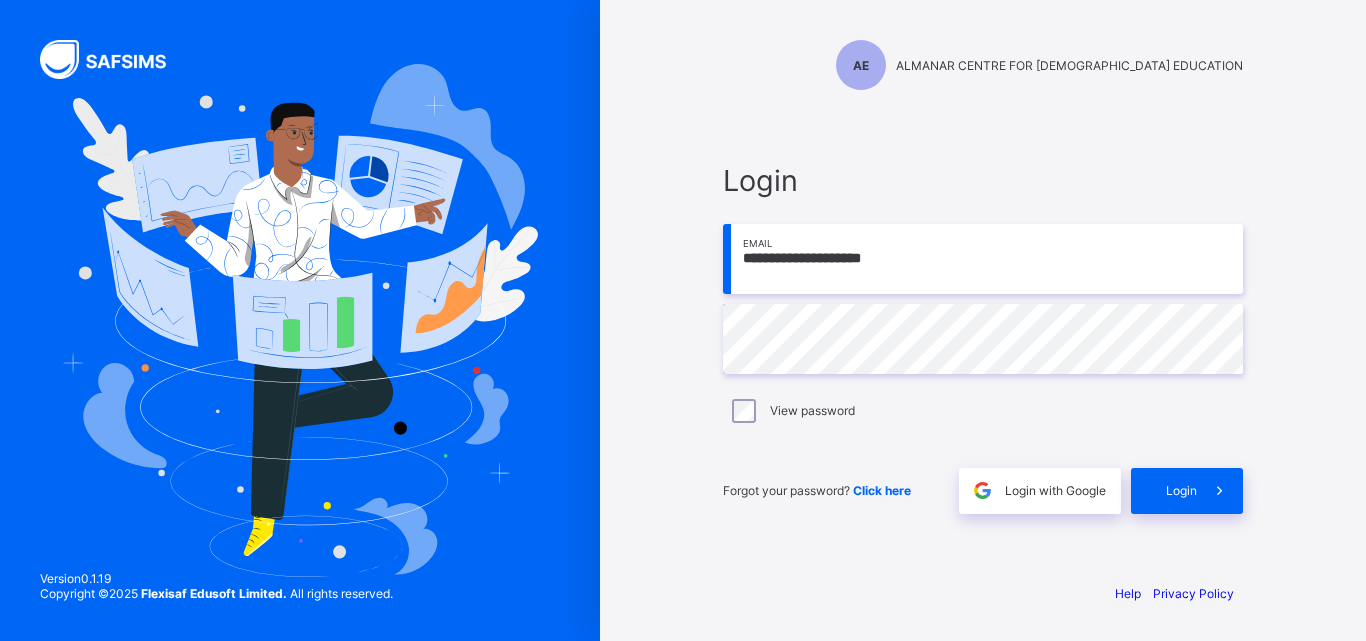 click on "**********" at bounding box center (983, 259) 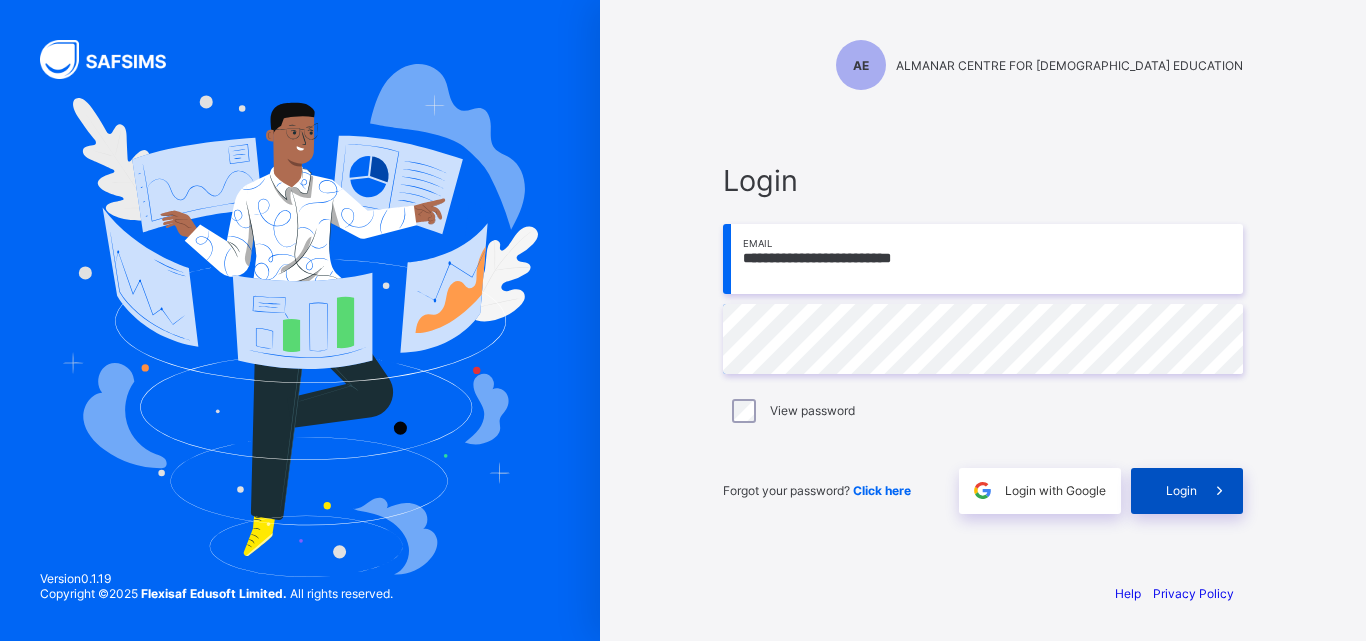 click on "Login" at bounding box center (1187, 491) 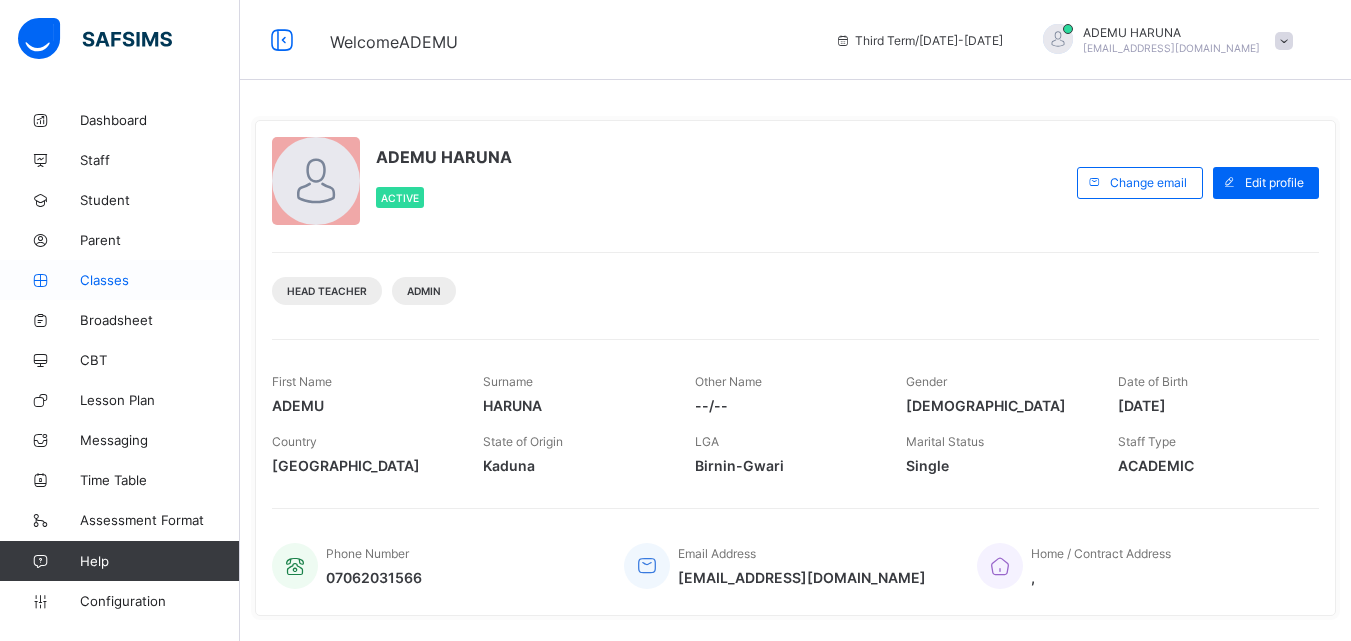click on "Classes" at bounding box center (160, 280) 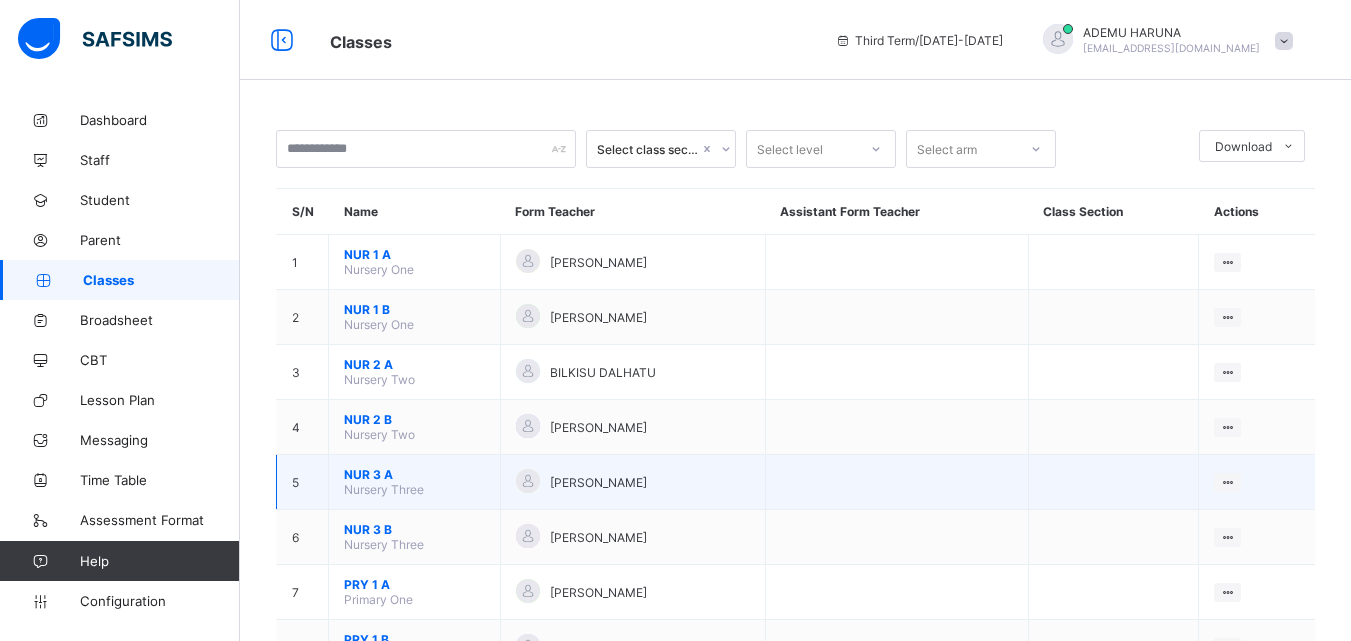 click on "NUR 3   A" at bounding box center [414, 474] 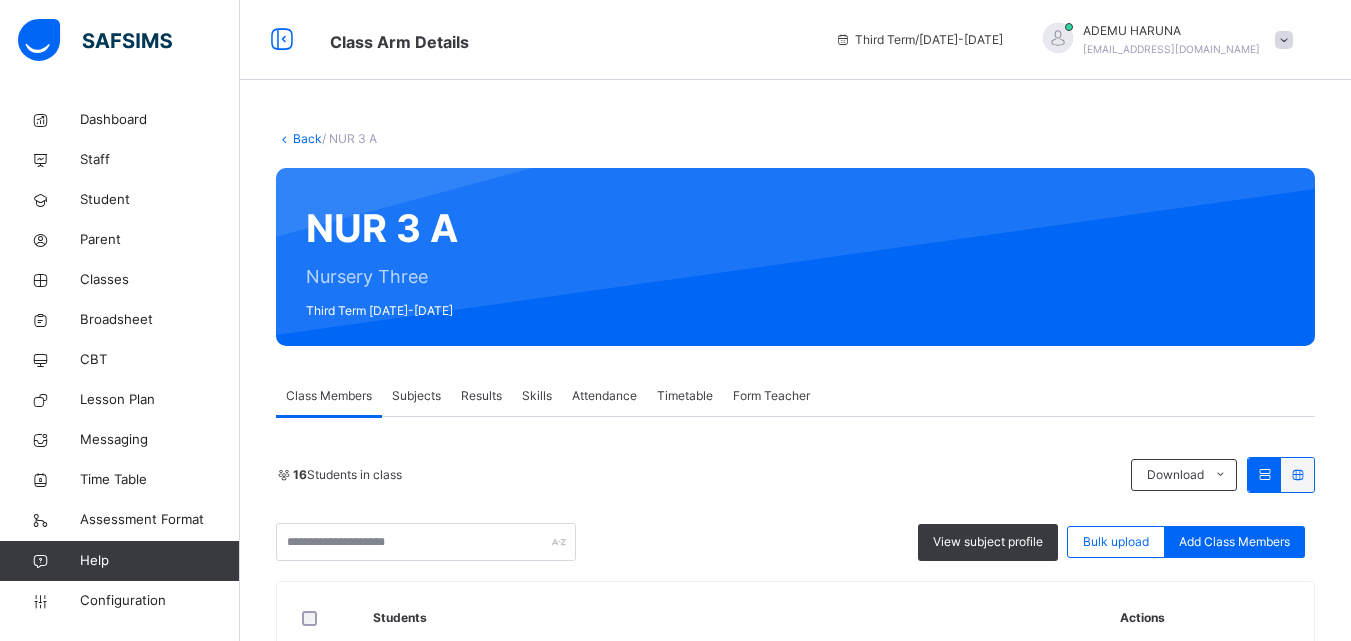 scroll, scrollTop: 27, scrollLeft: 0, axis: vertical 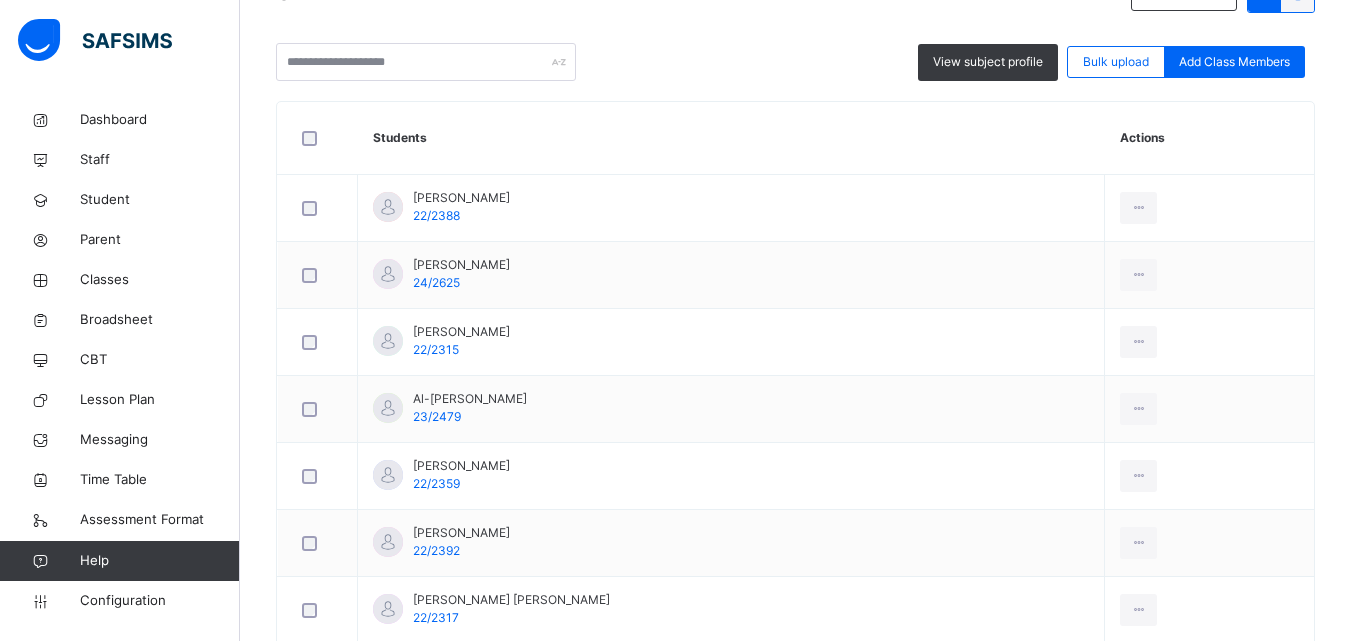 click on "16  Students in class Download Pdf Report Excel Report" at bounding box center [795, -5] 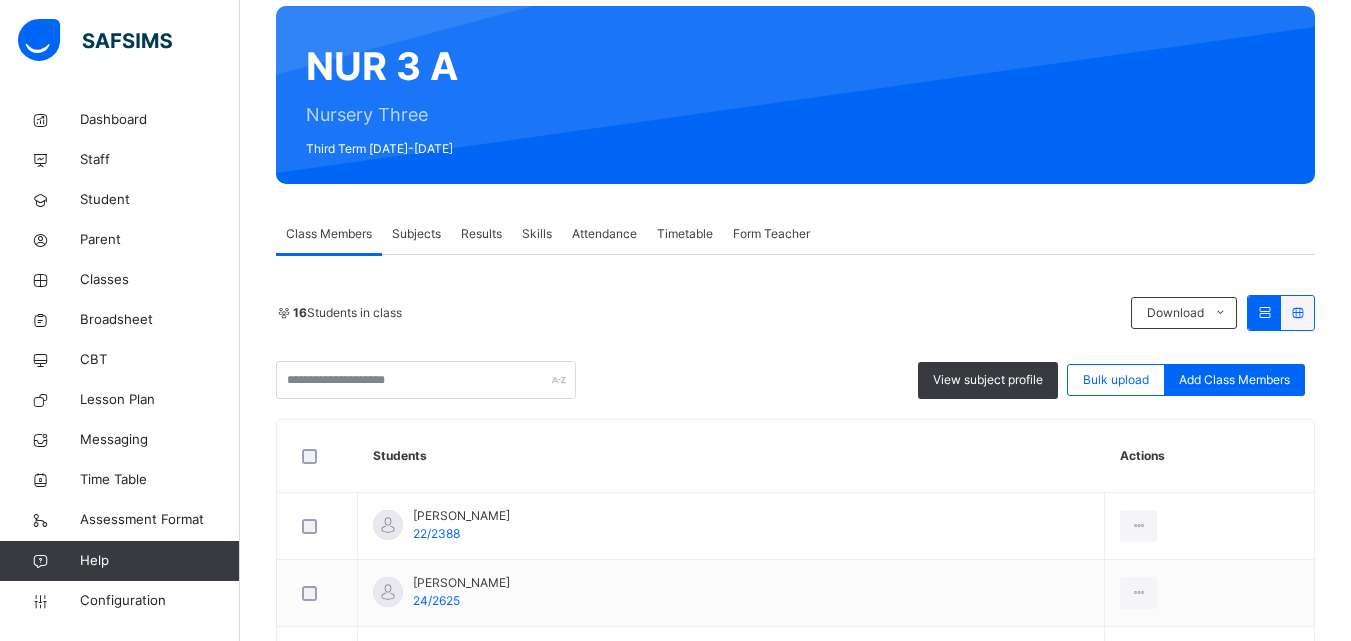 scroll, scrollTop: 160, scrollLeft: 0, axis: vertical 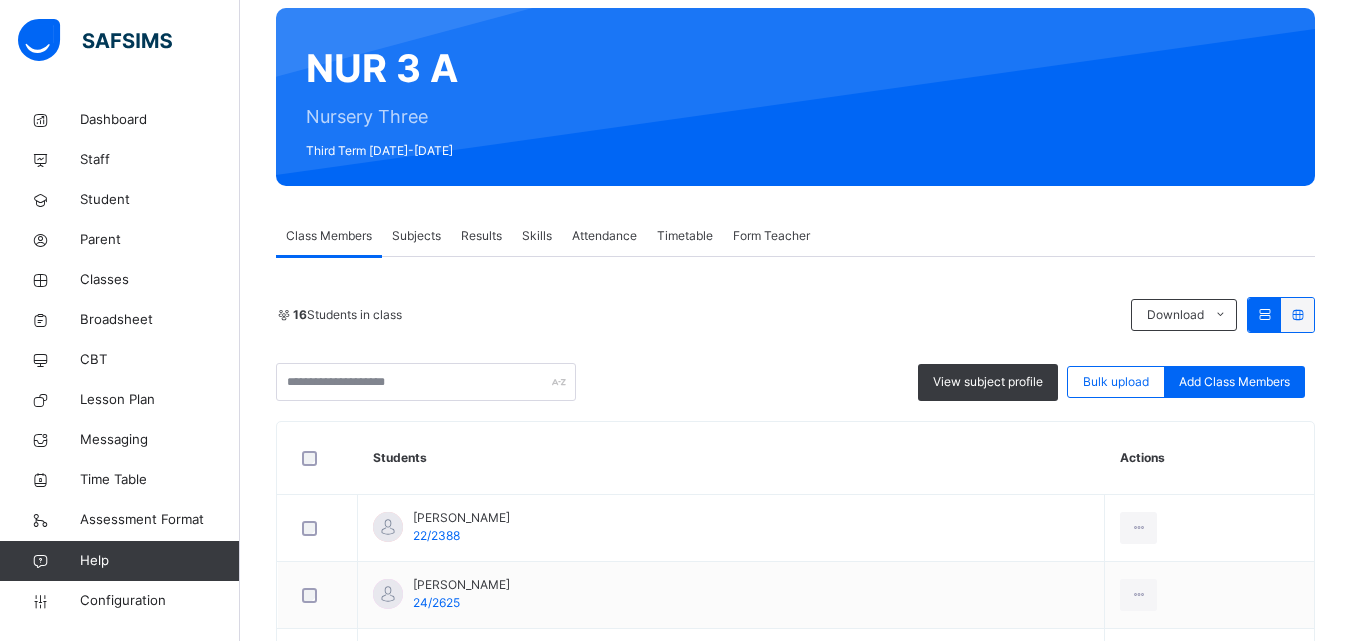 click on "Subjects" at bounding box center (416, 236) 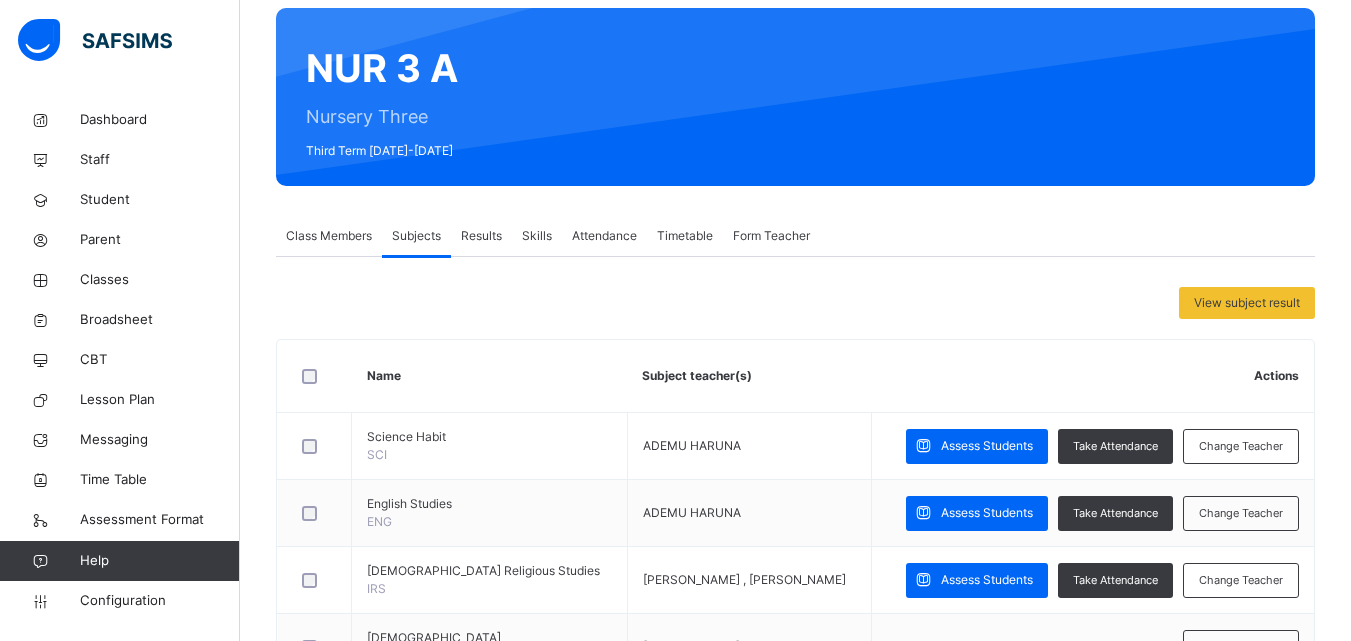 scroll, scrollTop: 720, scrollLeft: 0, axis: vertical 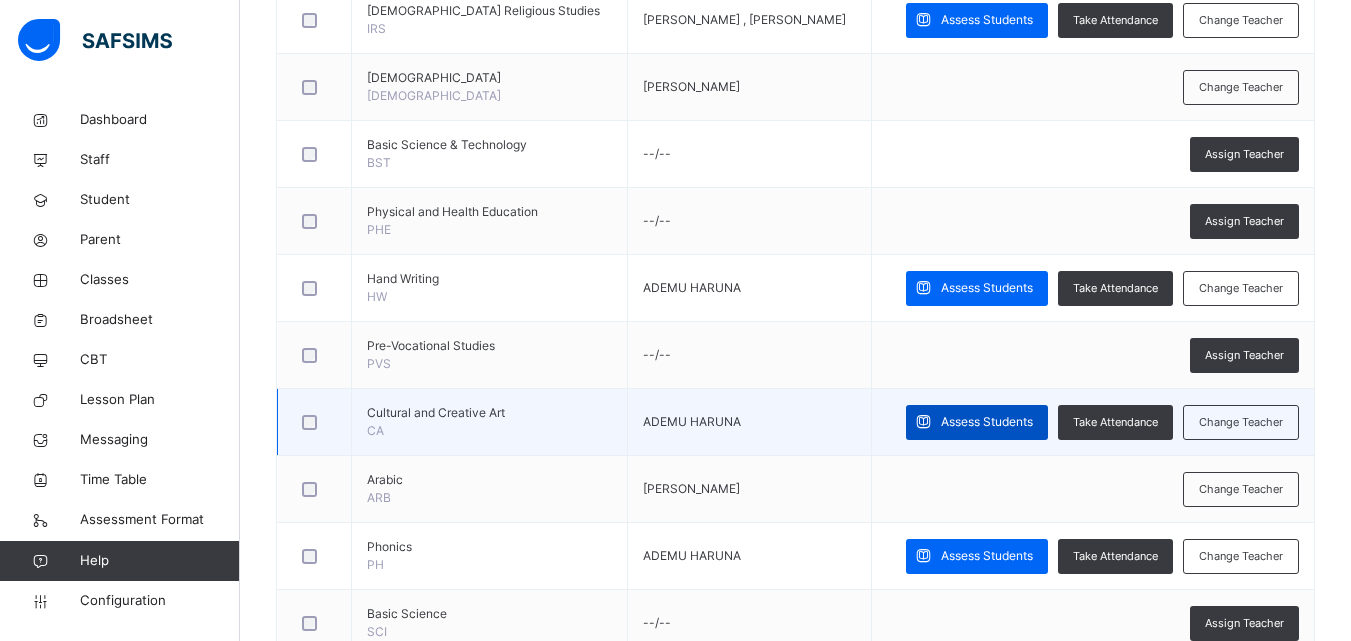 click on "Assess Students" at bounding box center [987, 422] 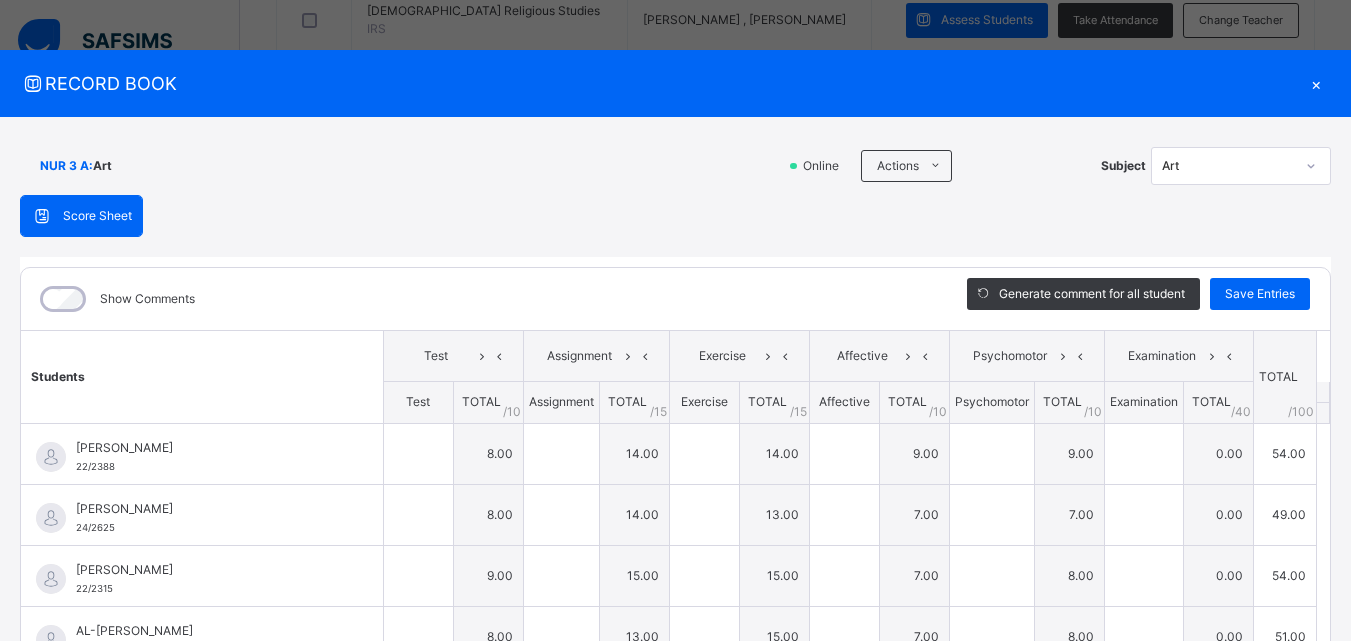 type on "*" 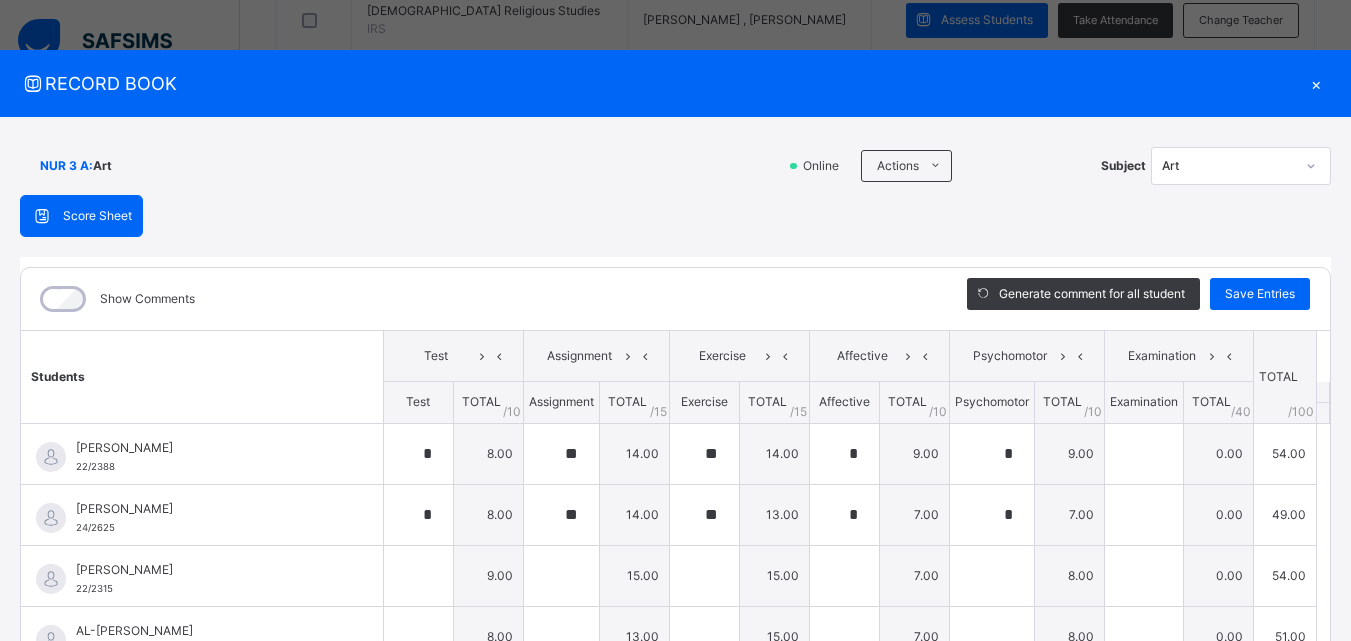 type on "*" 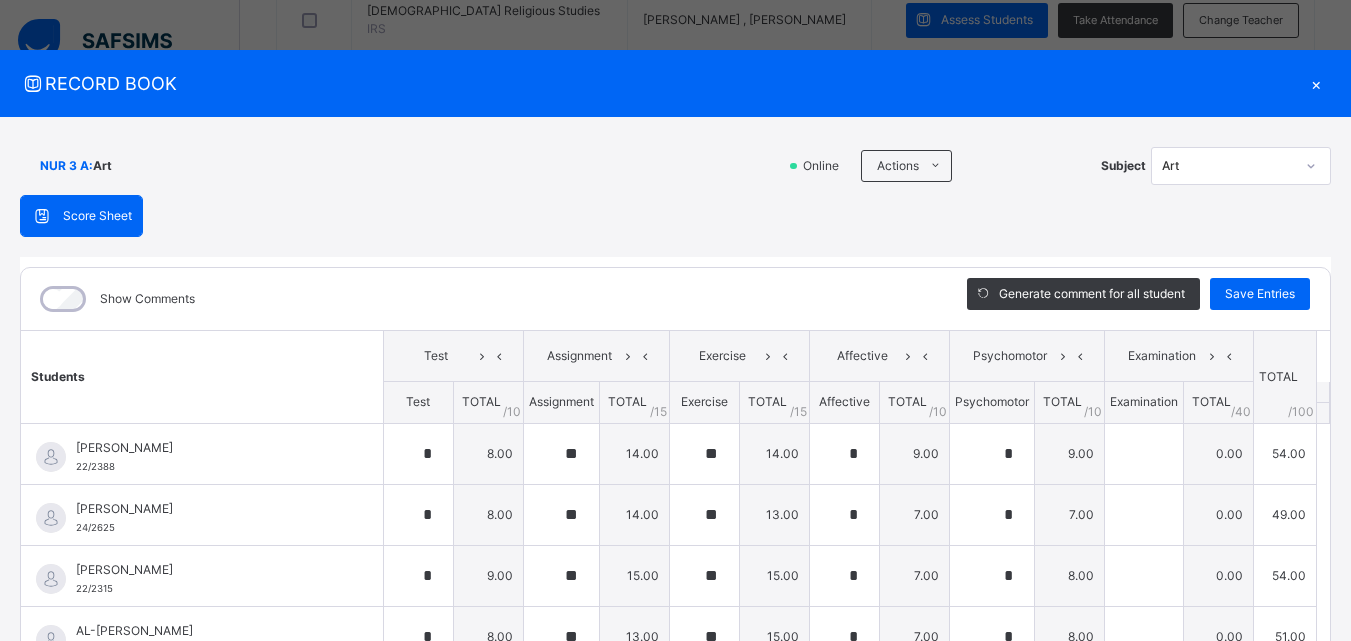 type on "**" 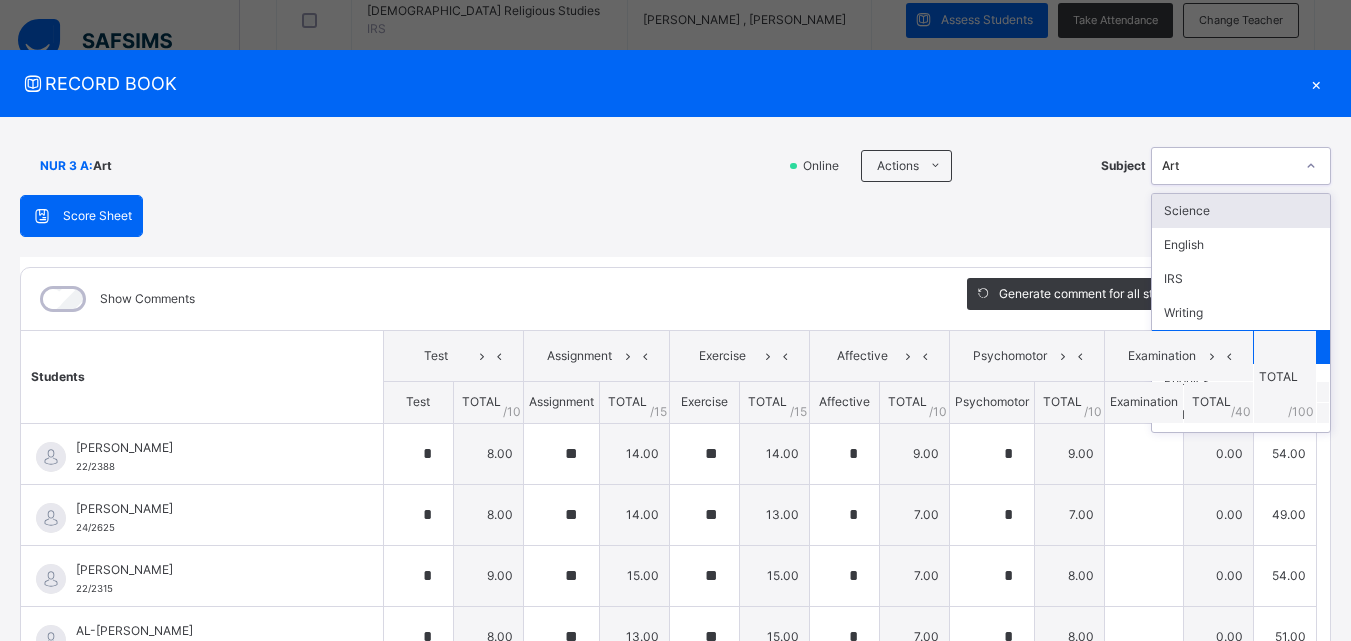 click on "NUR 3   A :   Art Online Actions  Download Empty Score Sheet  Upload/map score sheet Subject       option Science focused, 1 of 7. 7 results available. Use Up and Down to choose options, press Enter to select the currently focused option, press Escape to exit the menu, press Tab to select the option and exit the menu. Art Science English IRS Writing Art Phonics S/Habits" at bounding box center (675, 166) 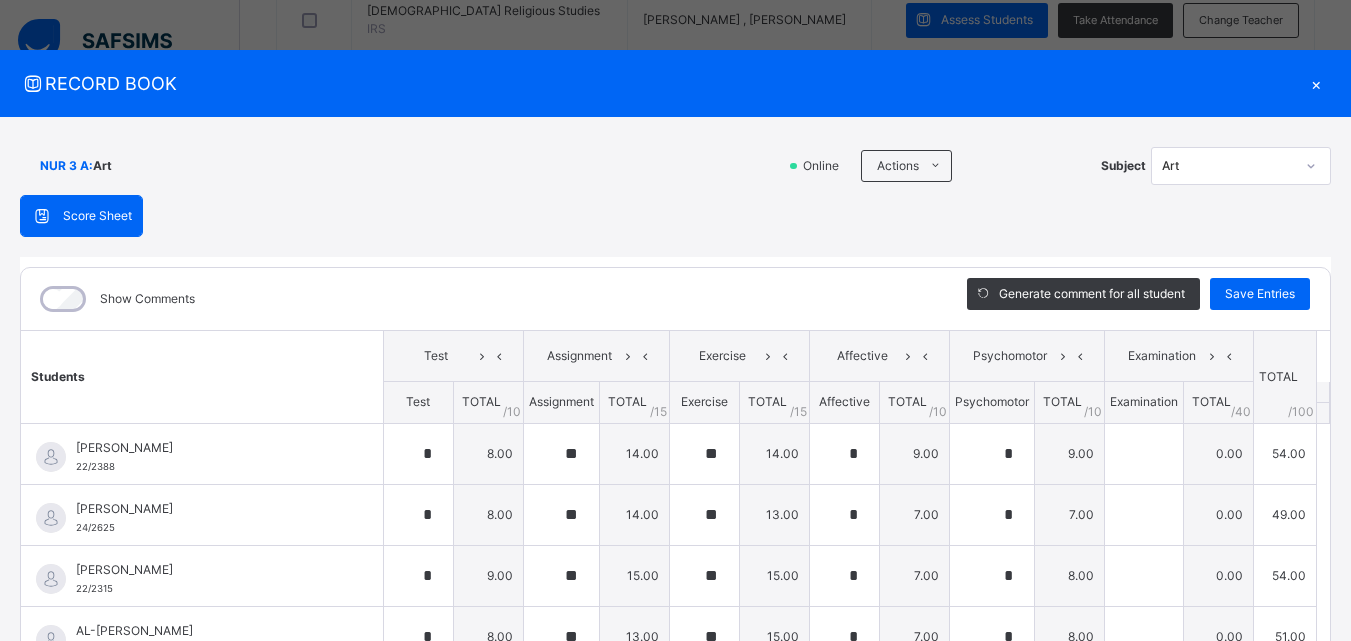 click on "×" at bounding box center [1316, 83] 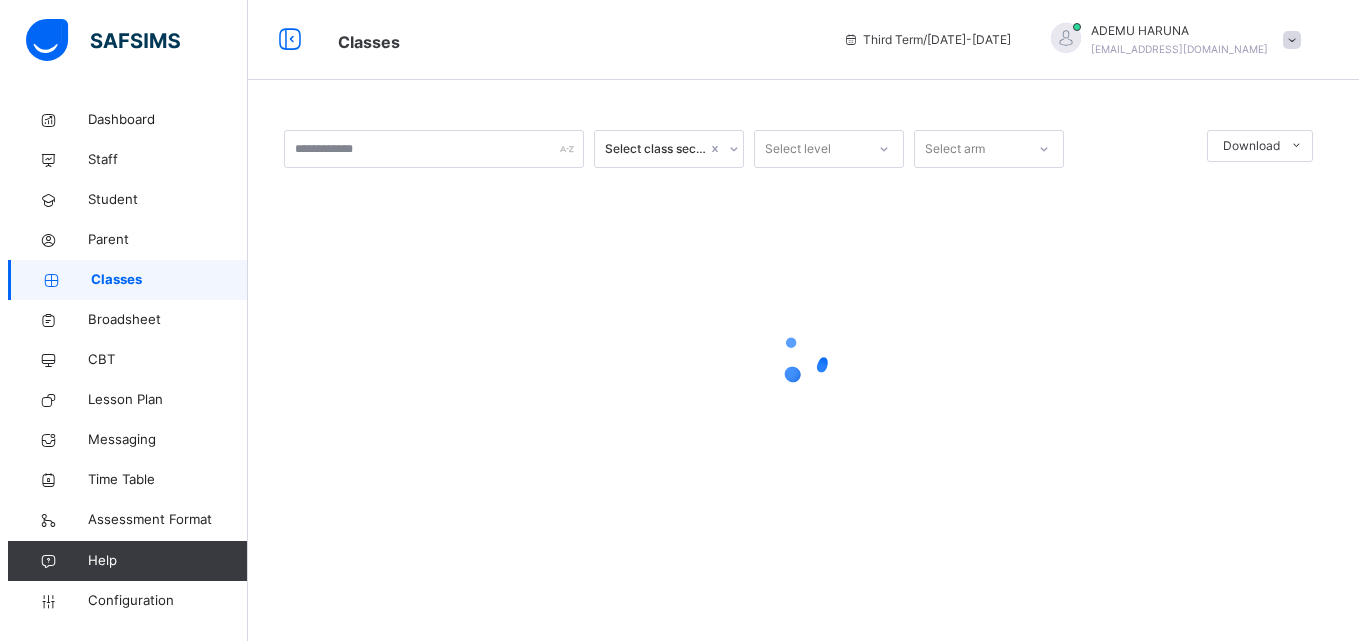 scroll, scrollTop: 0, scrollLeft: 0, axis: both 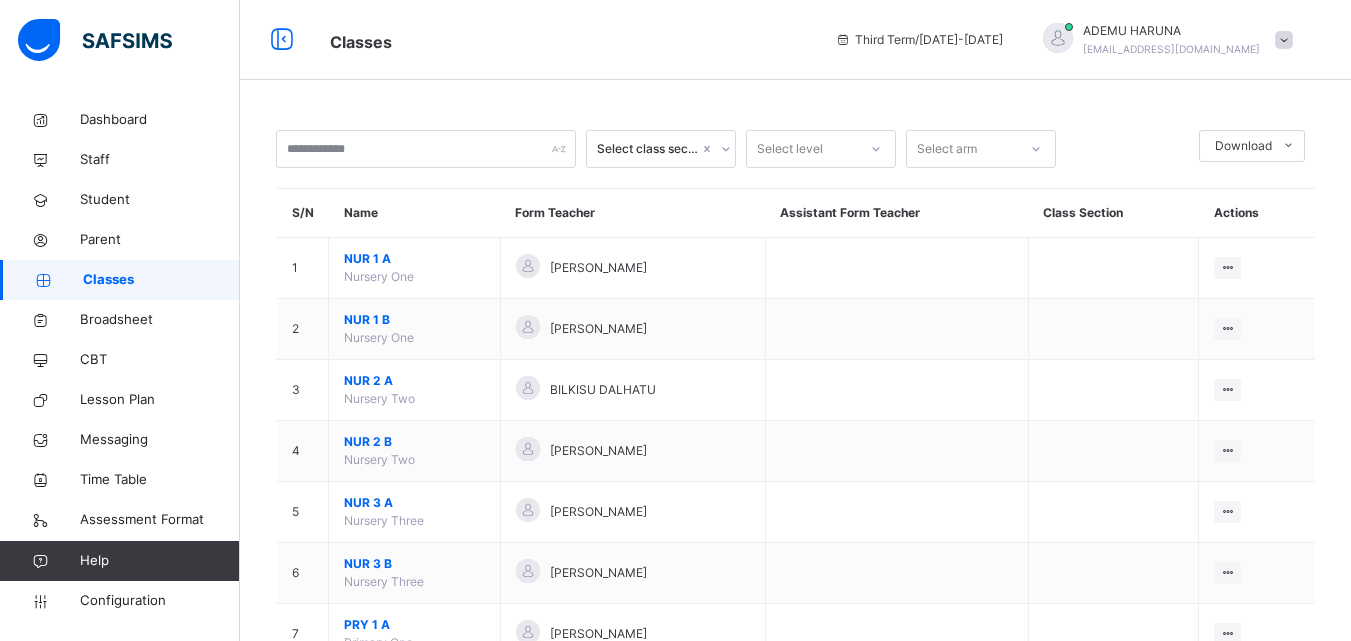 click at bounding box center (1284, 40) 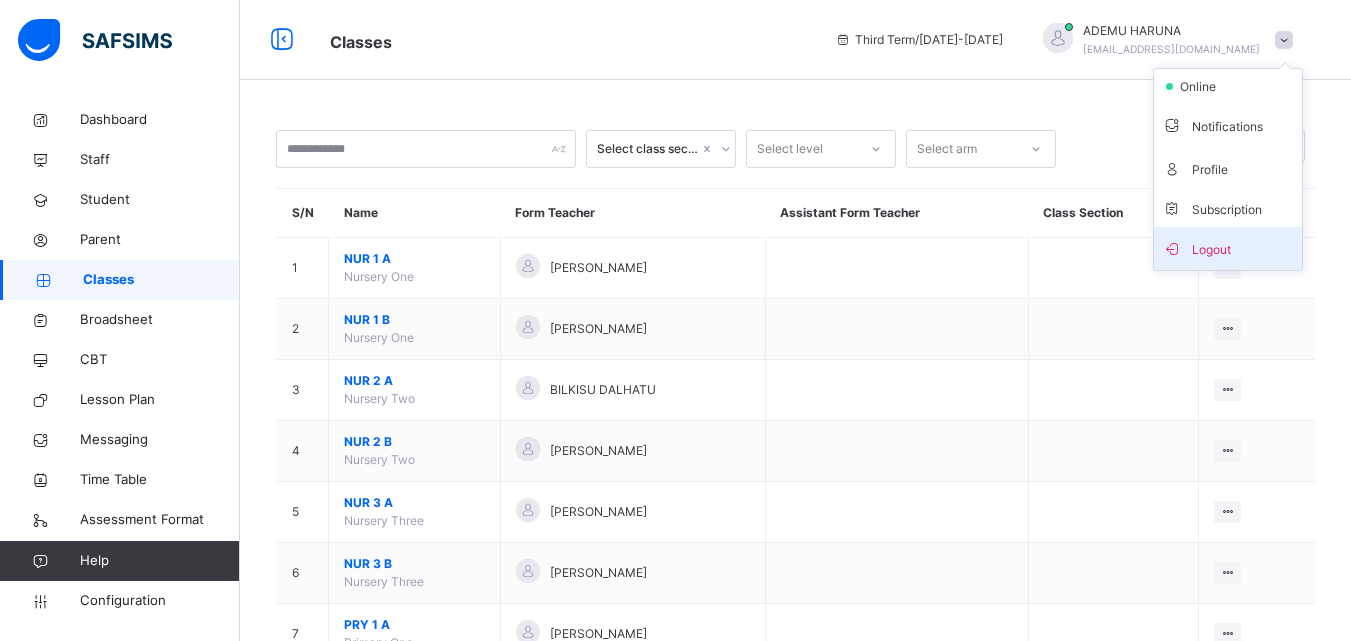 click on "Logout" at bounding box center (1228, 248) 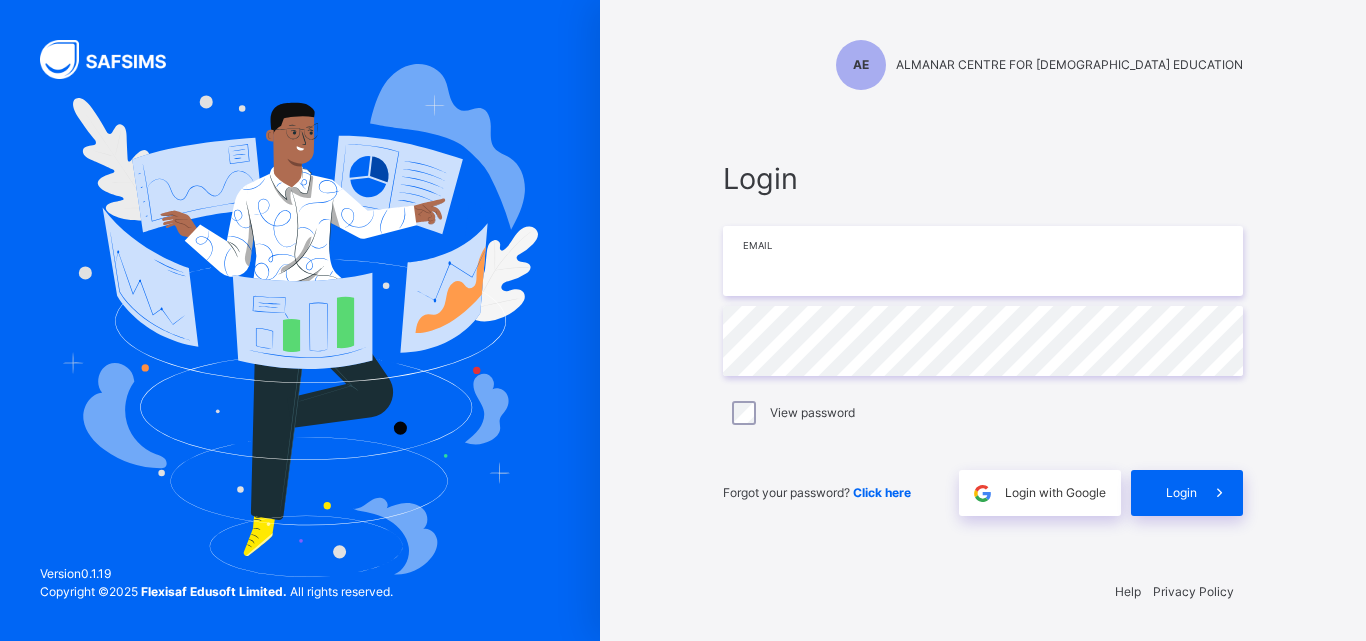 type on "**********" 